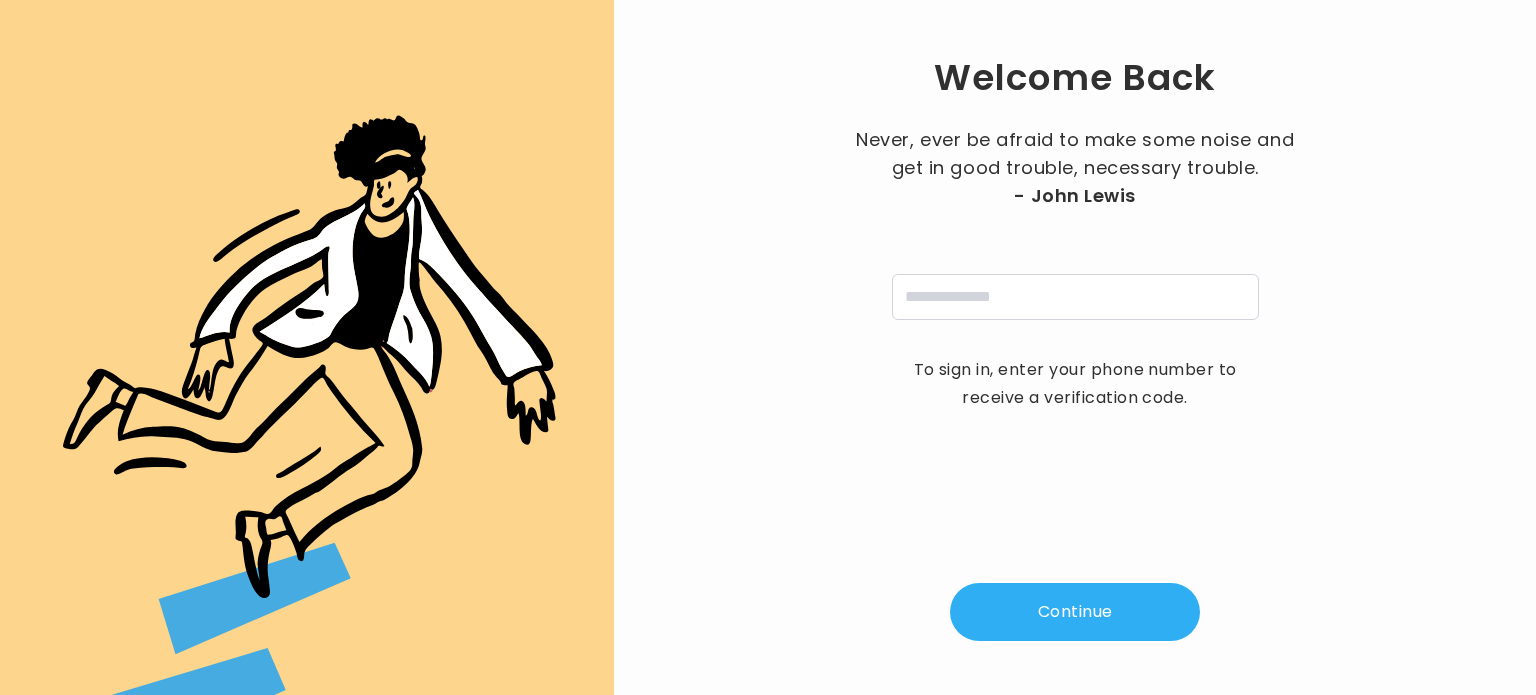 scroll, scrollTop: 0, scrollLeft: 0, axis: both 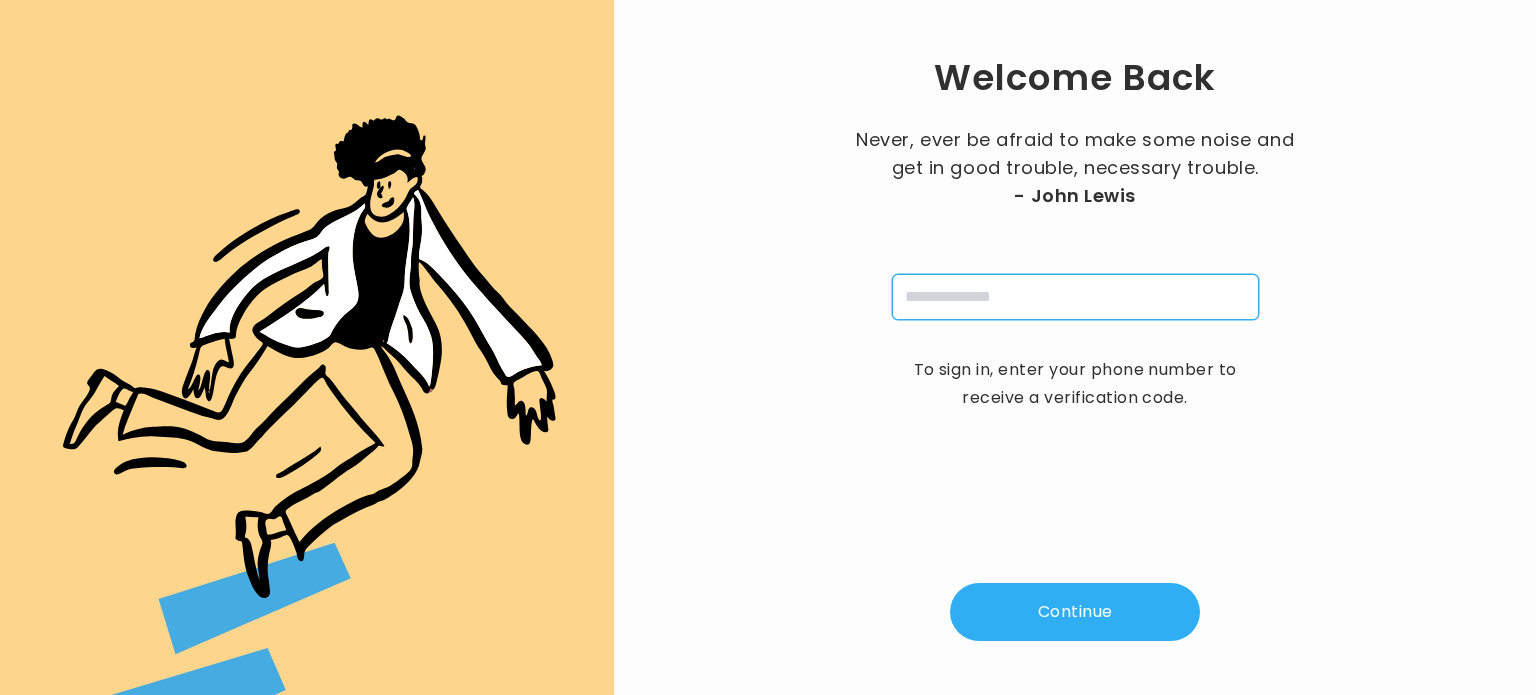click at bounding box center [1075, 297] 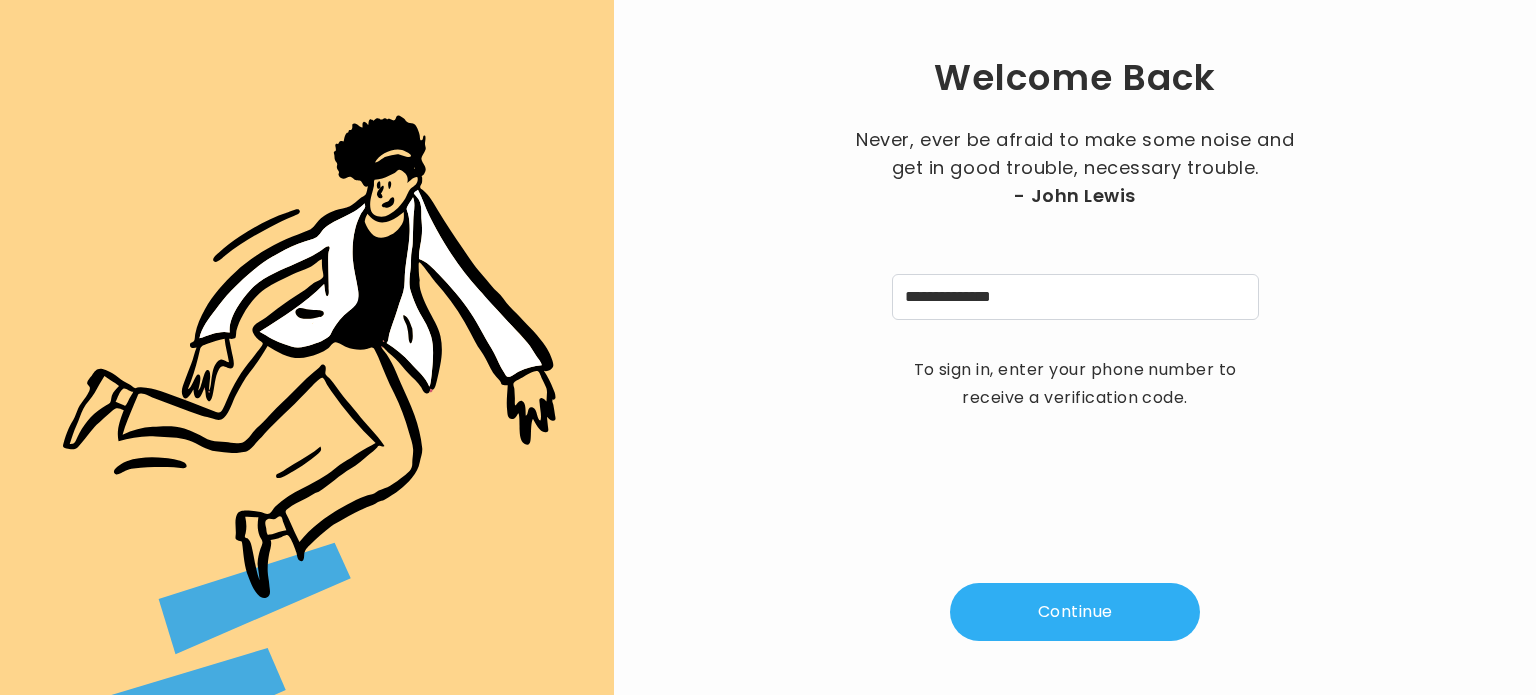 click on "Continue" at bounding box center [1075, 612] 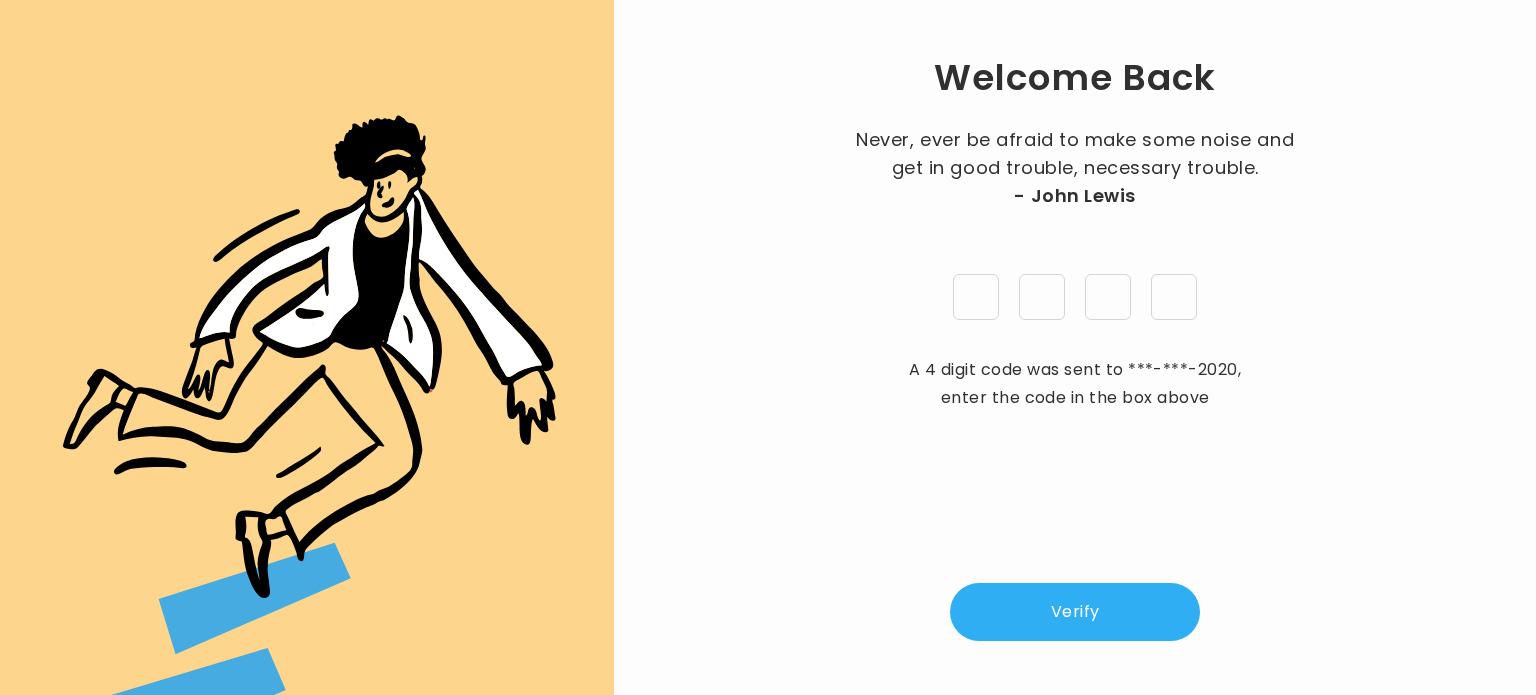 type on "*" 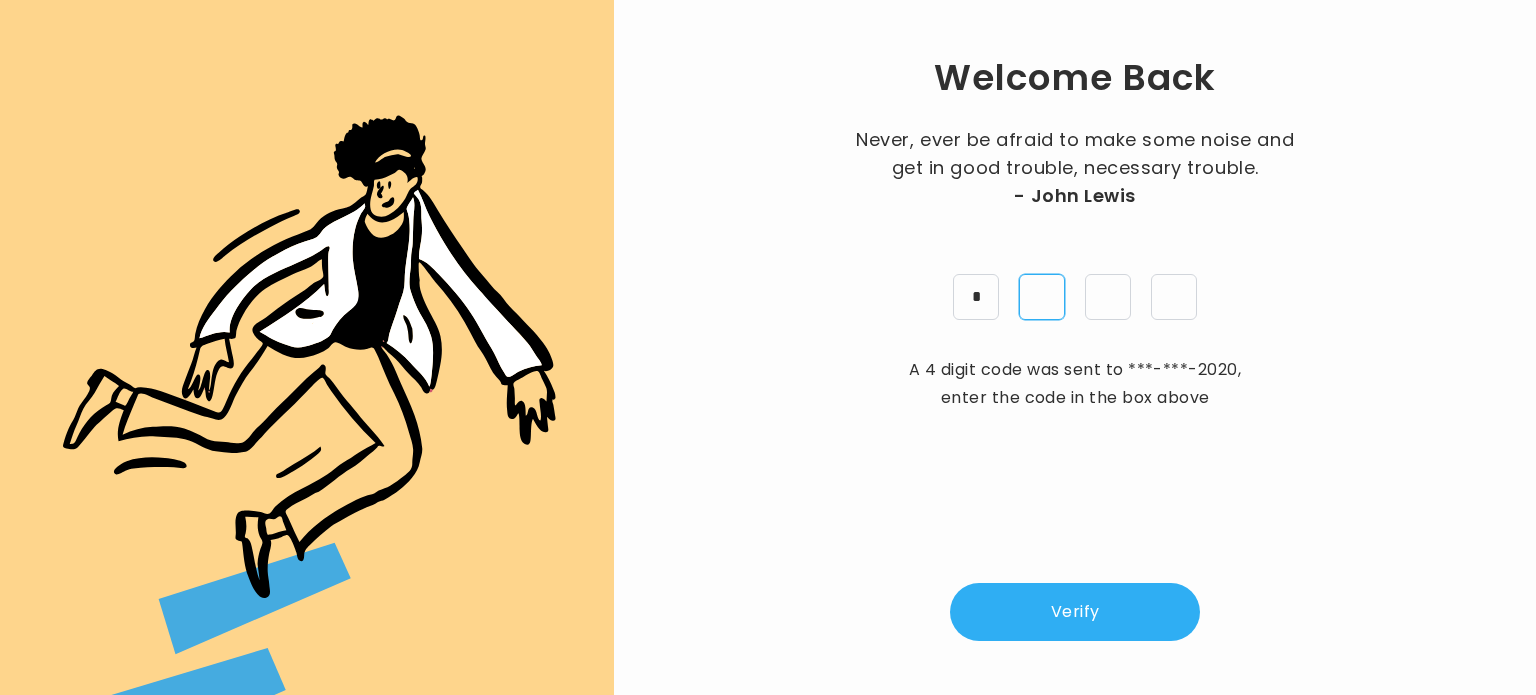 type on "*" 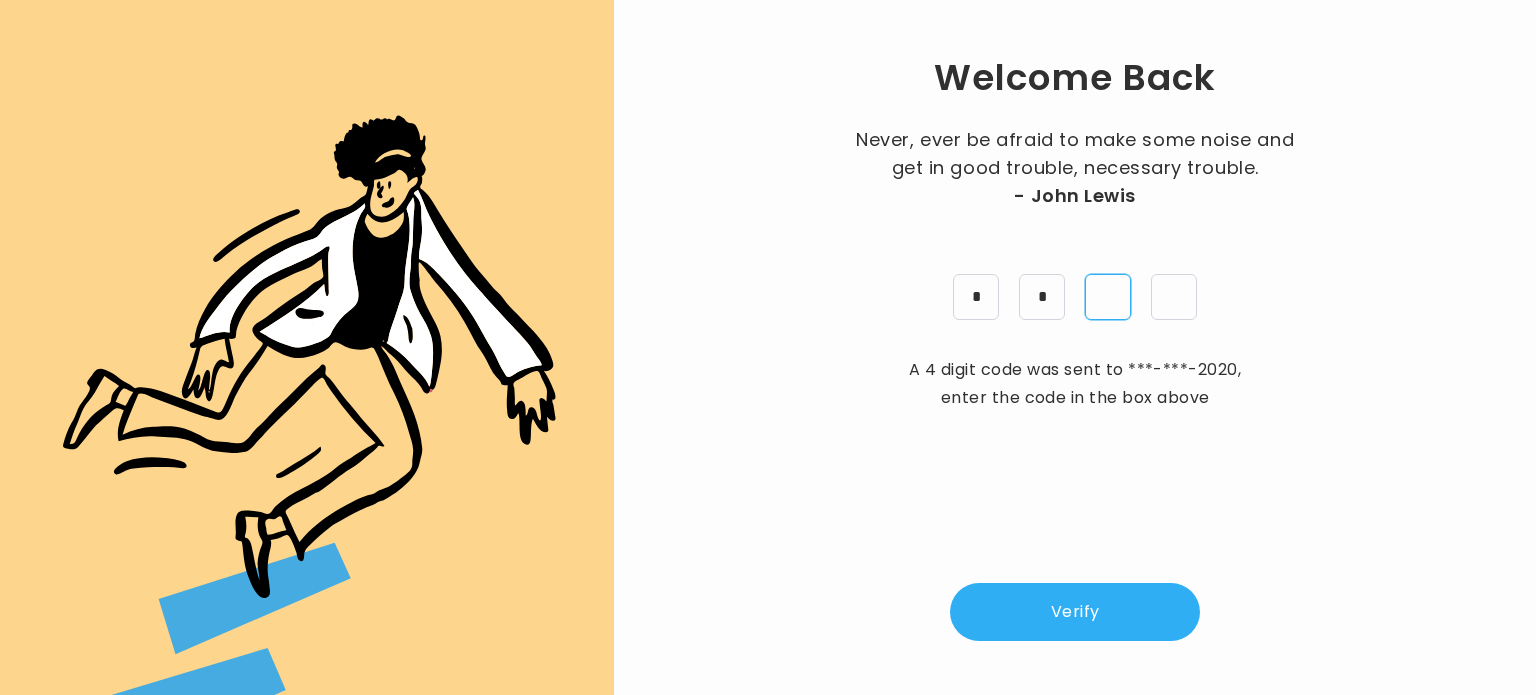 type on "*" 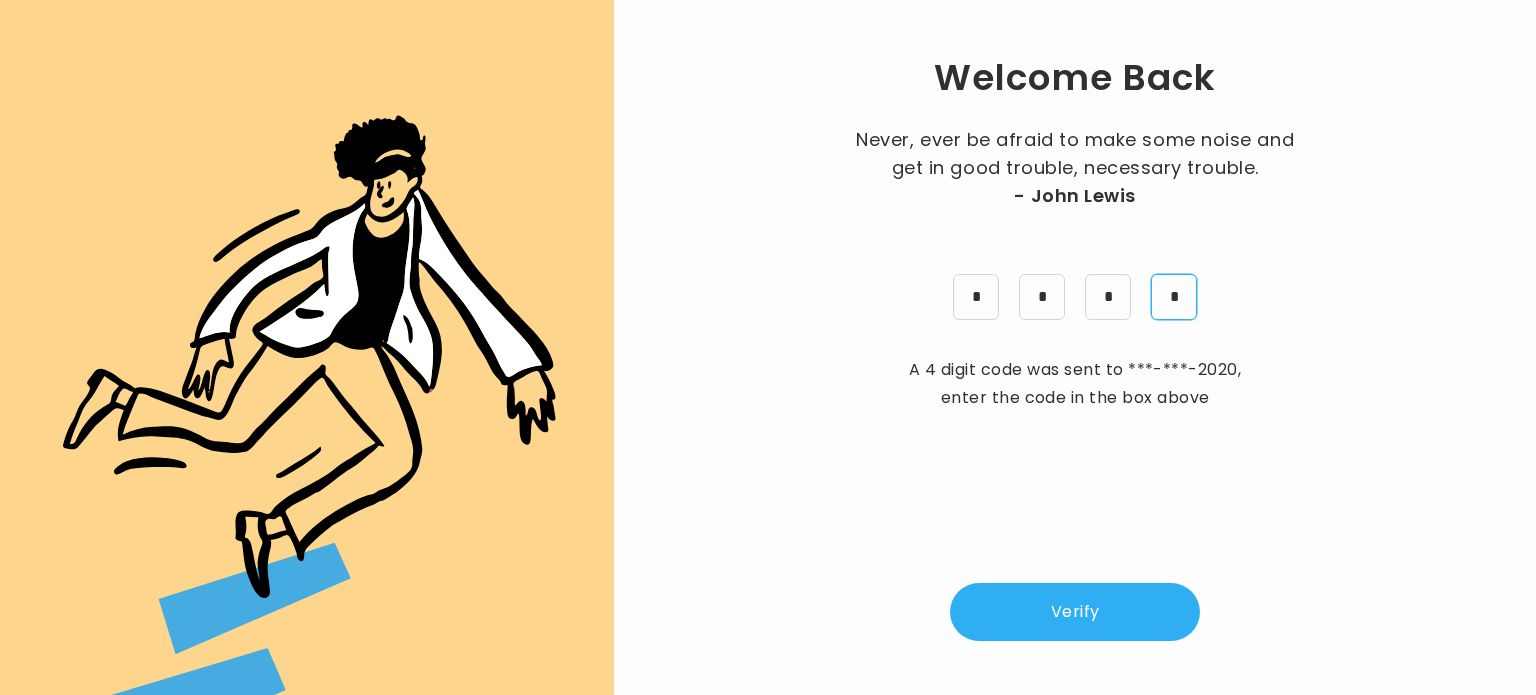 type on "*" 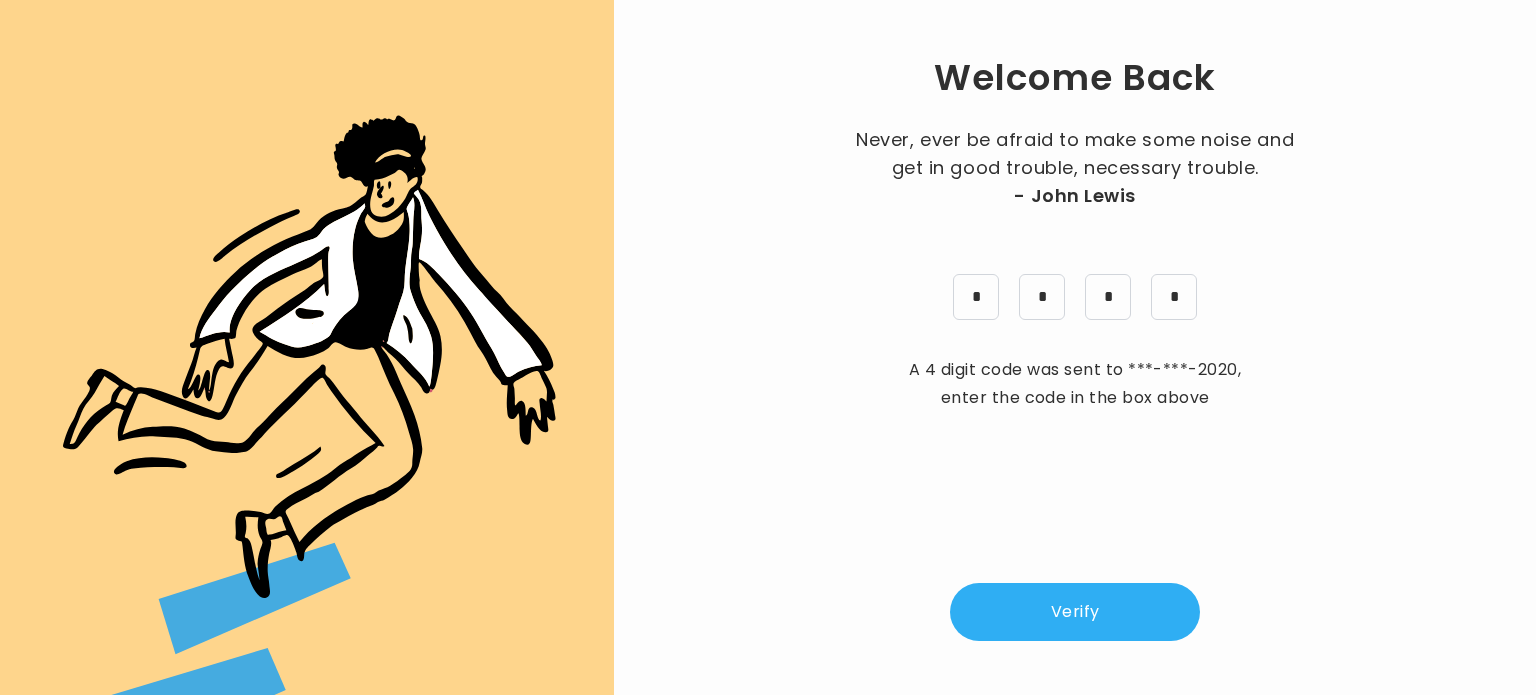 click on "Verify" at bounding box center [1075, 612] 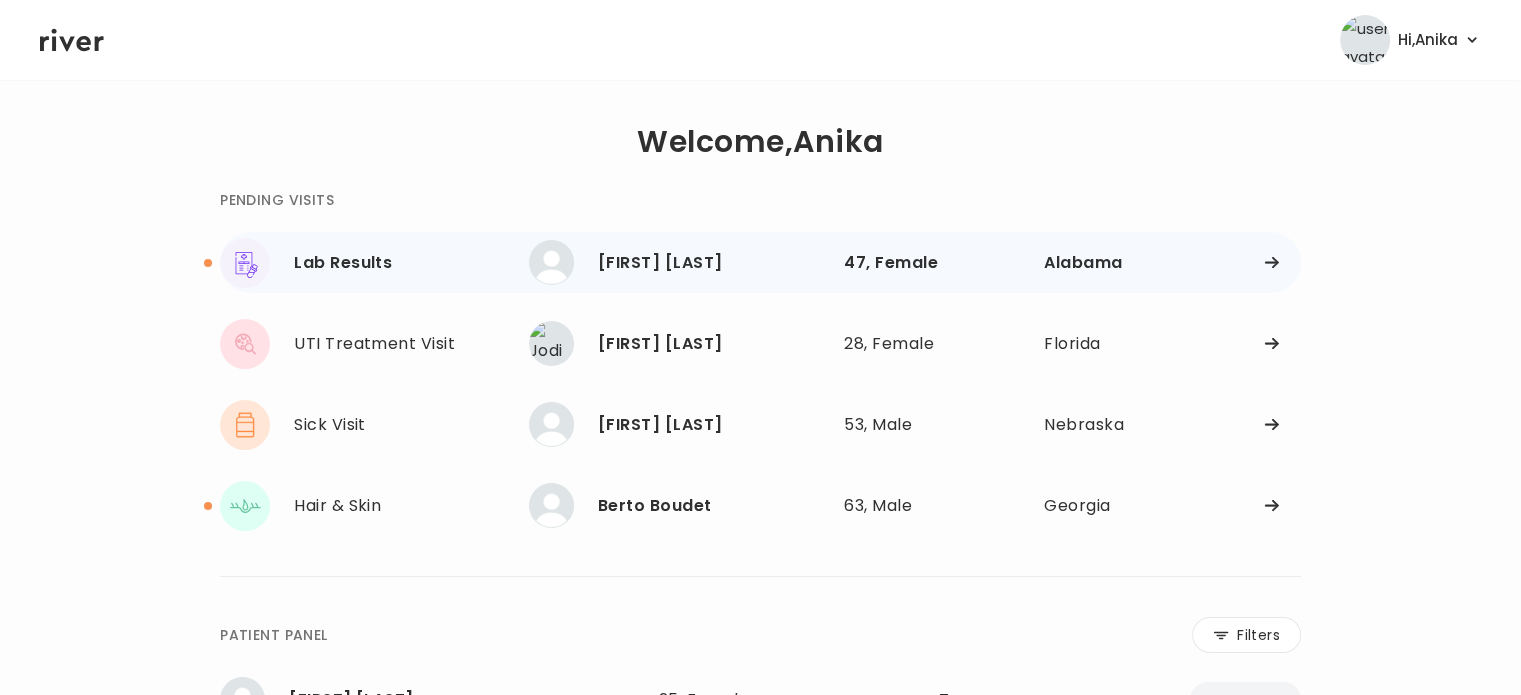 click on "[FIRST] [LAST]" at bounding box center [713, 263] 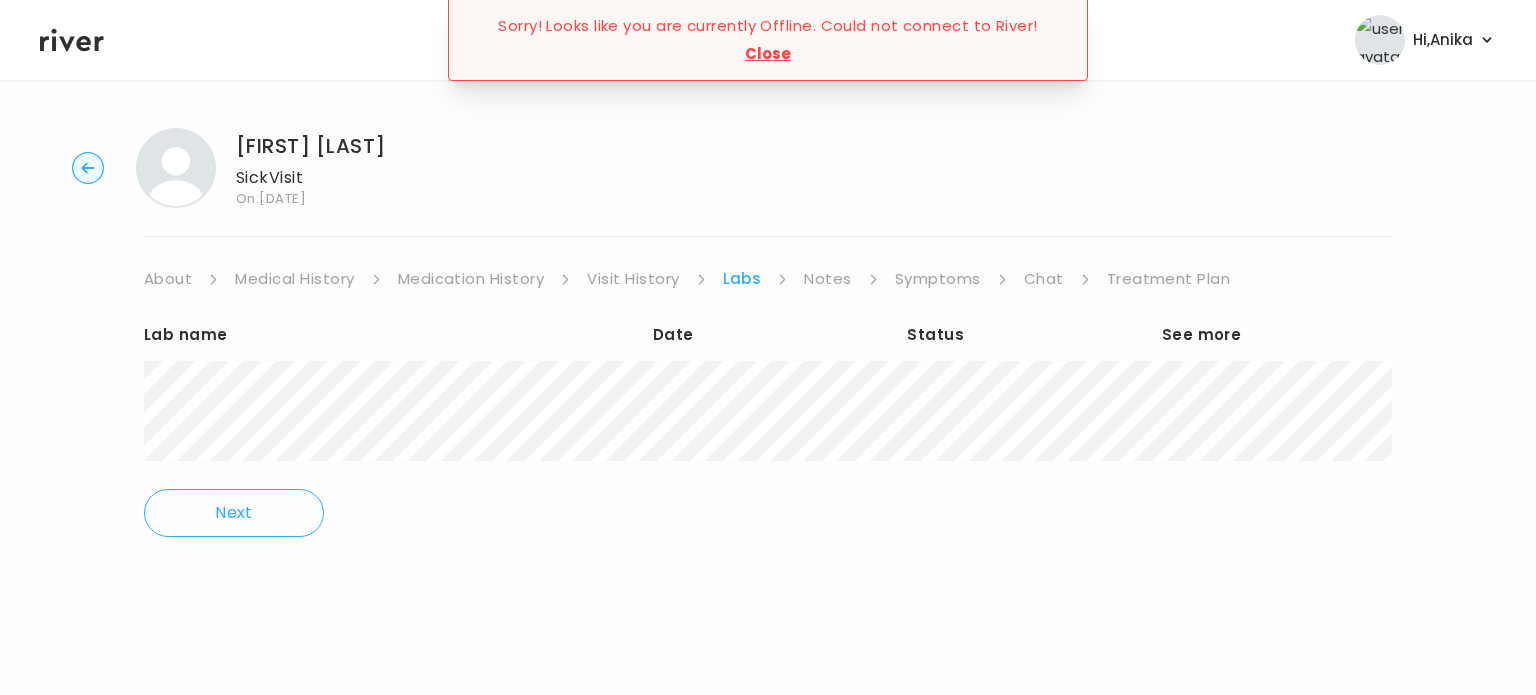 click on "Date" at bounding box center (768, 335) 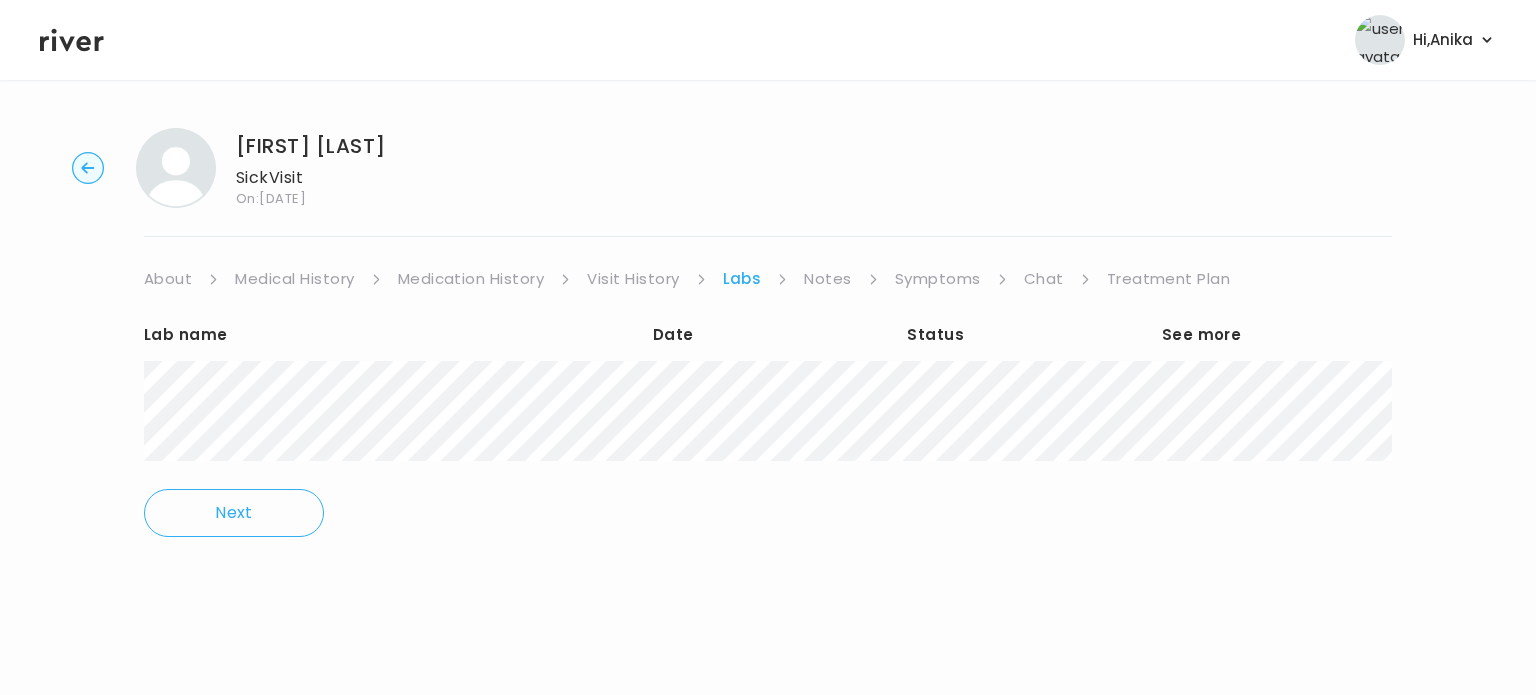 click on "KALISHA MCNEESE Sick  Visit On:  10 Jul 2025 About Medical History Medication History Visit History Labs Notes Symptoms Chat Treatment Plan Lab name Date Status See more Next" at bounding box center [768, 332] 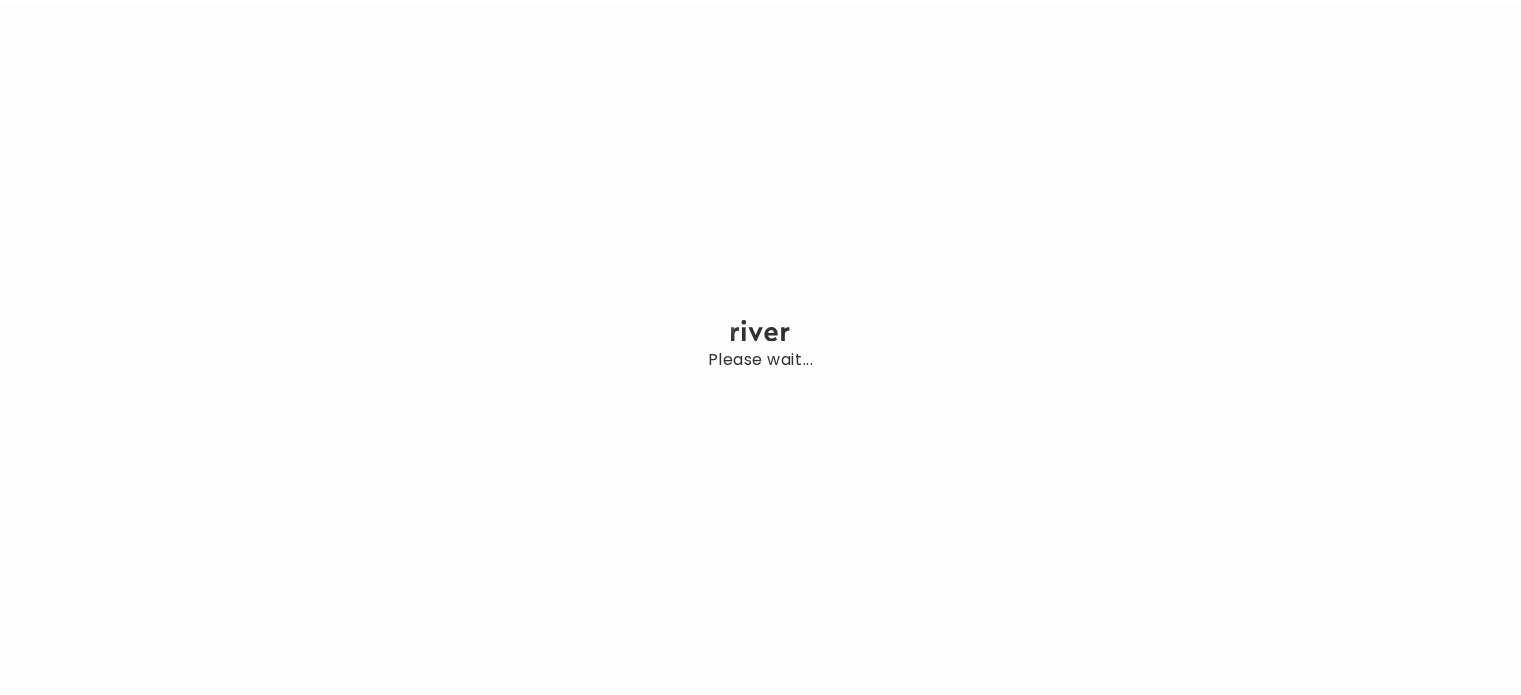 scroll, scrollTop: 0, scrollLeft: 0, axis: both 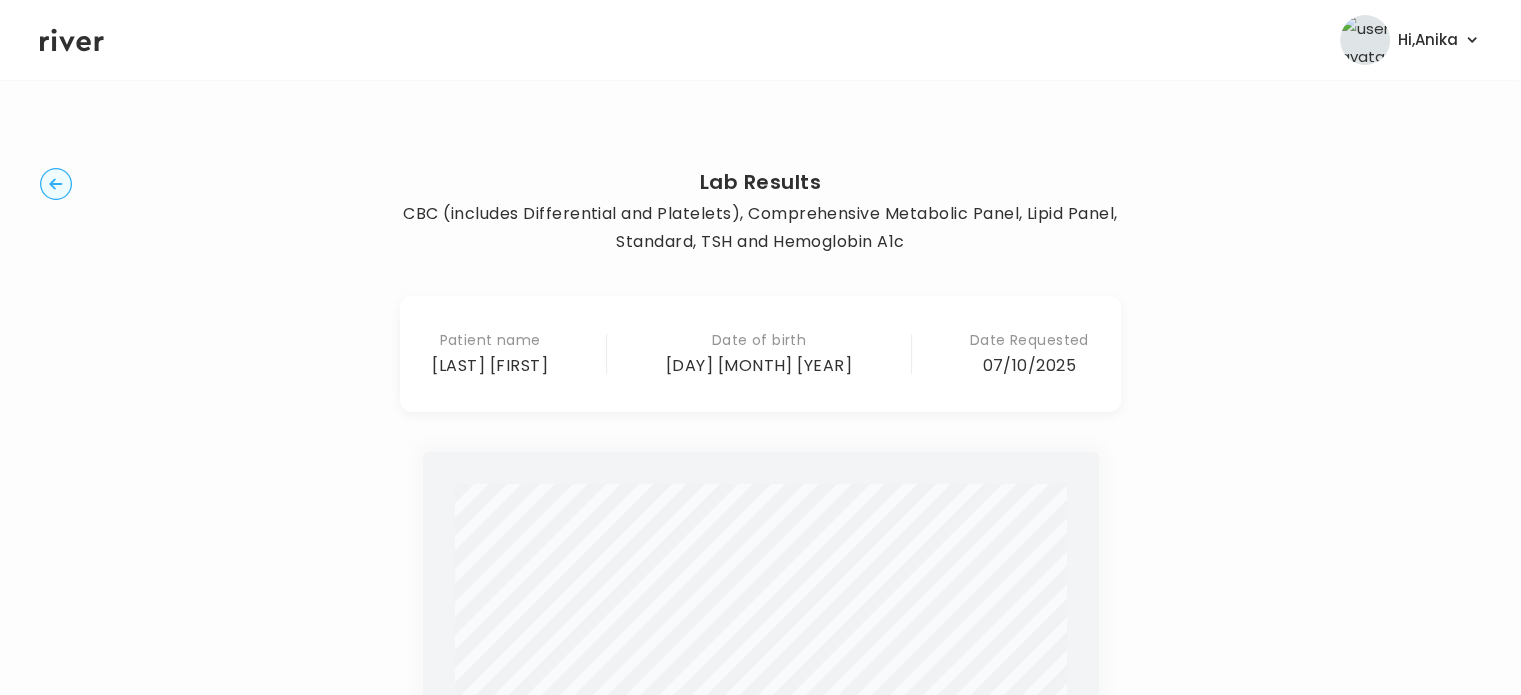 click on "Patient name KALISHA MCNEESE Date of birth 30 August 1977 Date Requested 07/10/2025" at bounding box center (760, 354) 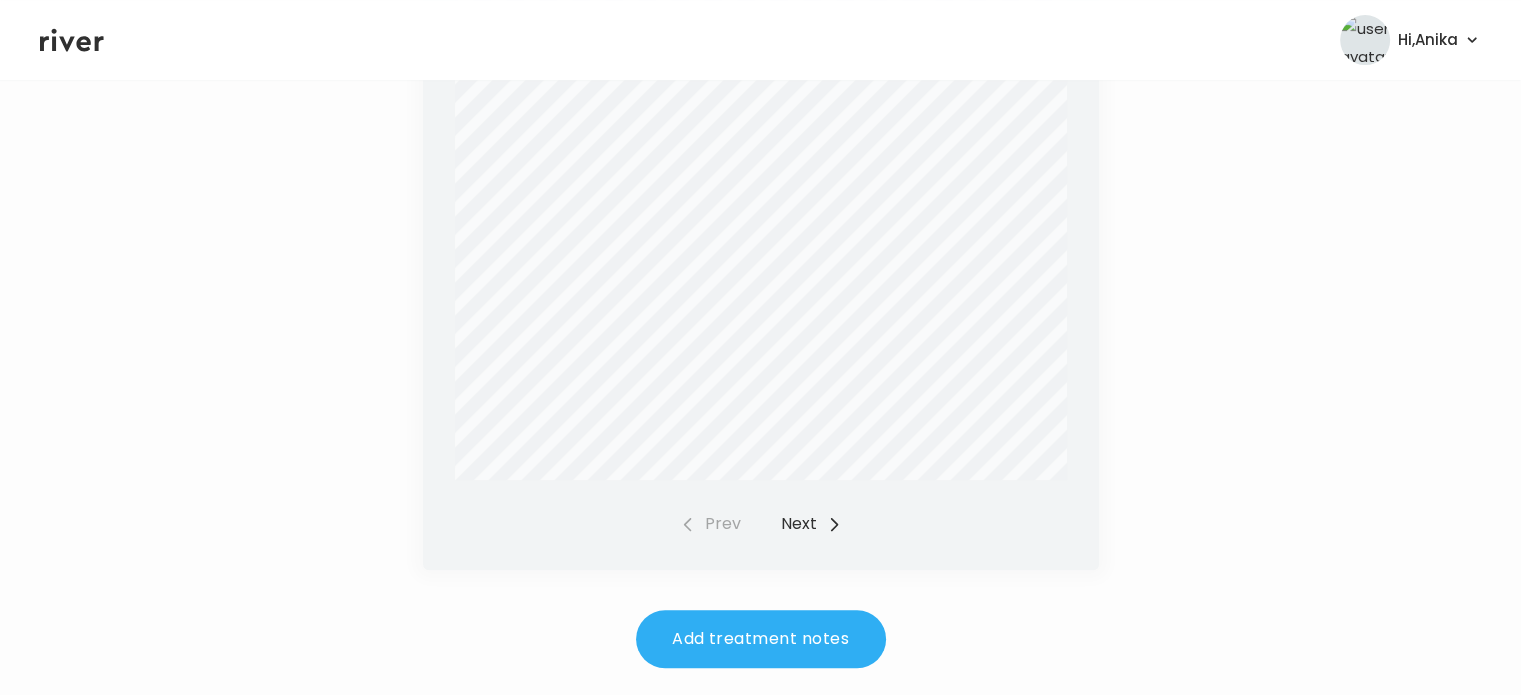 scroll, scrollTop: 798, scrollLeft: 0, axis: vertical 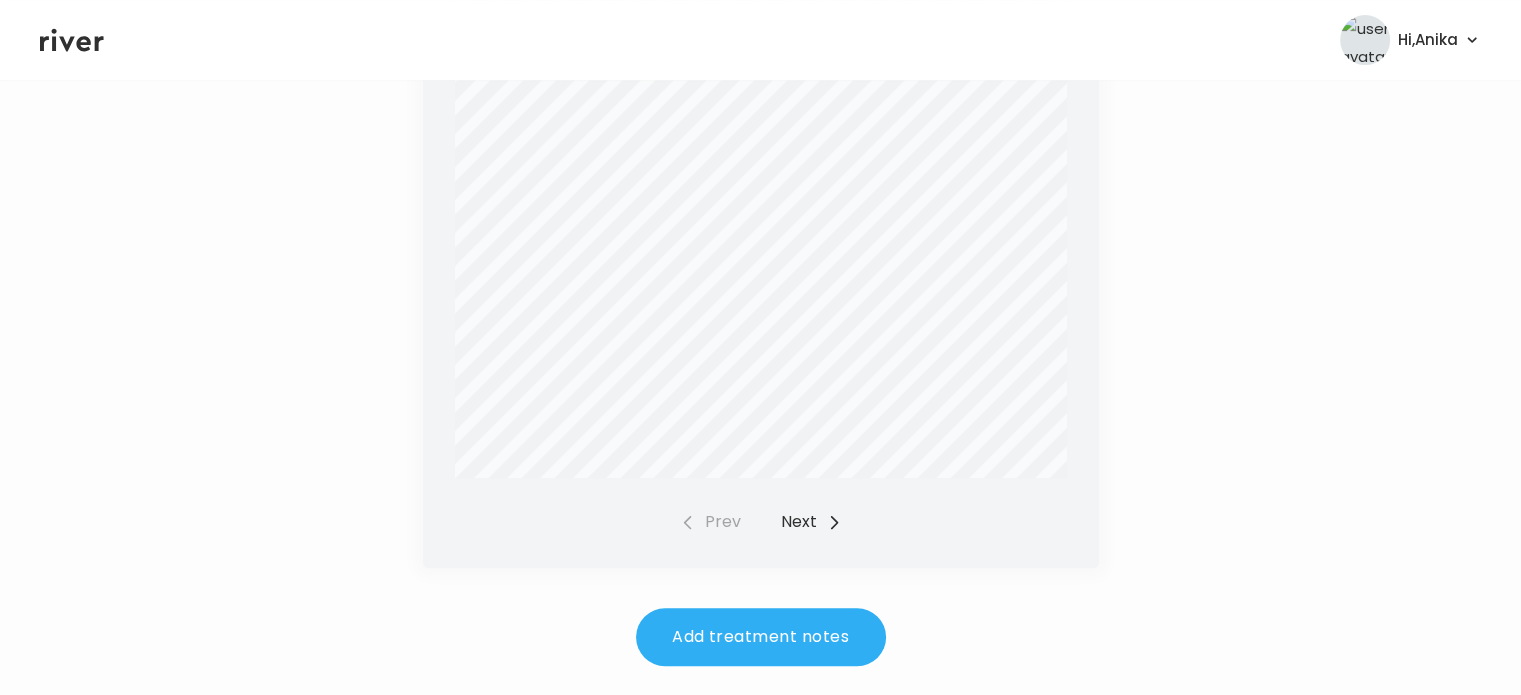 click on "Next" at bounding box center (811, 522) 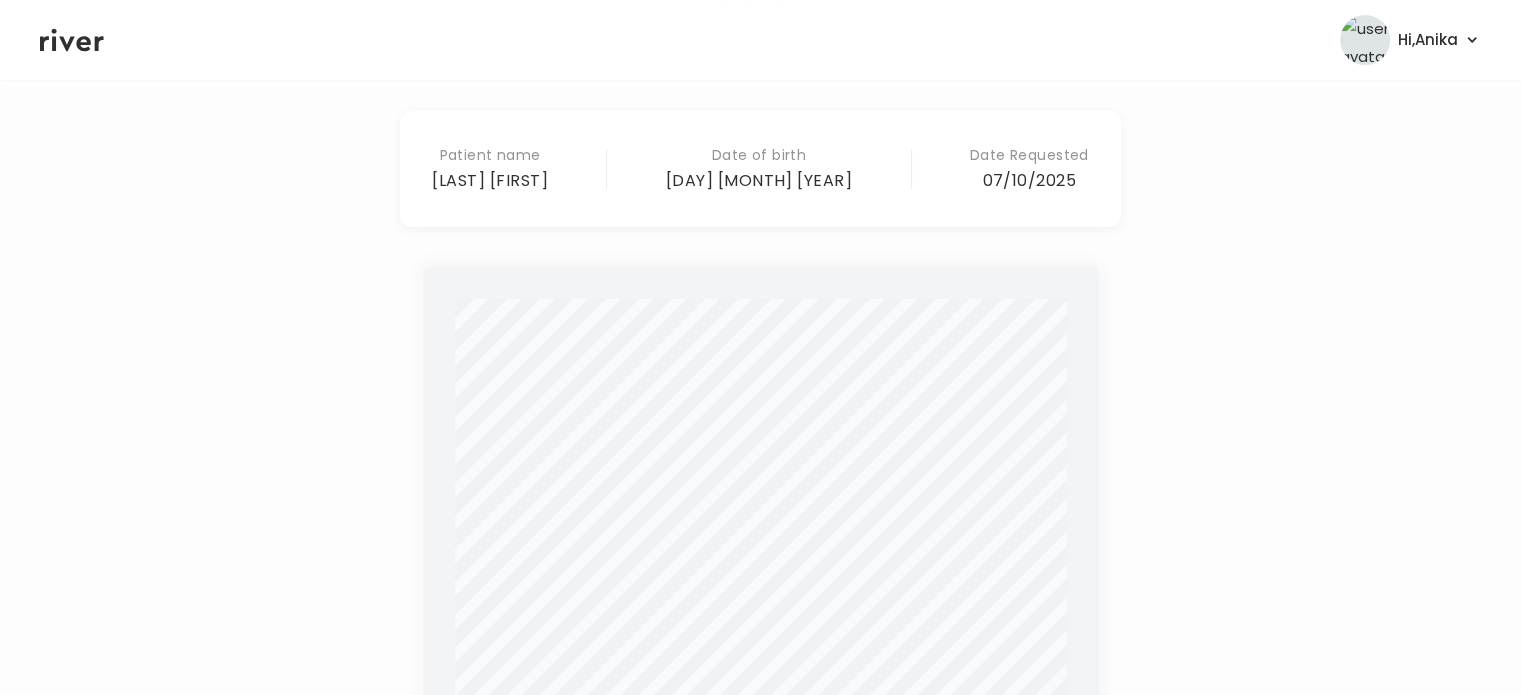 scroll, scrollTop: 0, scrollLeft: 0, axis: both 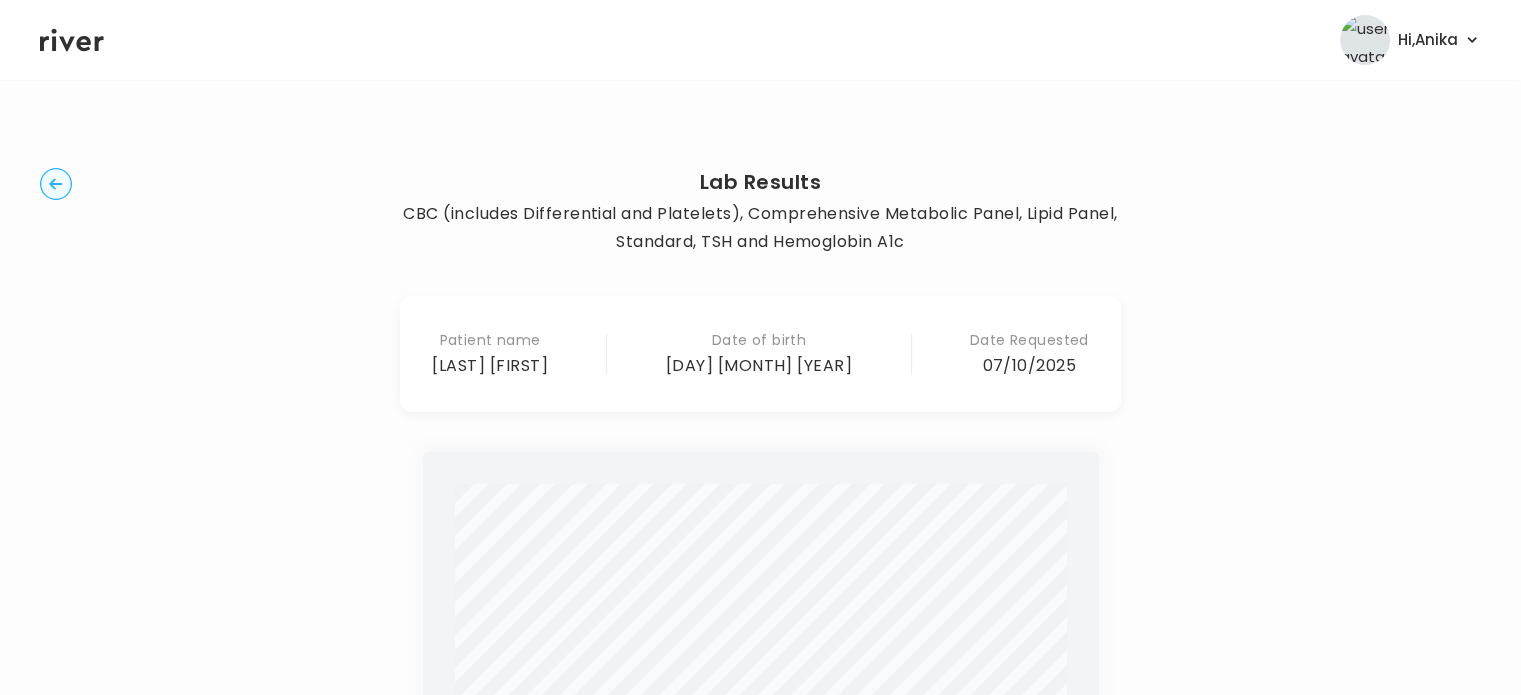 click 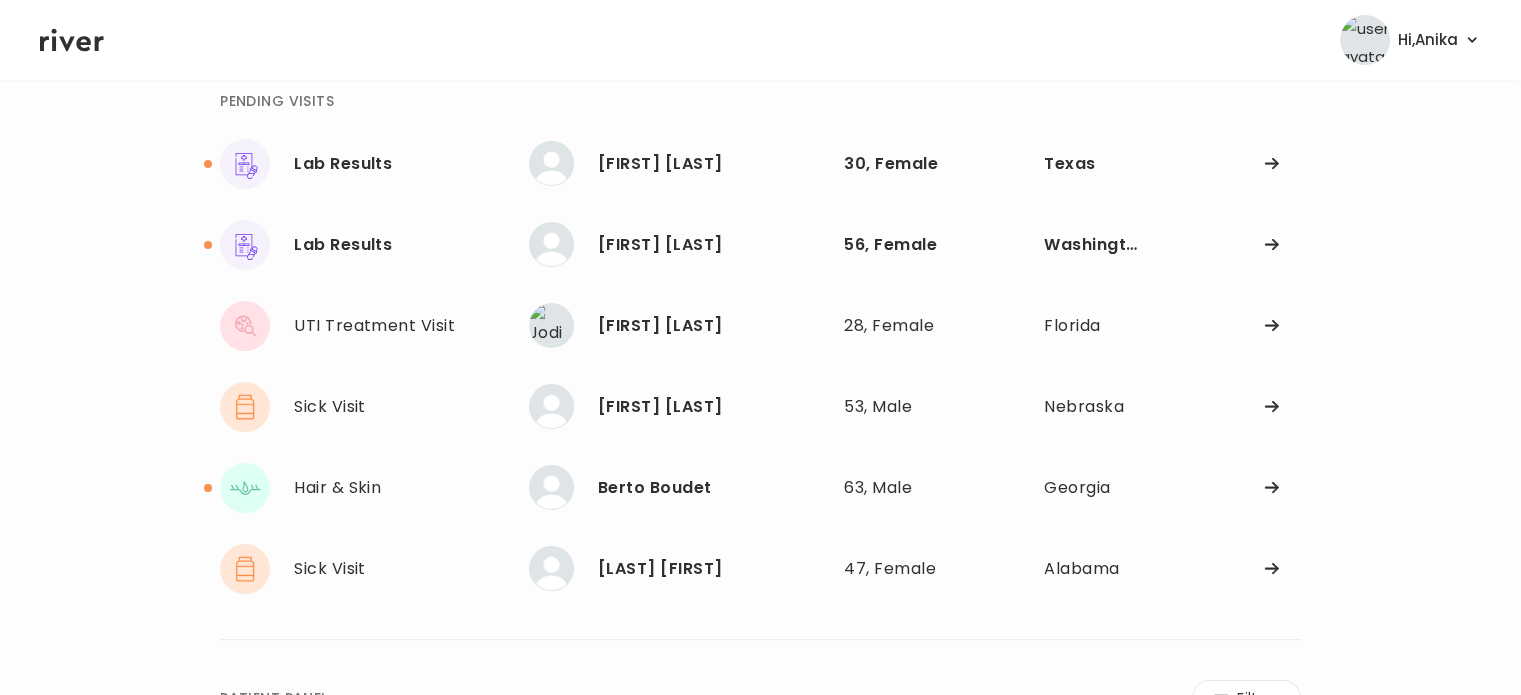 scroll, scrollTop: 105, scrollLeft: 0, axis: vertical 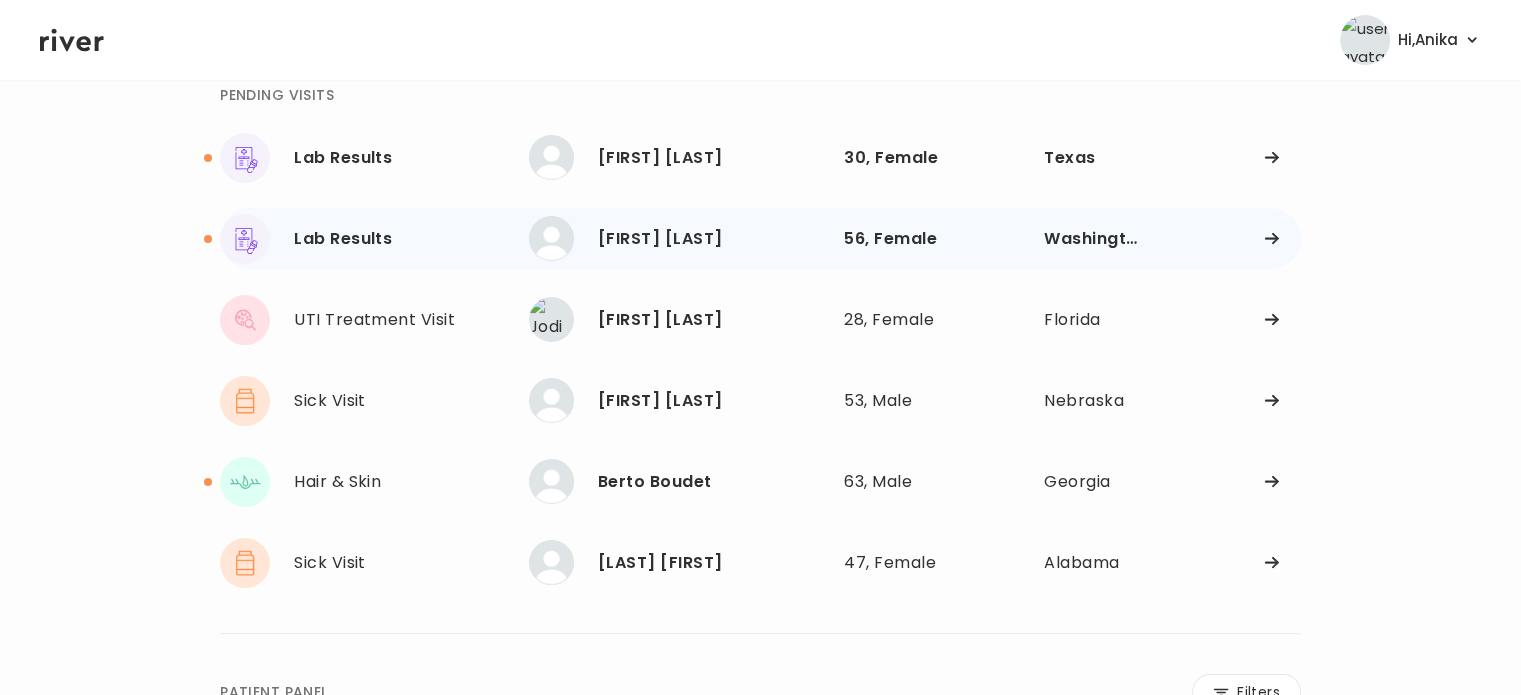 click on "[FIRST] [LAST]" at bounding box center [713, 239] 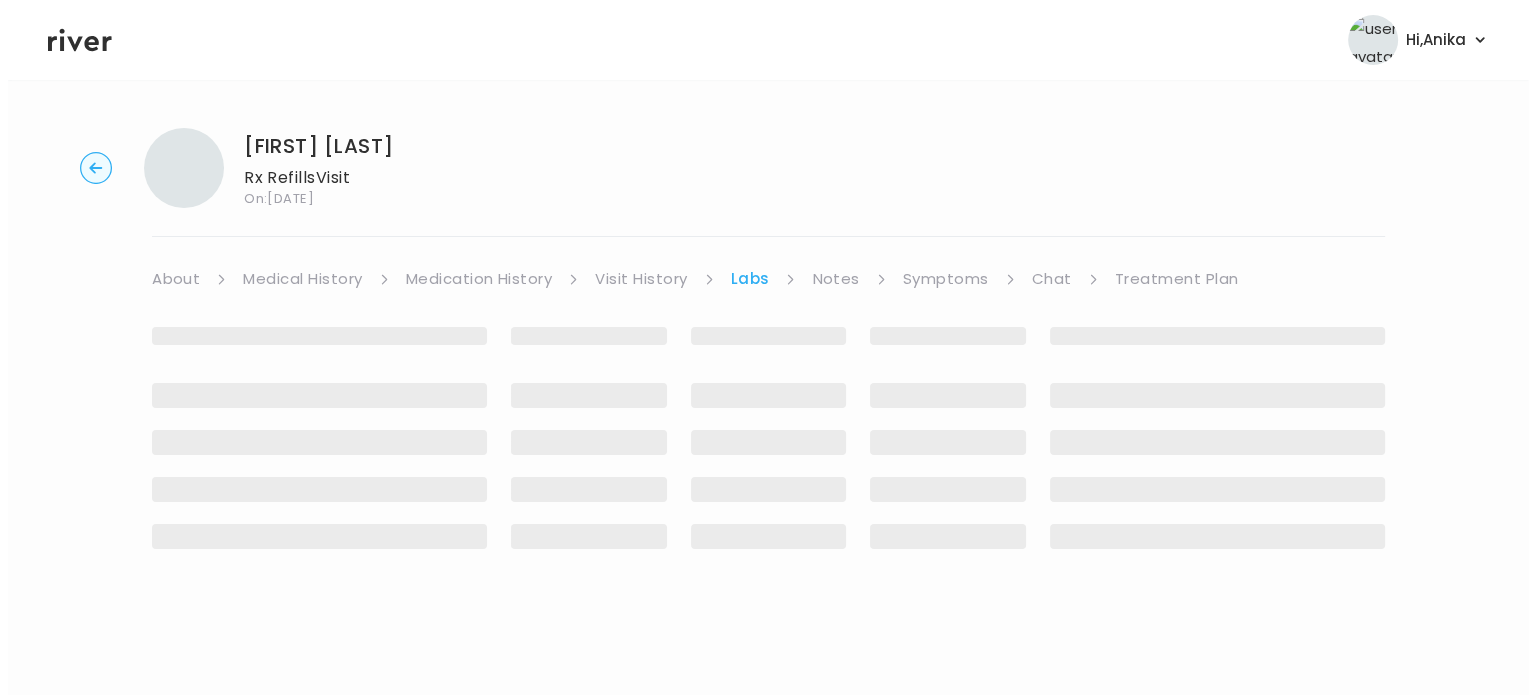 scroll, scrollTop: 0, scrollLeft: 0, axis: both 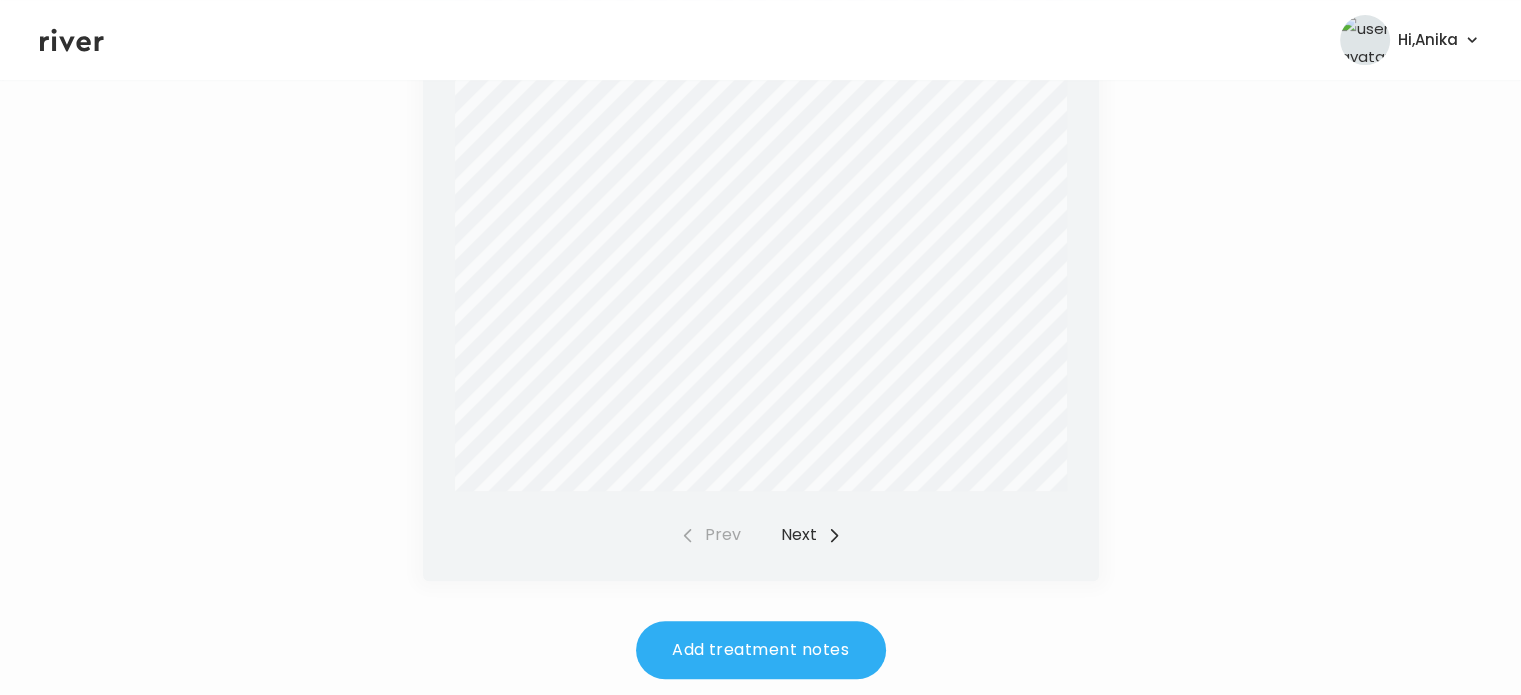 click on "Next" at bounding box center (811, 535) 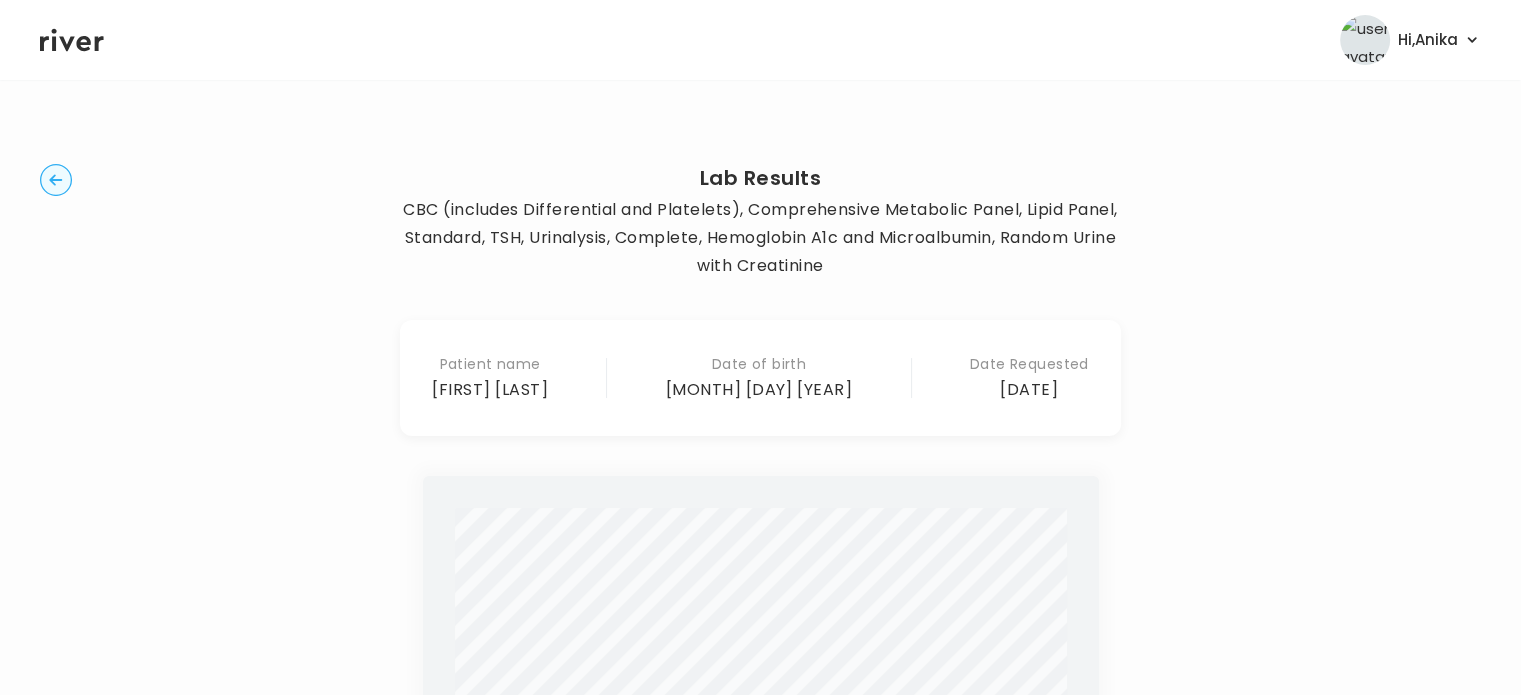 scroll, scrollTop: 0, scrollLeft: 0, axis: both 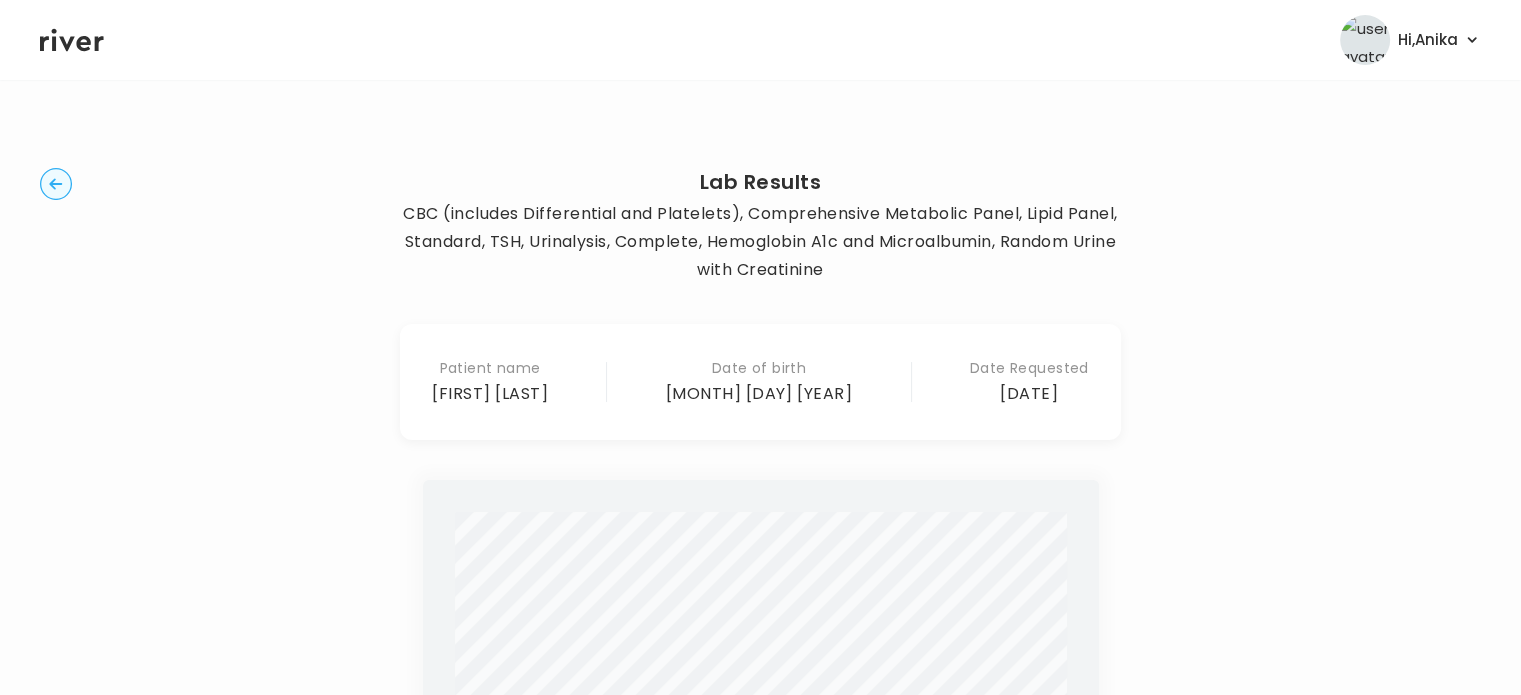 click 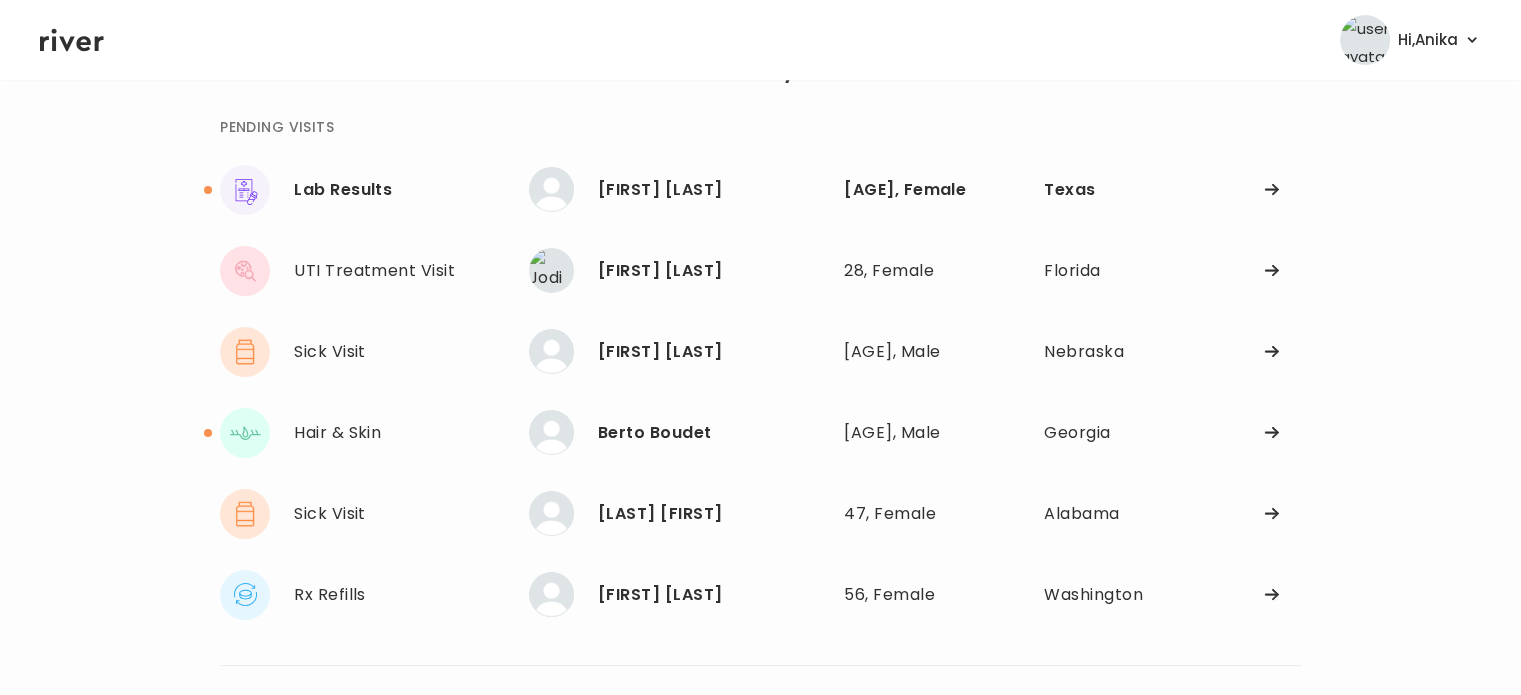 scroll, scrollTop: 75, scrollLeft: 0, axis: vertical 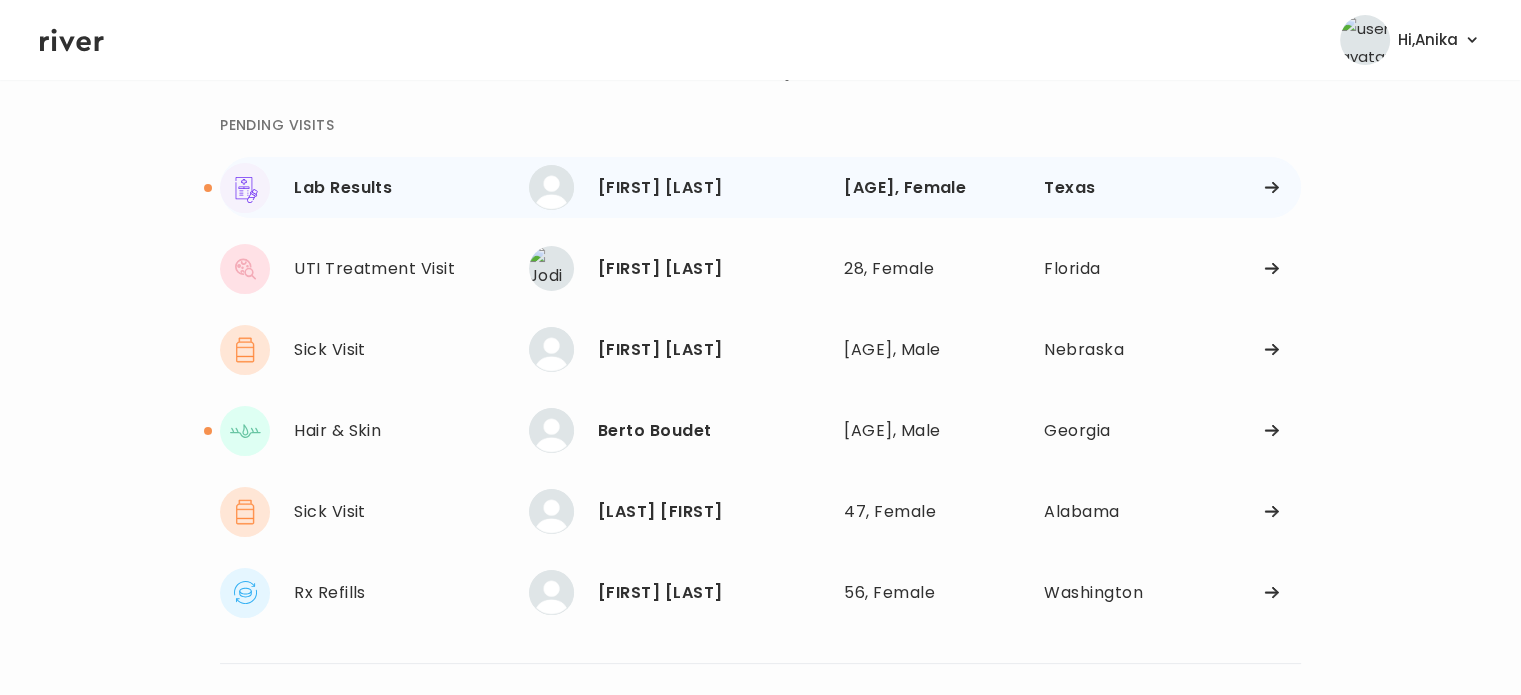 click on "[FIRST] [LAST]" at bounding box center (713, 188) 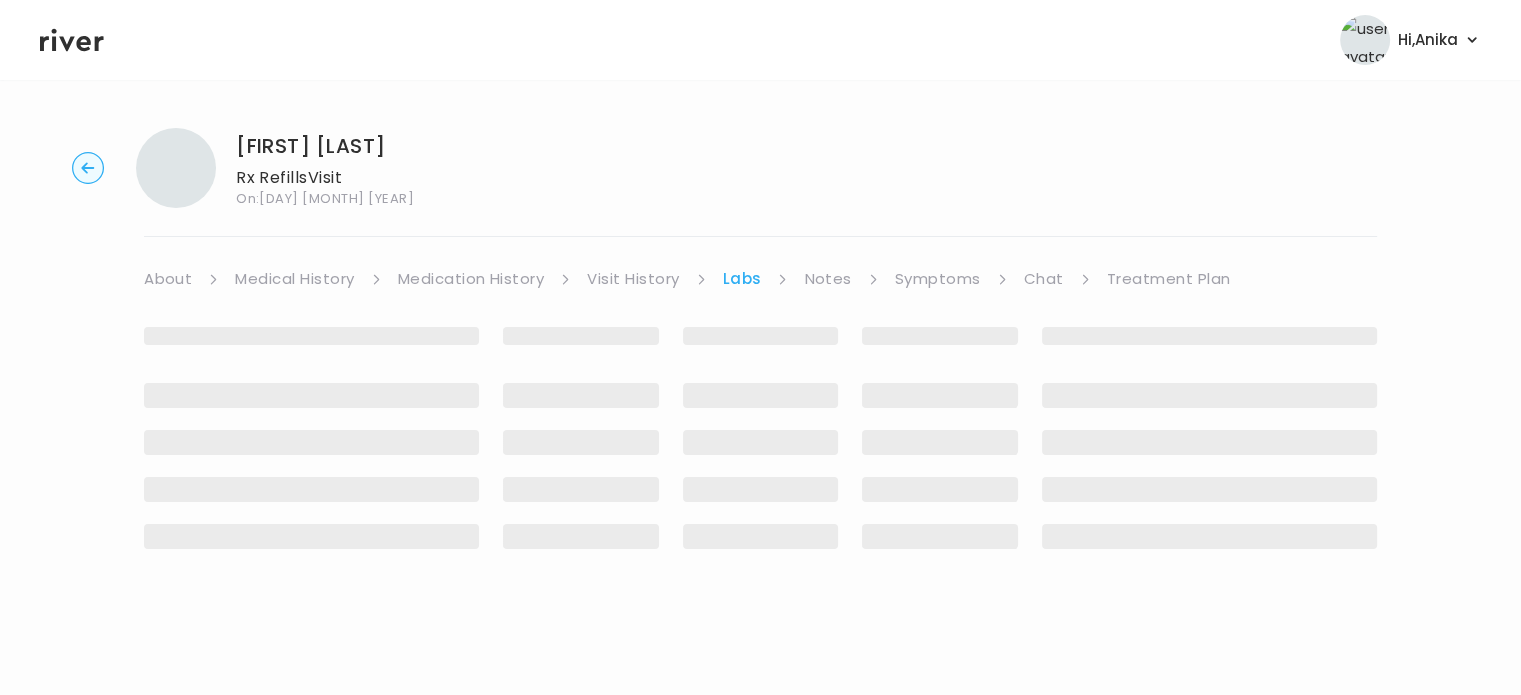 scroll, scrollTop: 0, scrollLeft: 0, axis: both 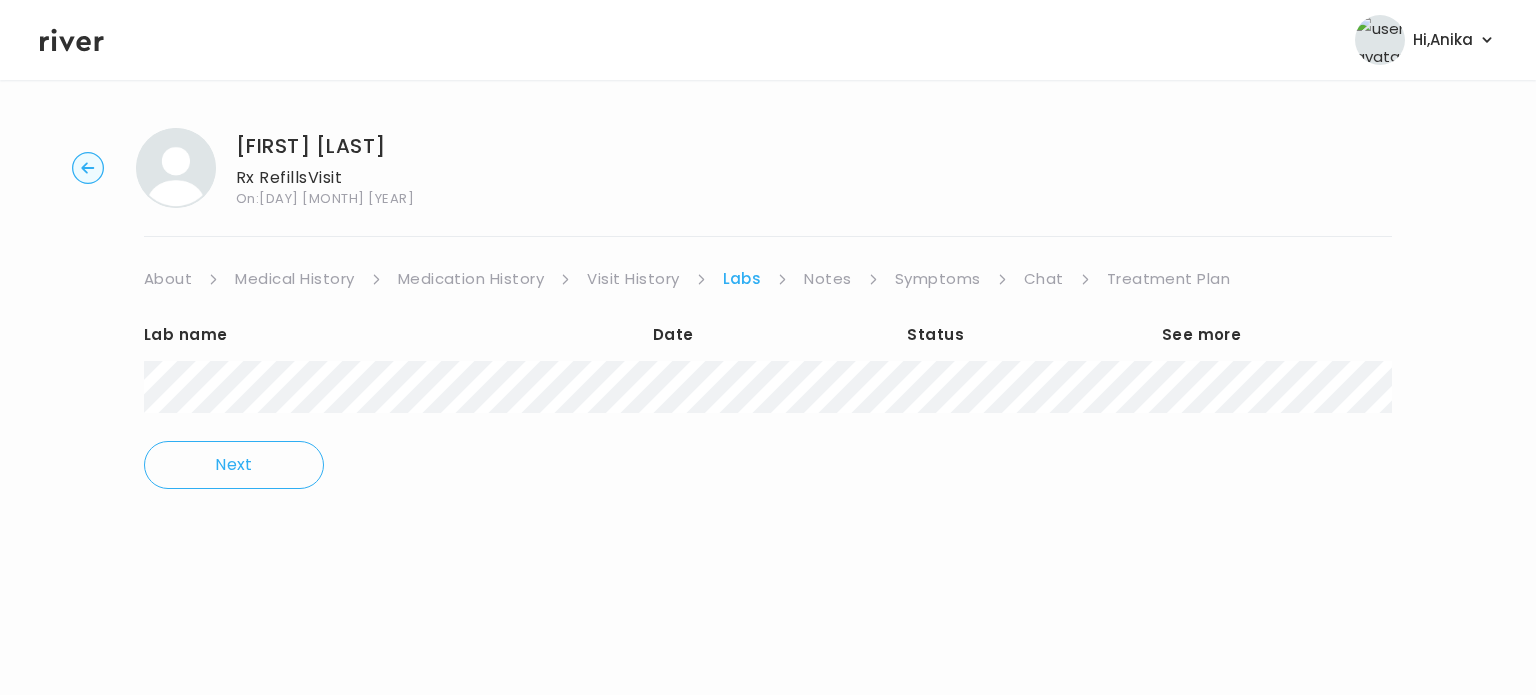 click 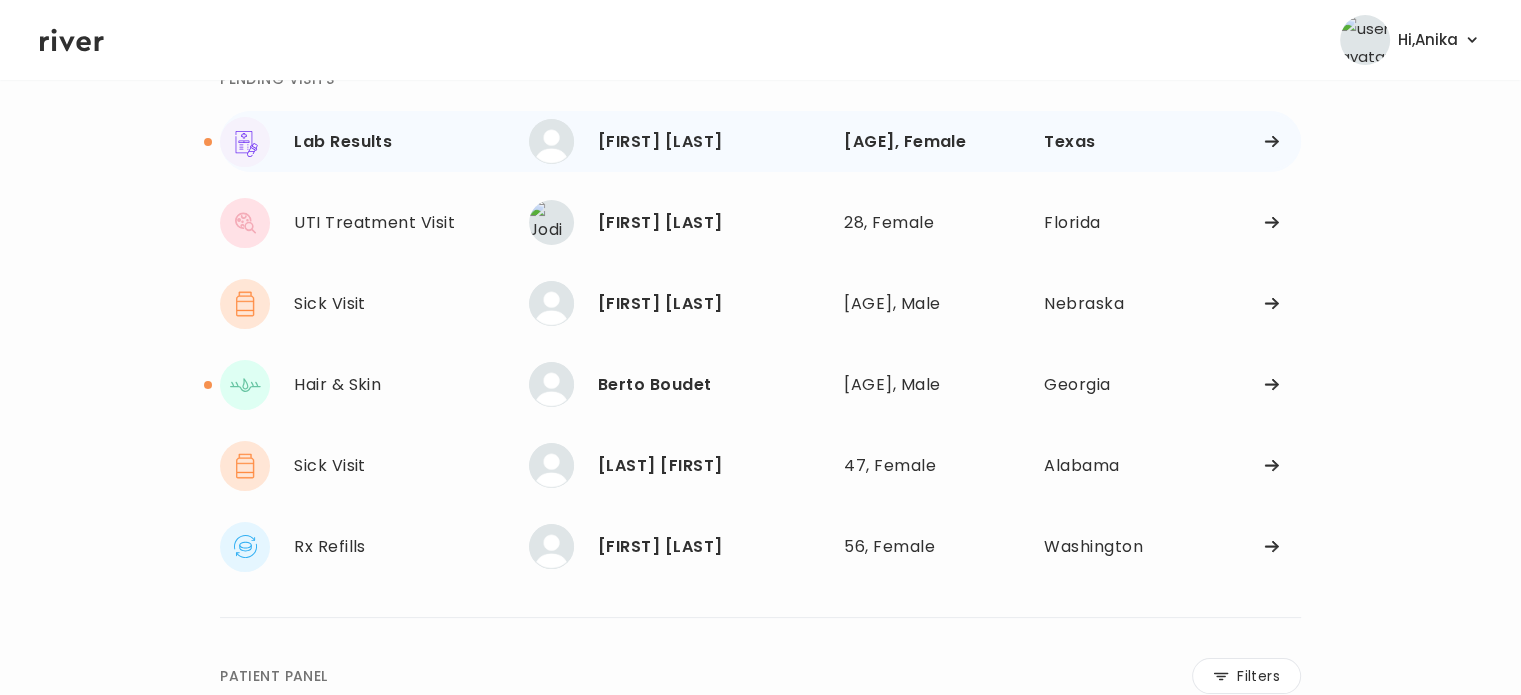 scroll, scrollTop: 152, scrollLeft: 0, axis: vertical 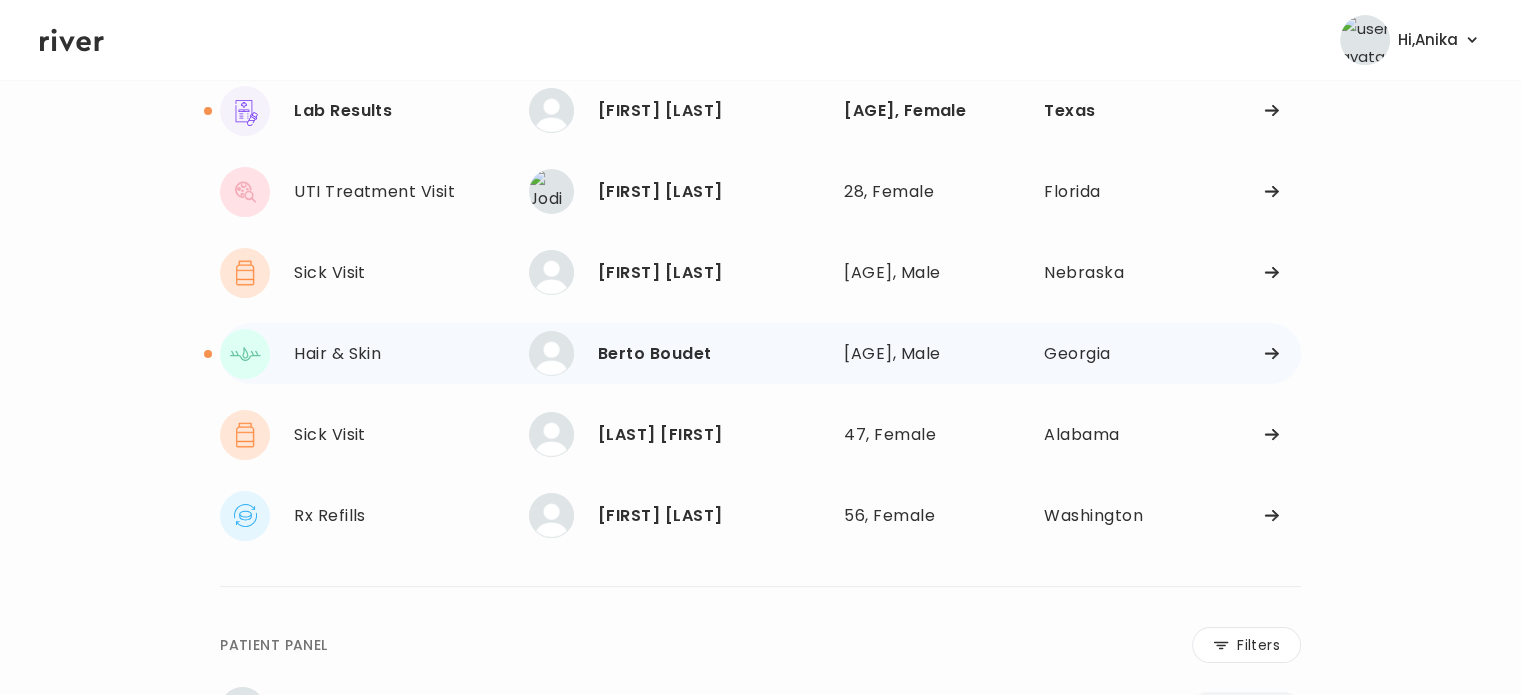 click on "Berto Boudet" at bounding box center (713, 354) 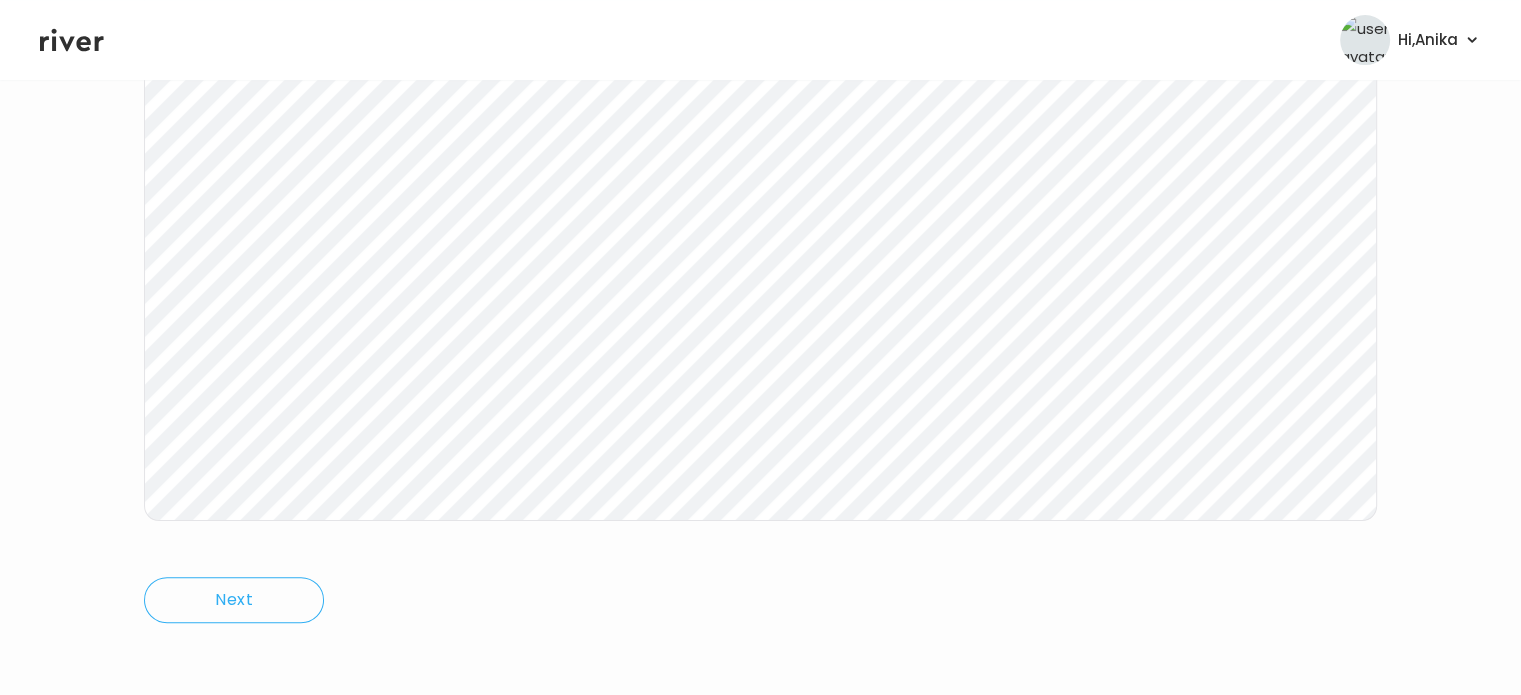 scroll, scrollTop: 410, scrollLeft: 0, axis: vertical 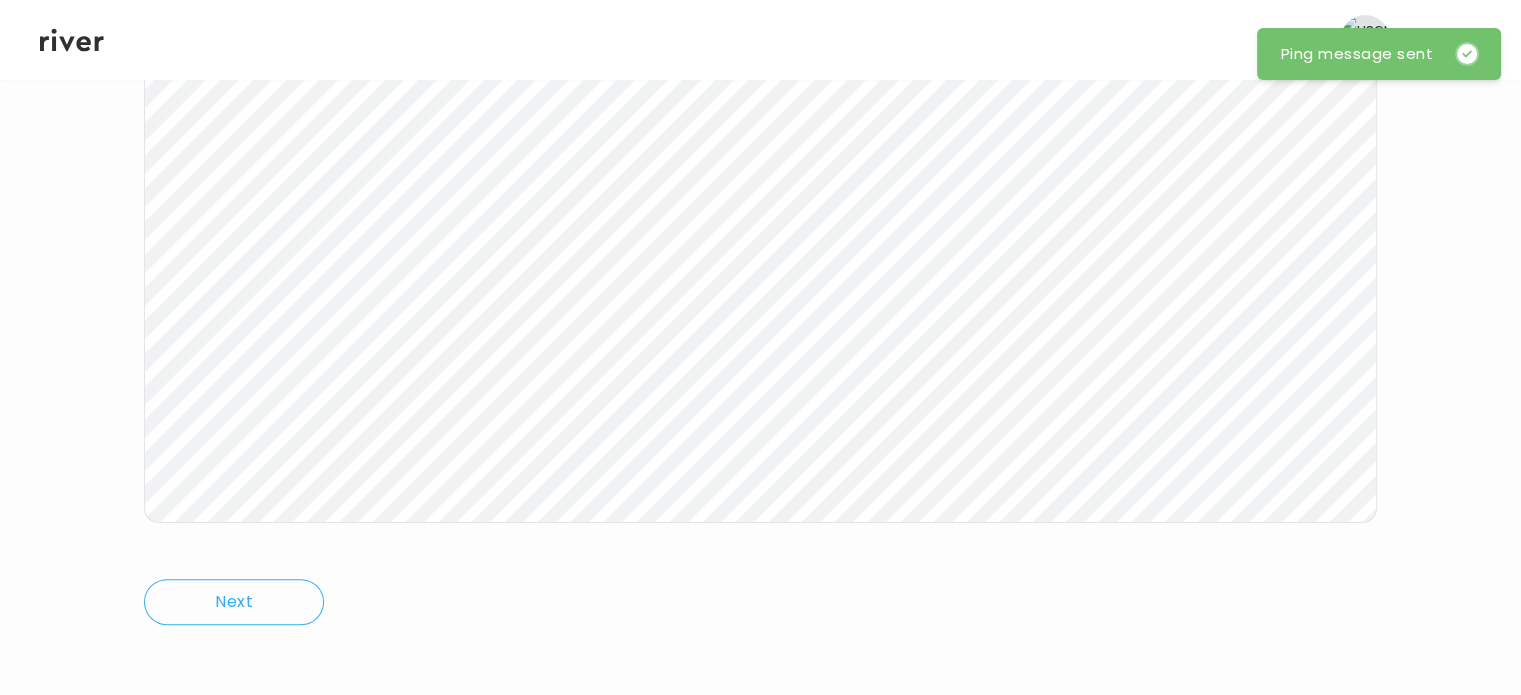 click 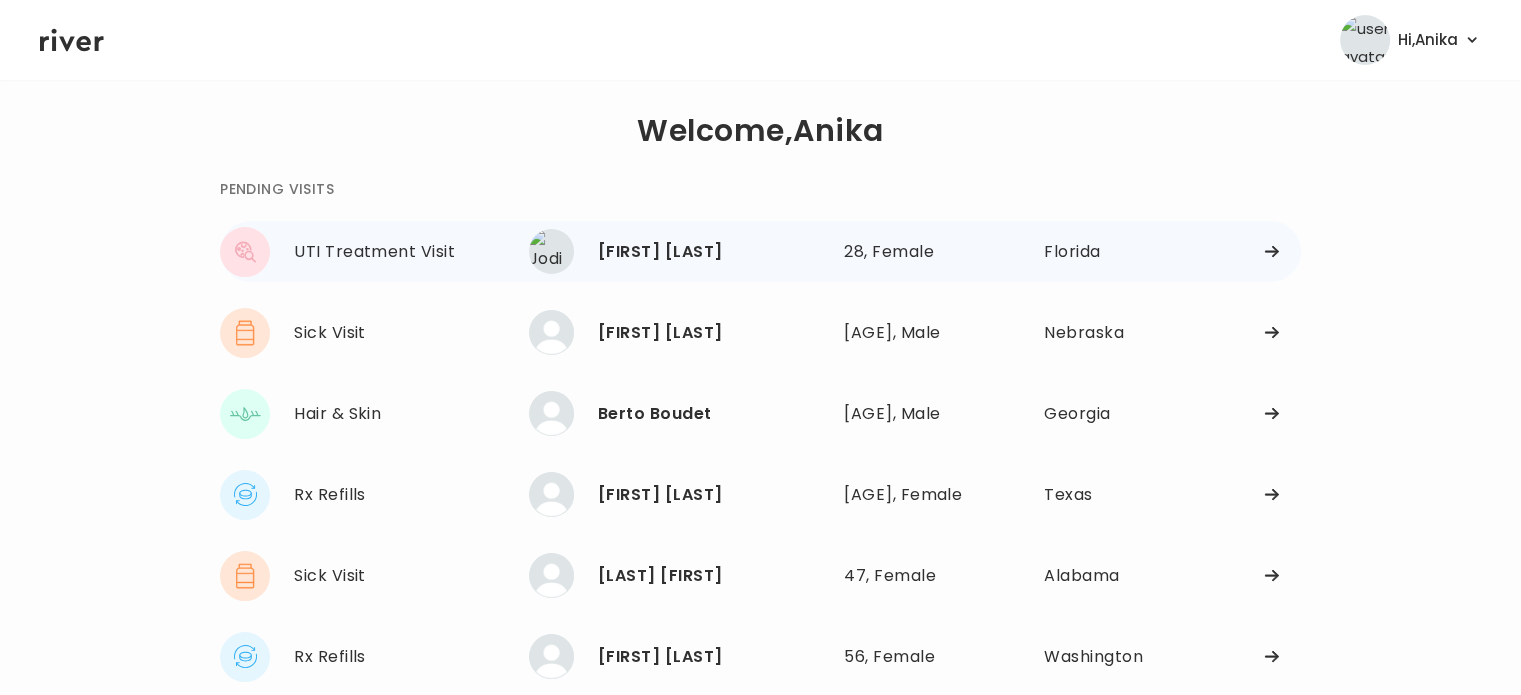 scroll, scrollTop: 13, scrollLeft: 0, axis: vertical 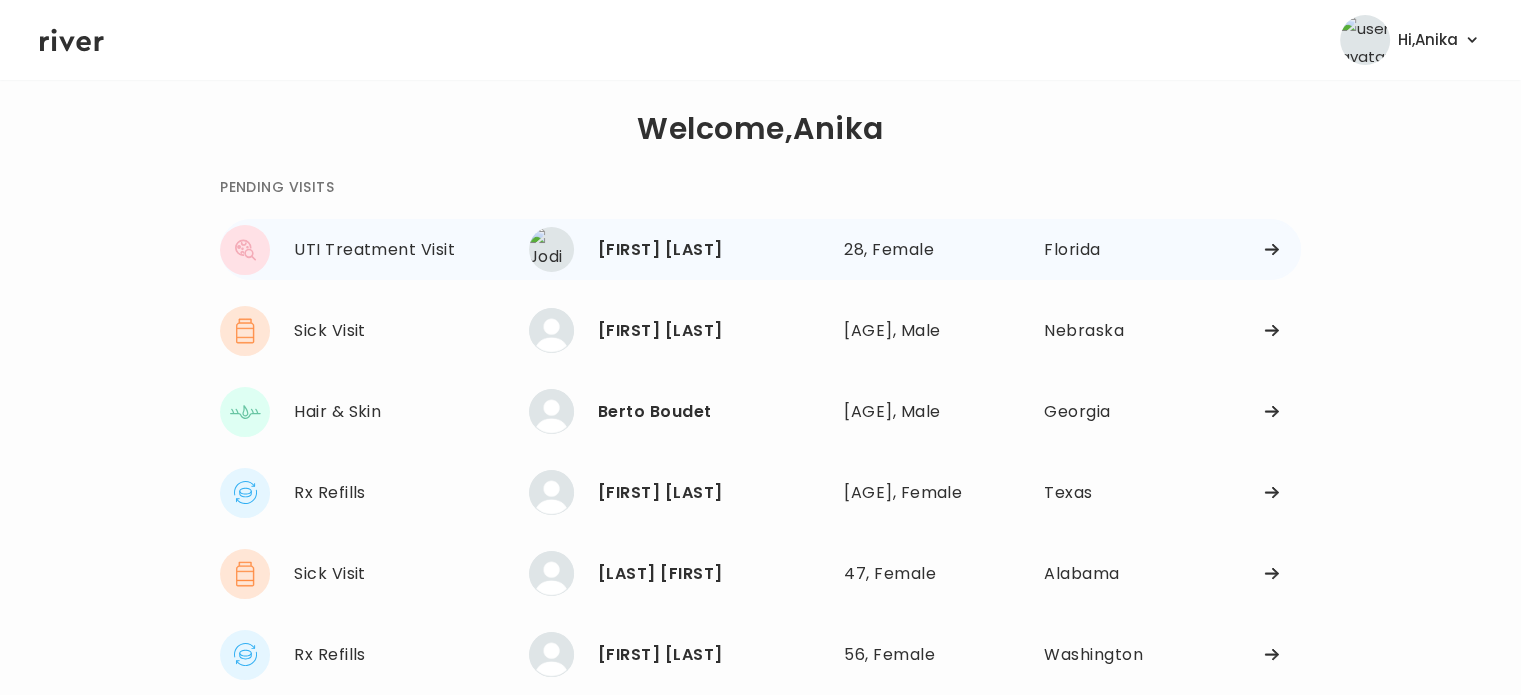 click on "Jodi Wood" at bounding box center [713, 250] 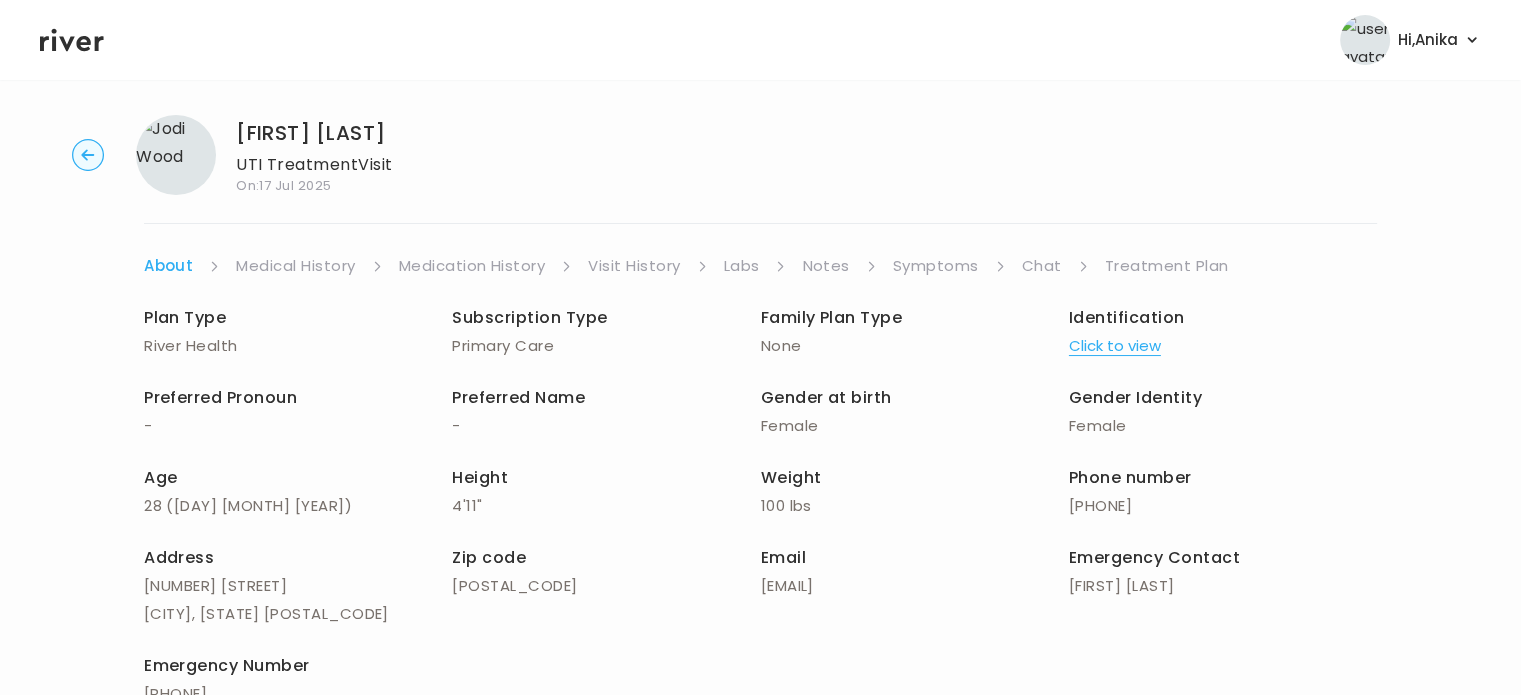 click on "Click to view" at bounding box center [1115, 346] 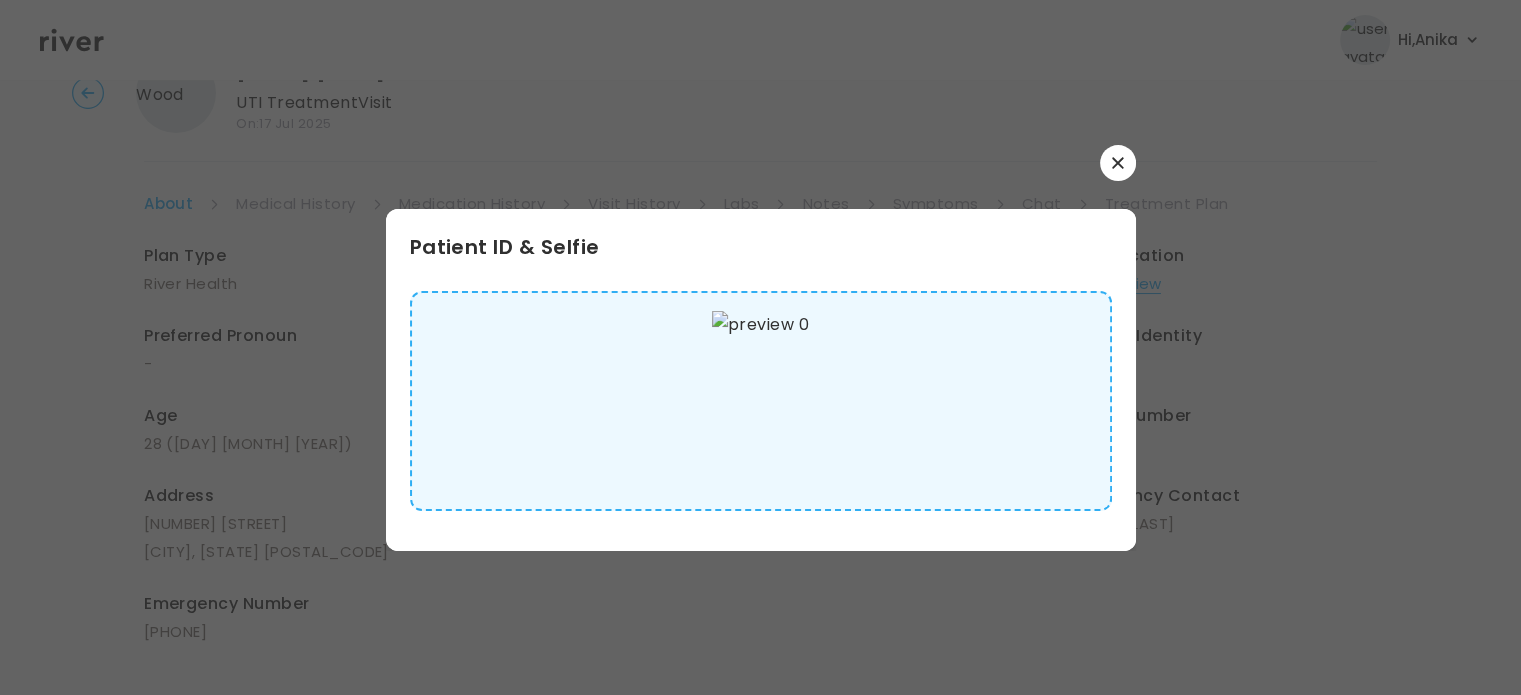 scroll, scrollTop: 72, scrollLeft: 0, axis: vertical 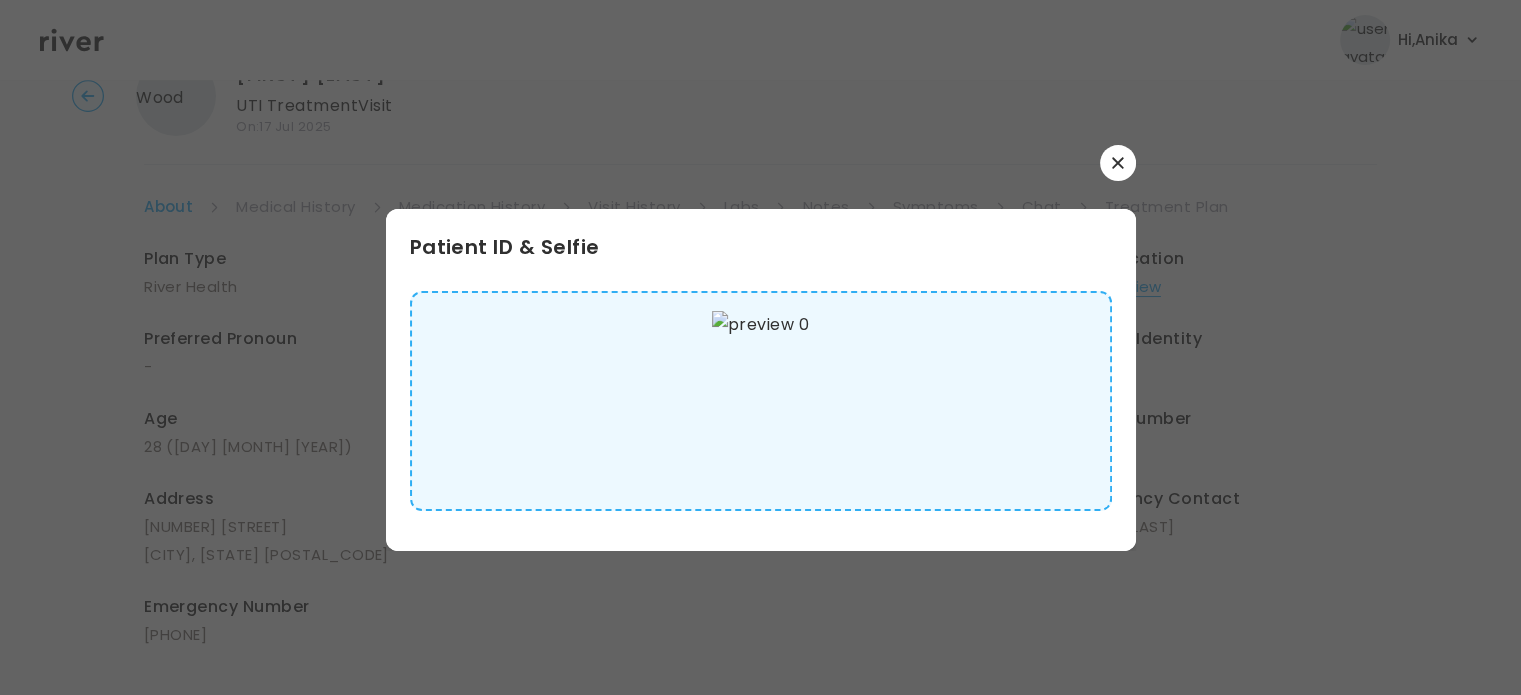 click 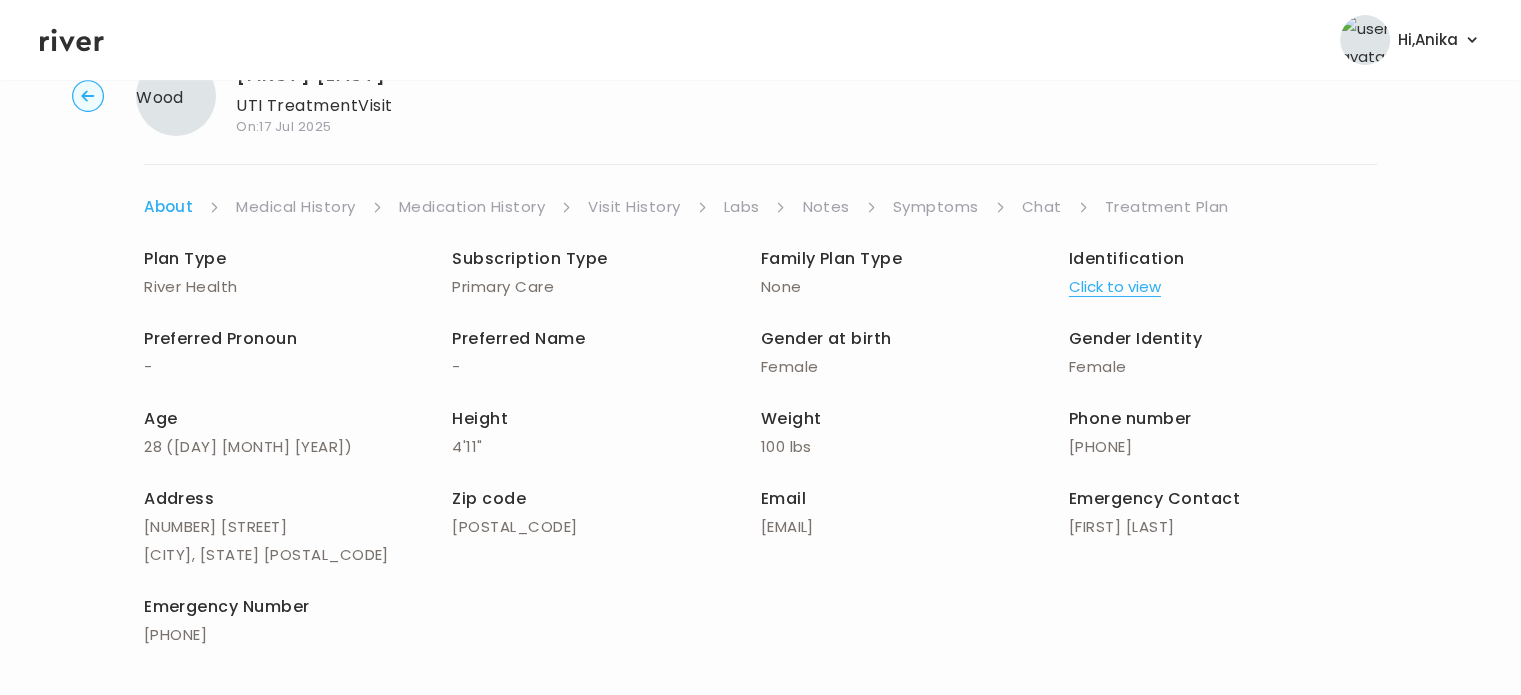 click on "Medical History" at bounding box center [295, 207] 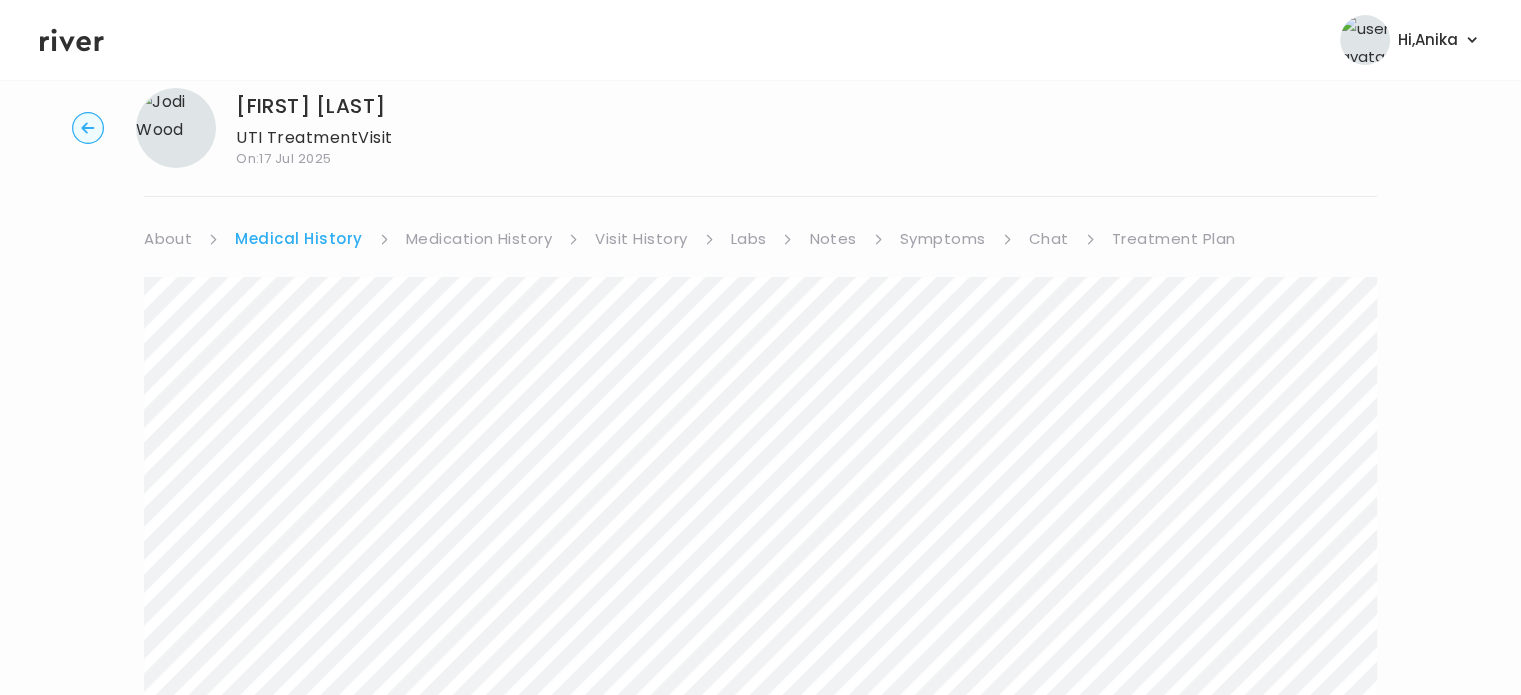 scroll, scrollTop: 0, scrollLeft: 0, axis: both 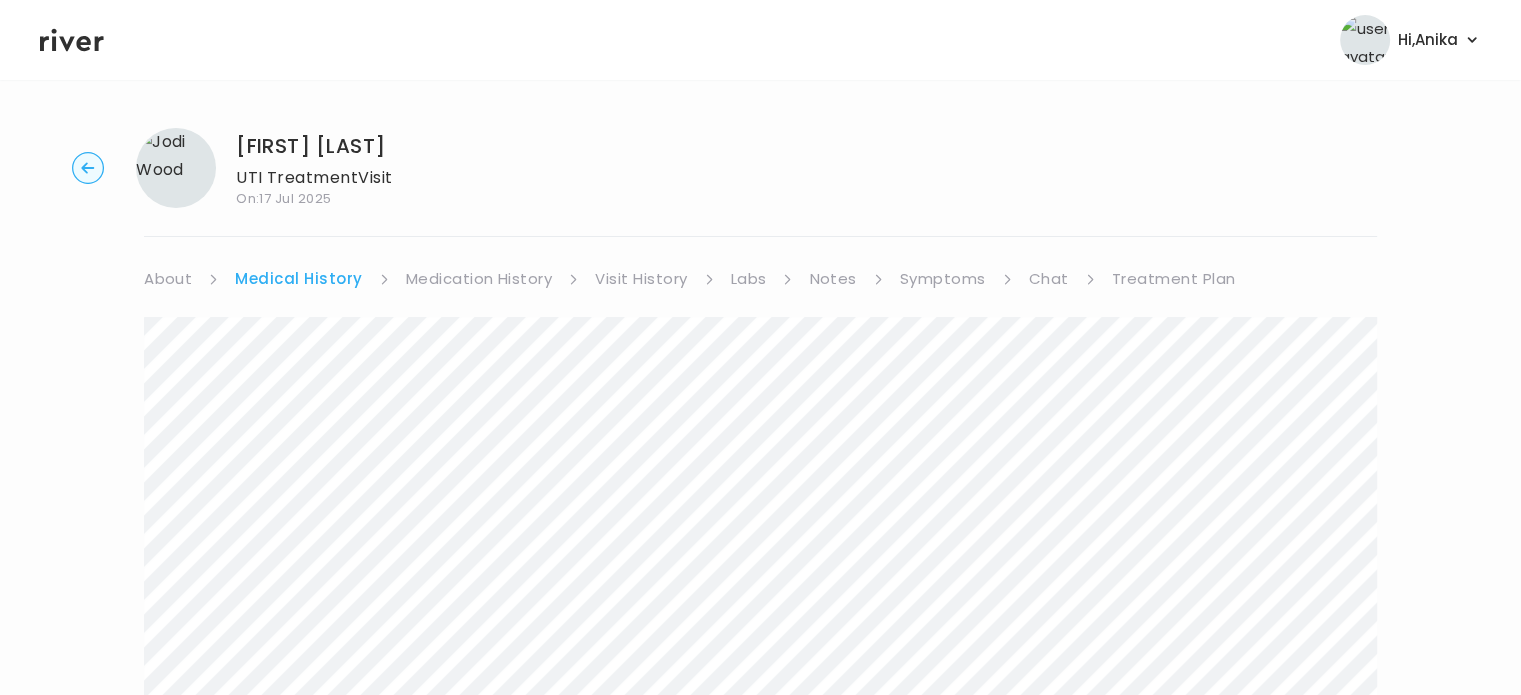 click on "Medication History" at bounding box center [479, 279] 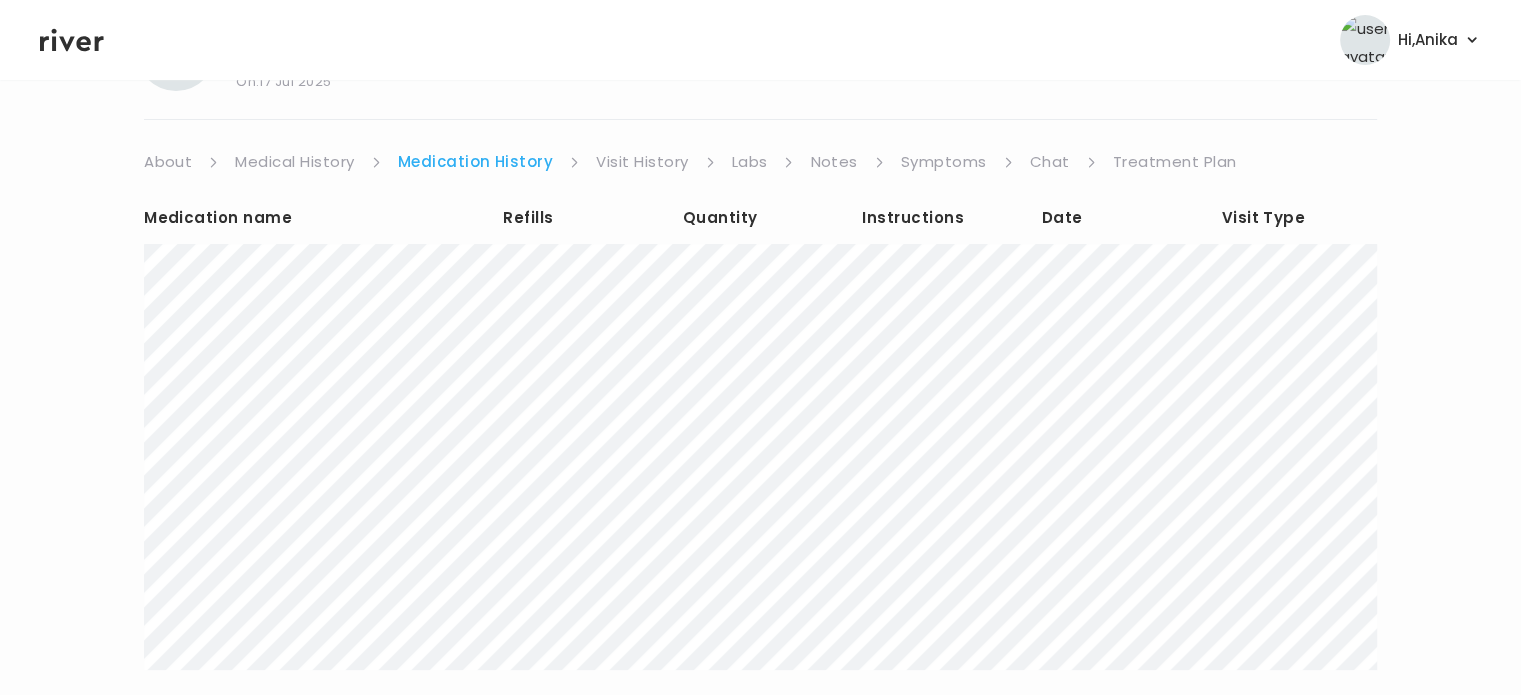scroll, scrollTop: 52, scrollLeft: 0, axis: vertical 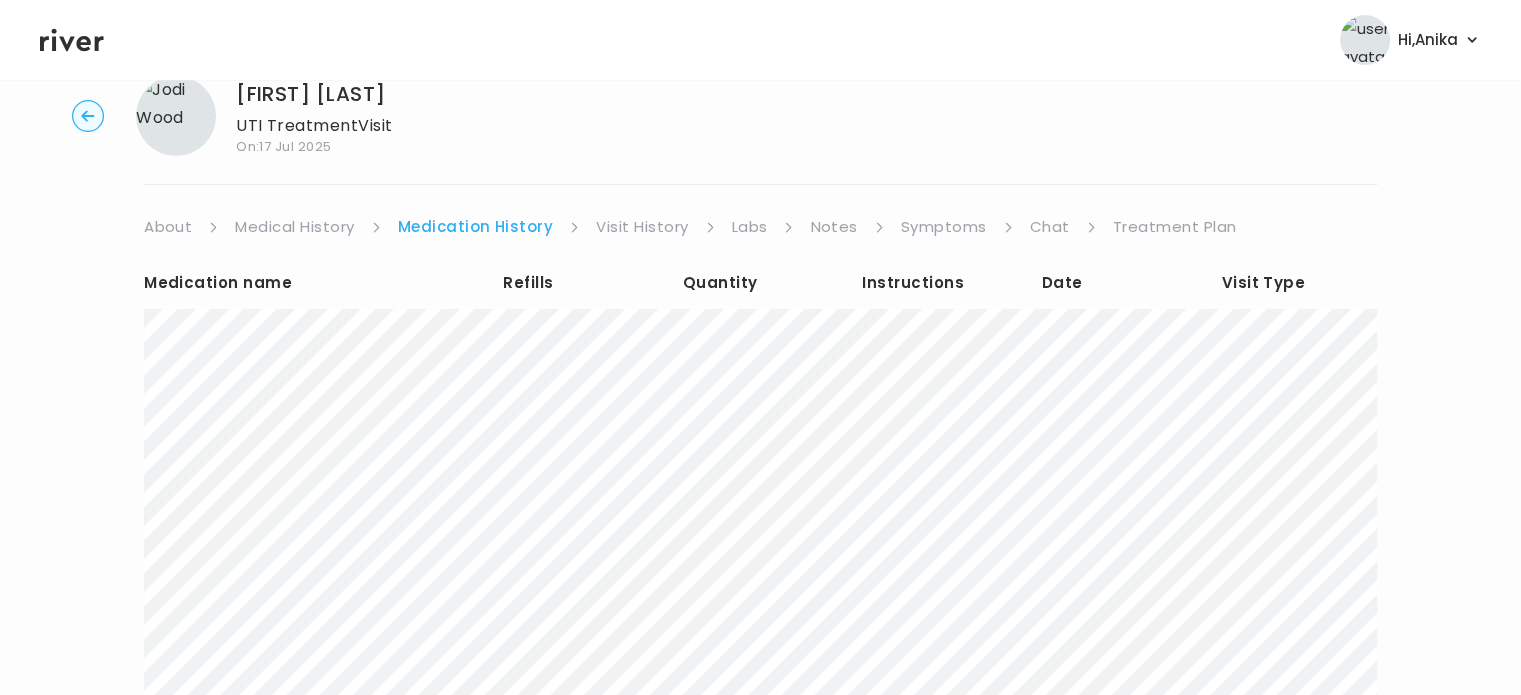 click on "Visit History" at bounding box center (642, 227) 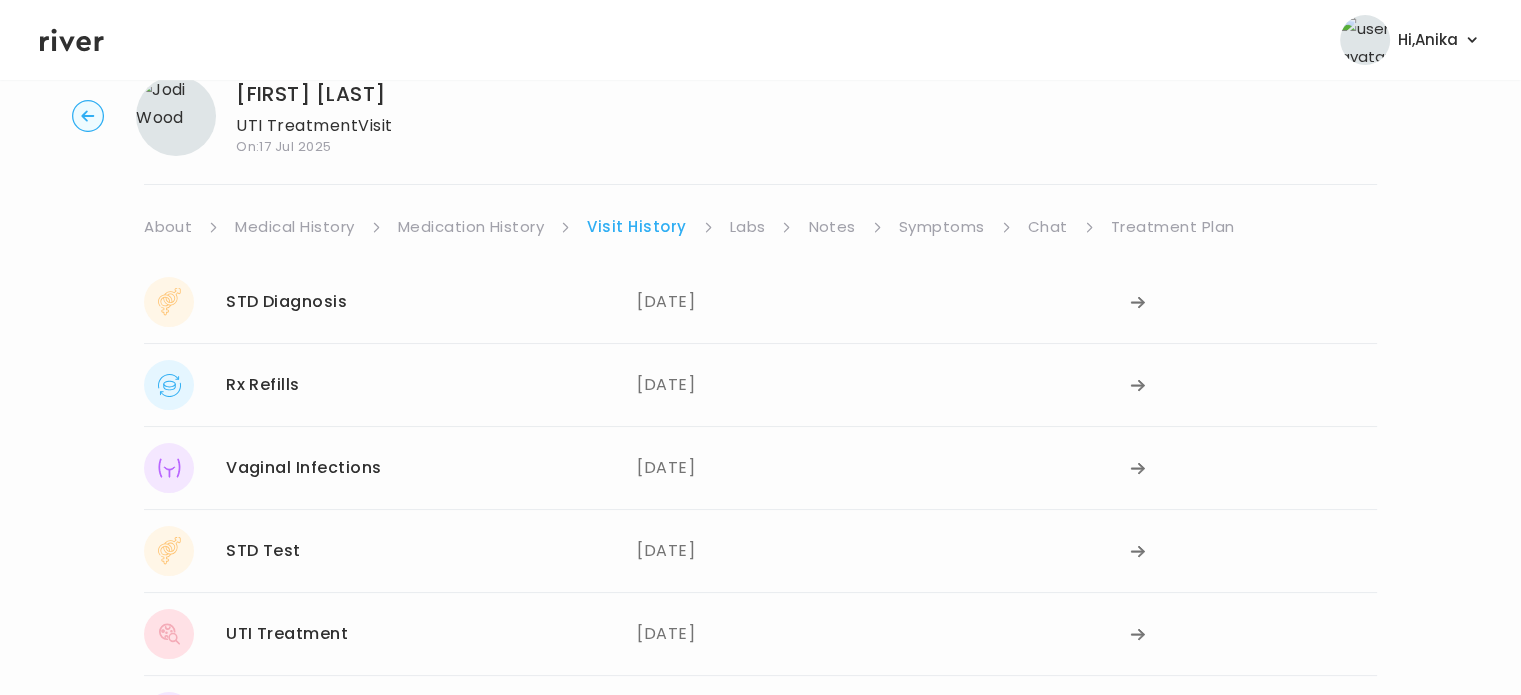 click on "Labs" at bounding box center (748, 227) 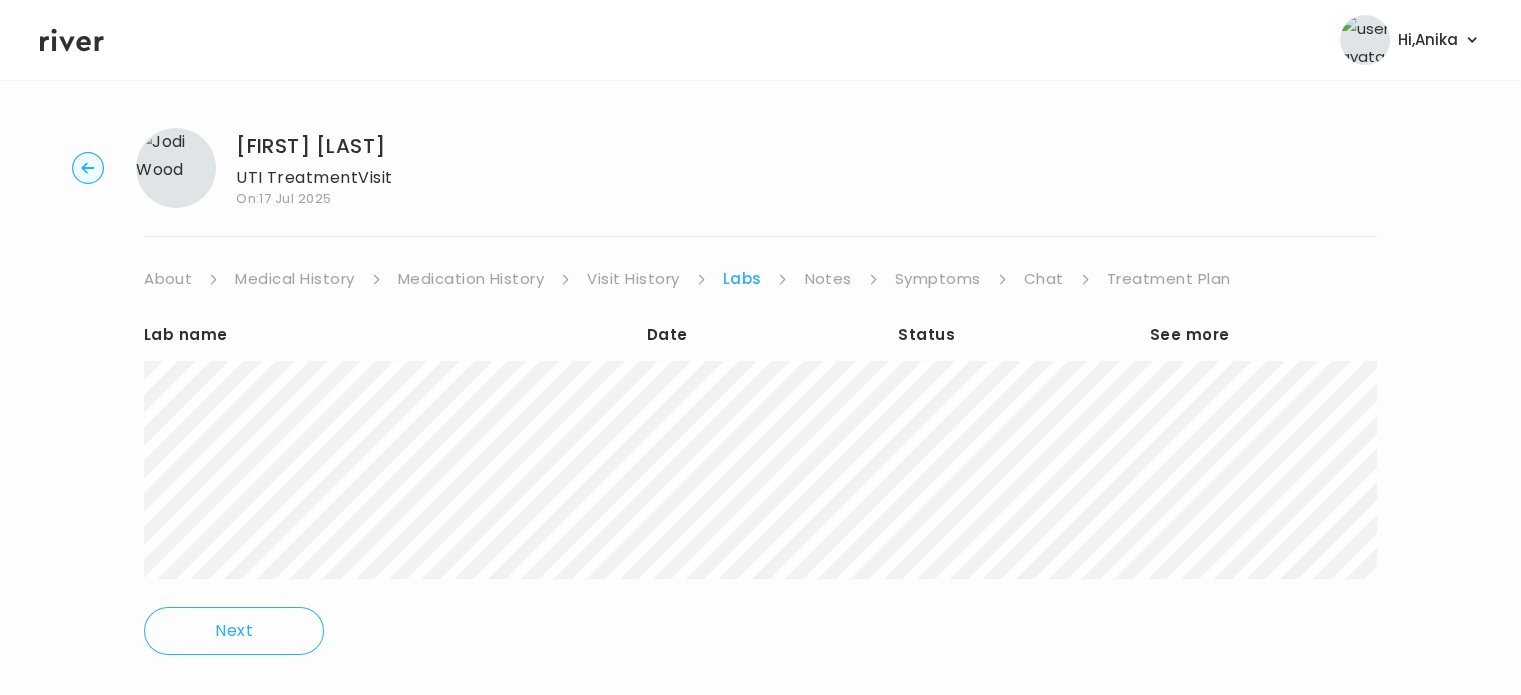 click on "Notes" at bounding box center (827, 279) 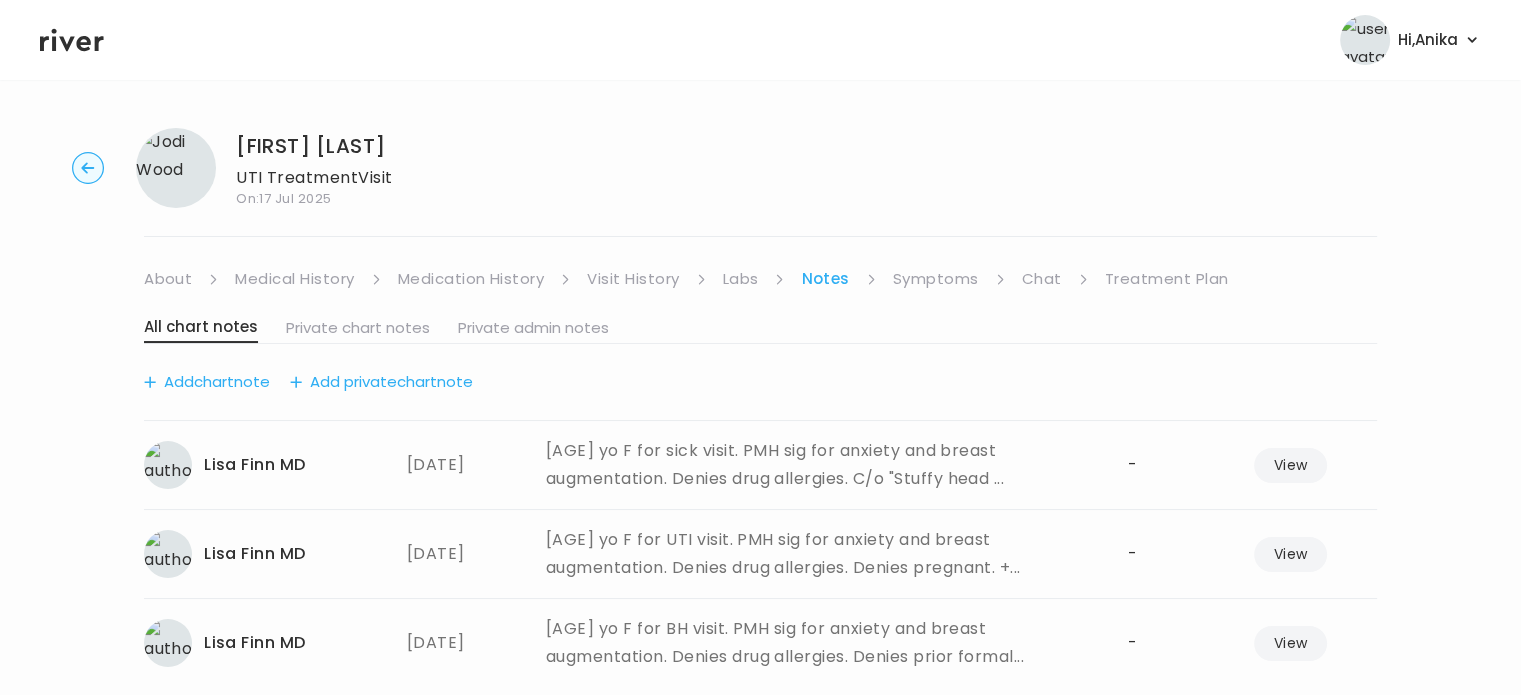 click on "Symptoms" at bounding box center [936, 279] 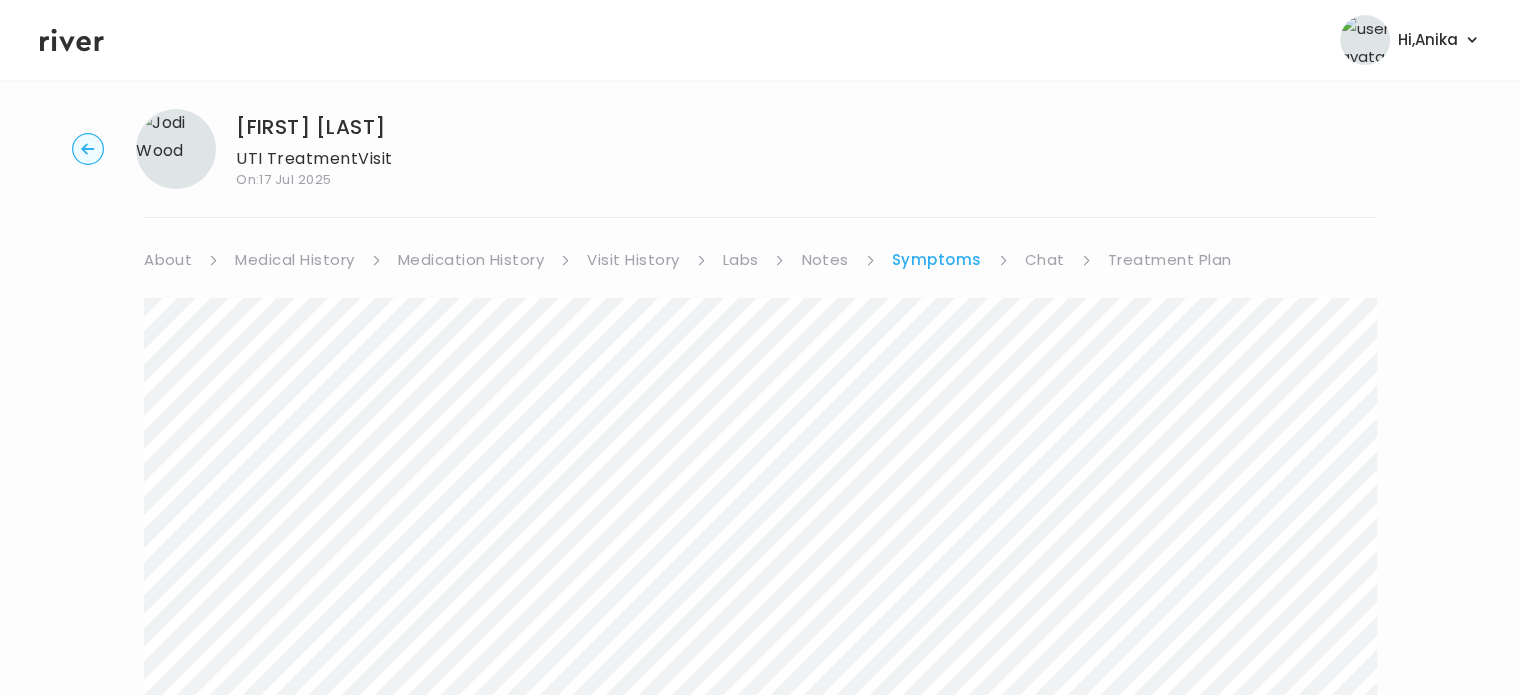 scroll, scrollTop: 0, scrollLeft: 0, axis: both 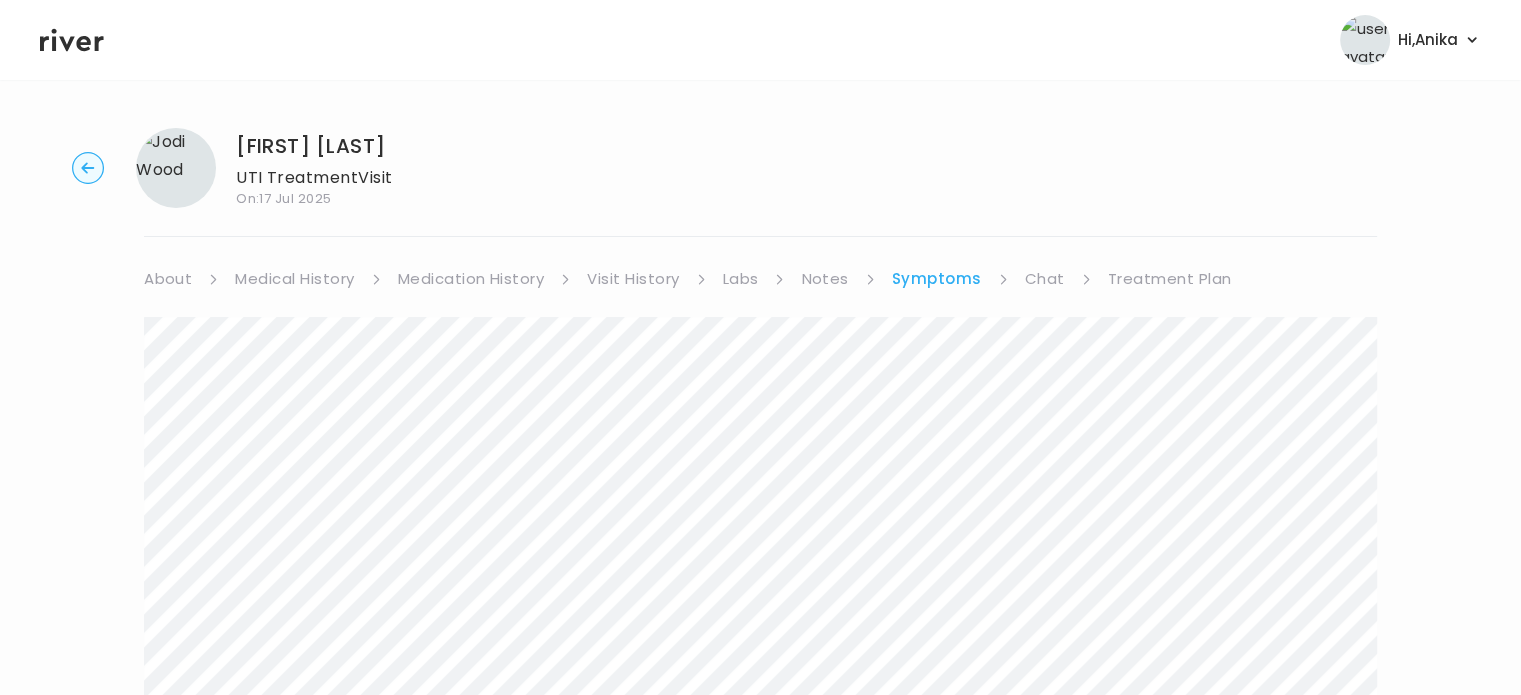 click on "Visit History" at bounding box center (633, 279) 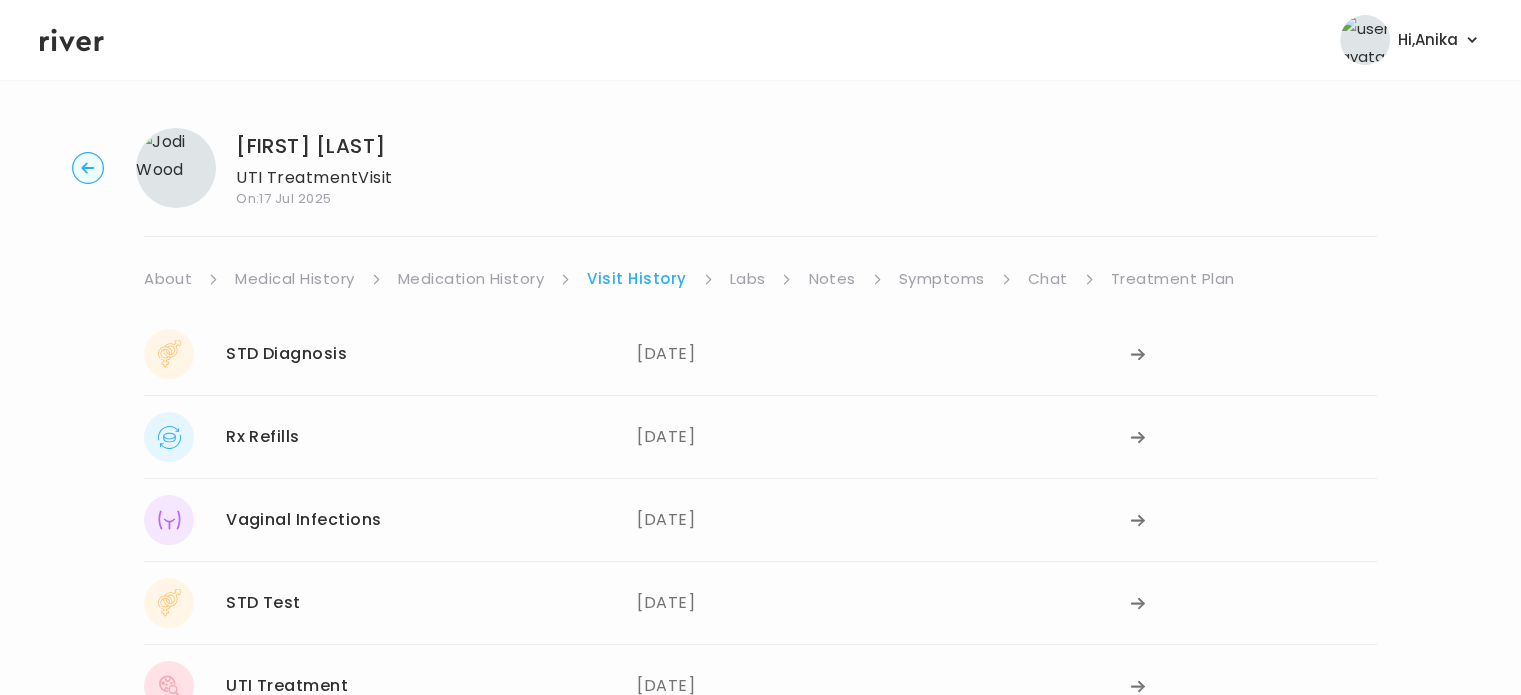 click on "Medication History" at bounding box center [471, 279] 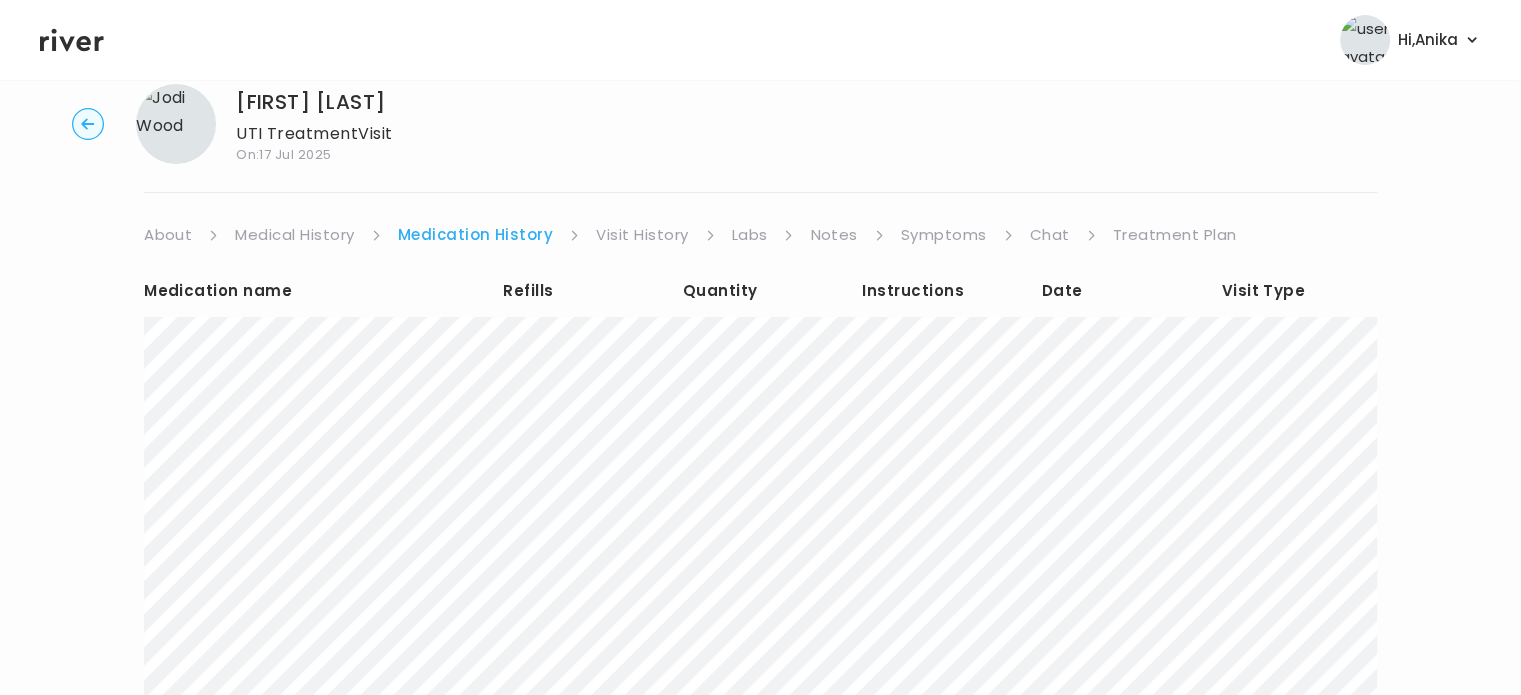 scroll, scrollTop: 36, scrollLeft: 0, axis: vertical 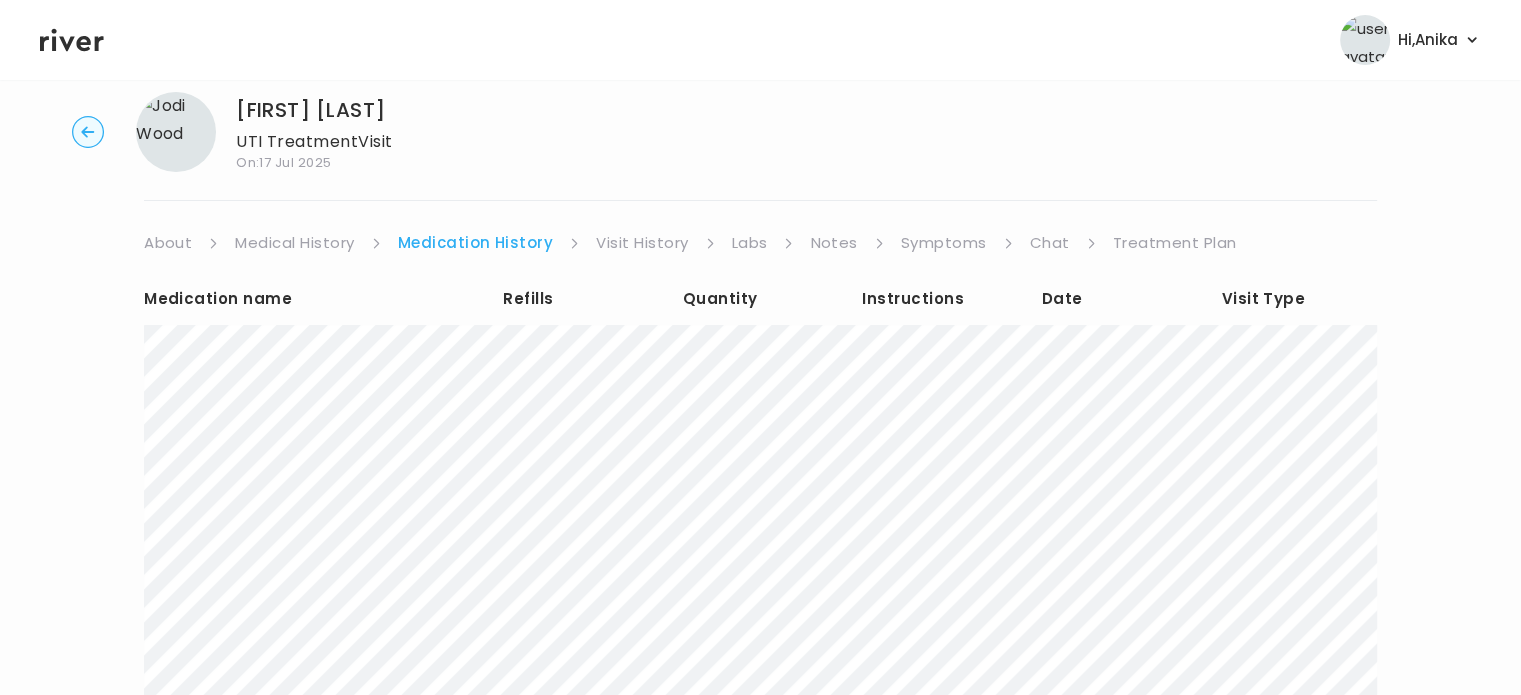 click on "Treatment Plan" at bounding box center (1175, 243) 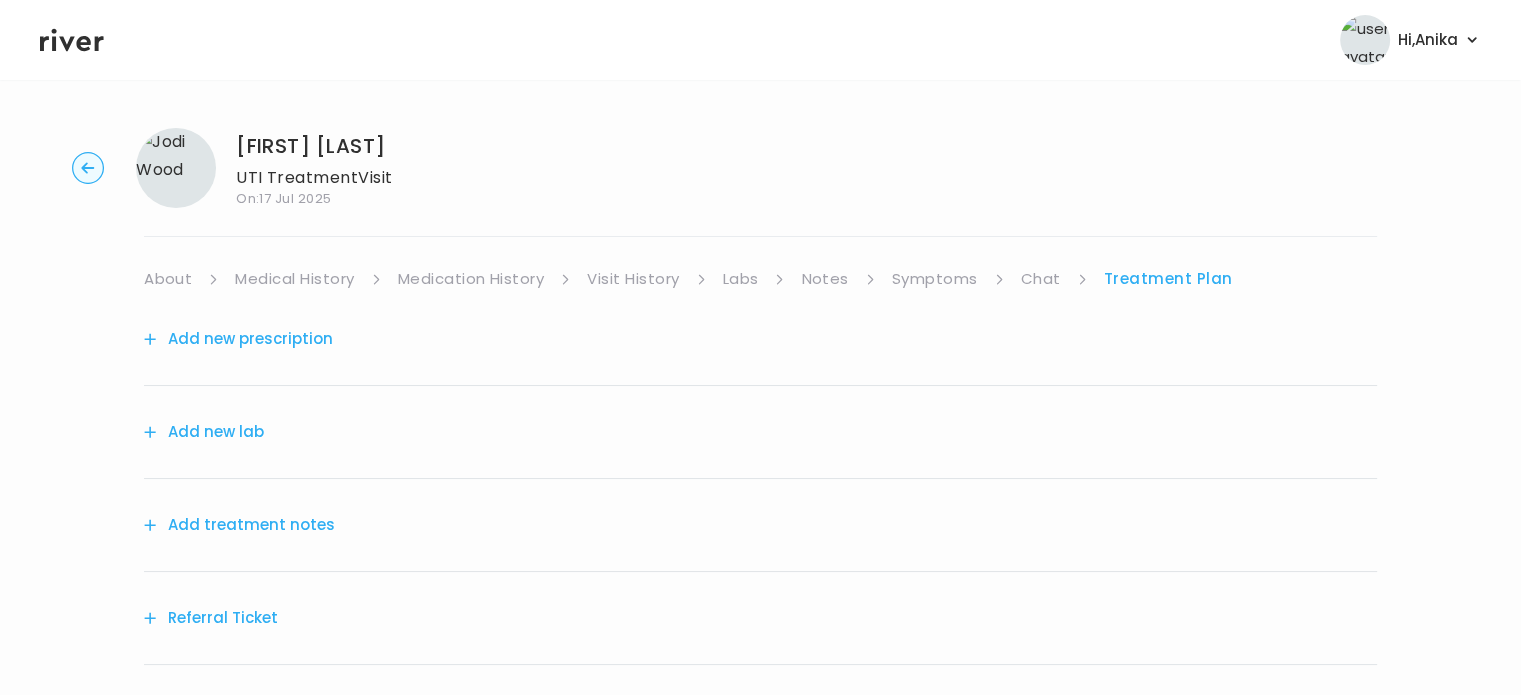 click on "Add treatment notes" at bounding box center (239, 525) 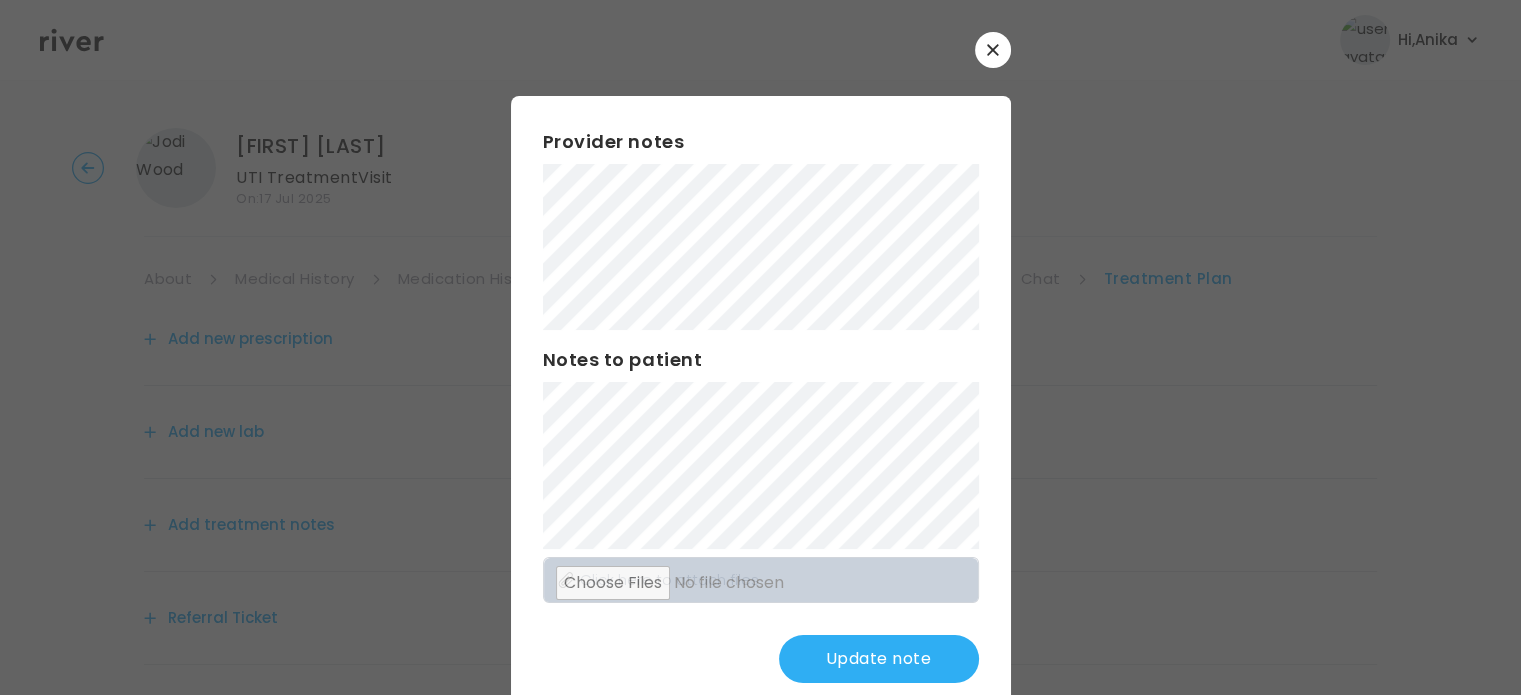 click on "Update note" at bounding box center (879, 659) 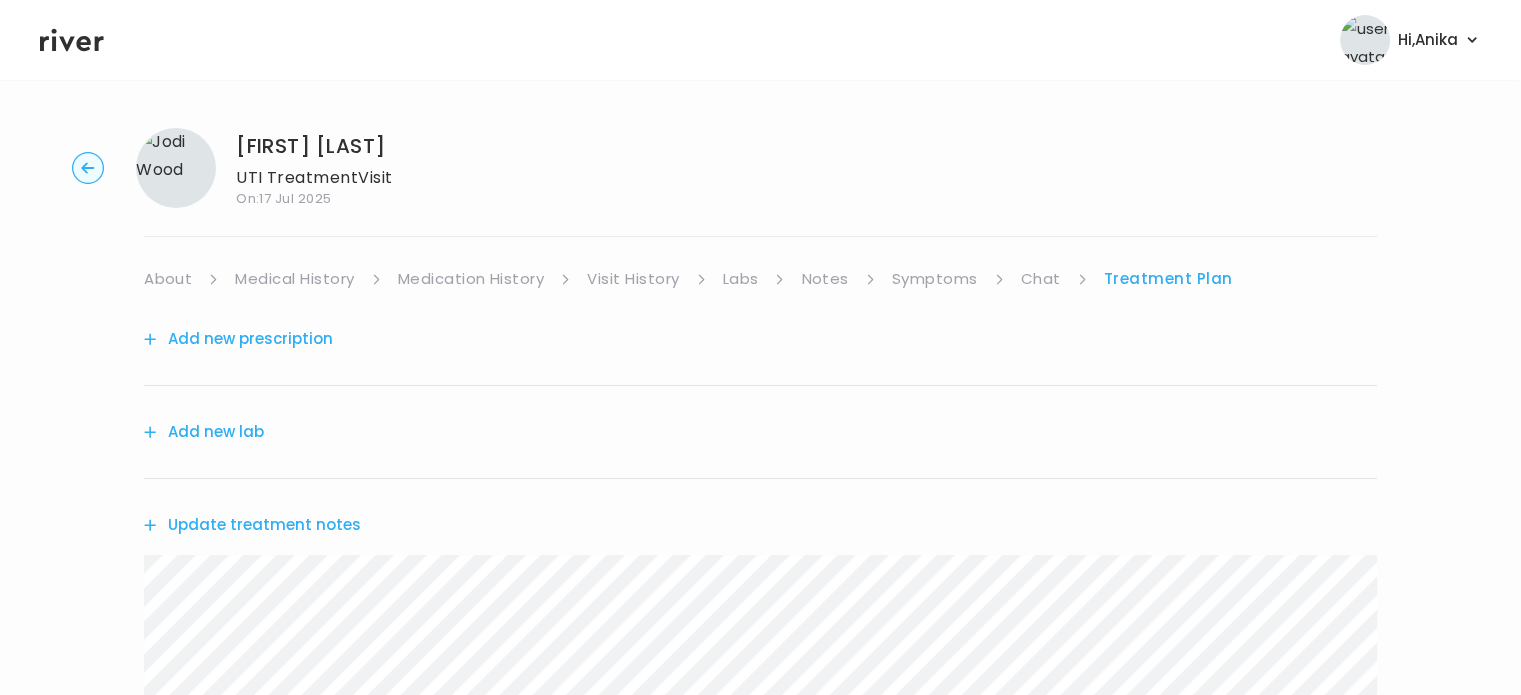 click on "Add new prescription" at bounding box center (238, 339) 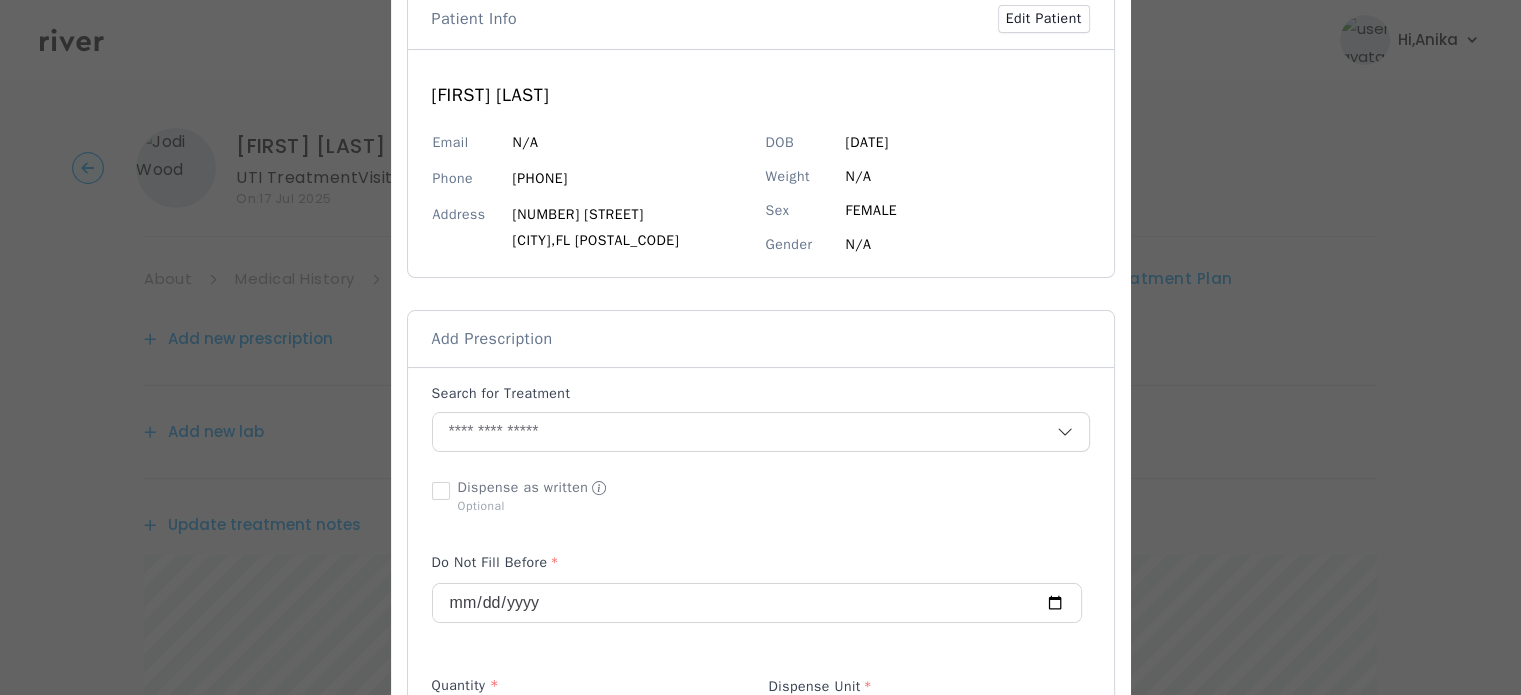 scroll, scrollTop: 160, scrollLeft: 0, axis: vertical 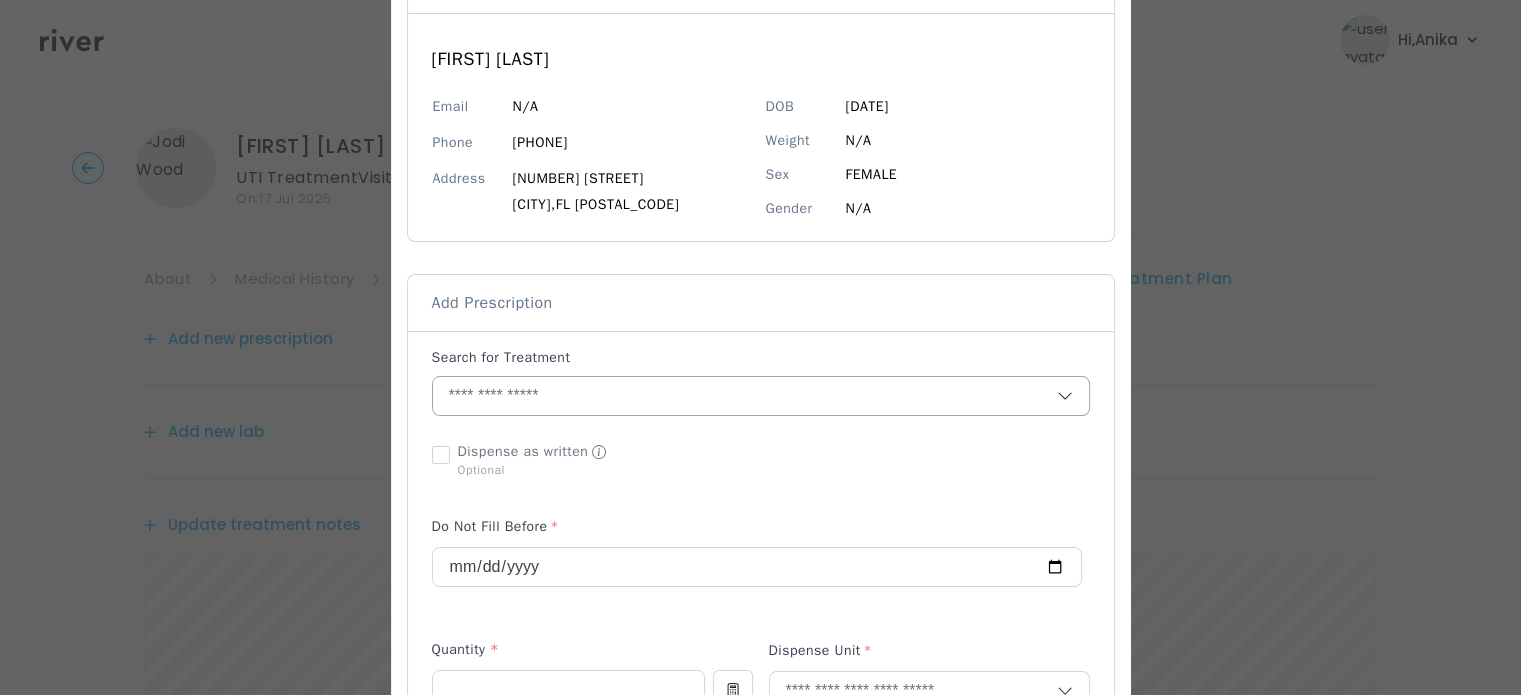 click at bounding box center [745, 396] 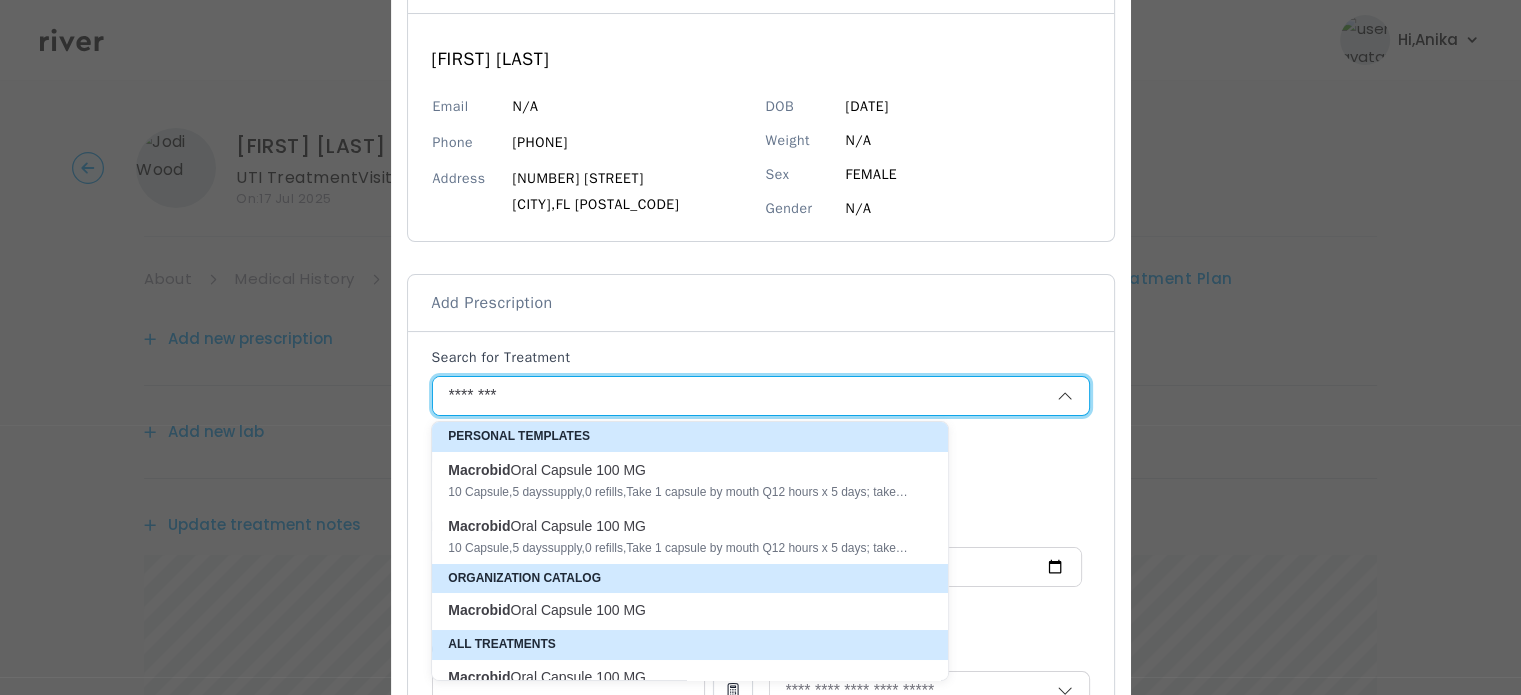 click on "Macrobid  Oral Capsule 100 MG 10   Capsule ,  5   days  supply,  0   refills ,  Take 1 capsule by mouth Q12 hours x 5 days; take with food" at bounding box center (678, 480) 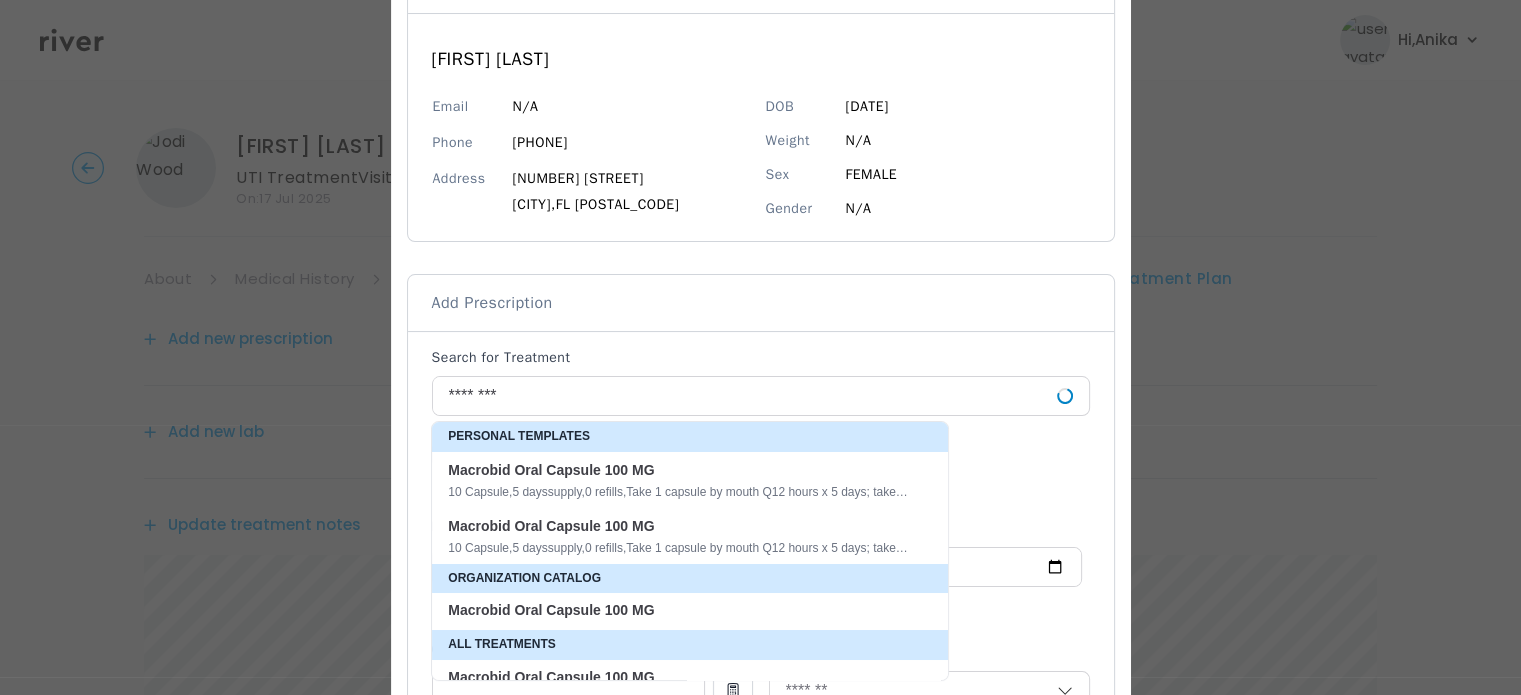 type on "**********" 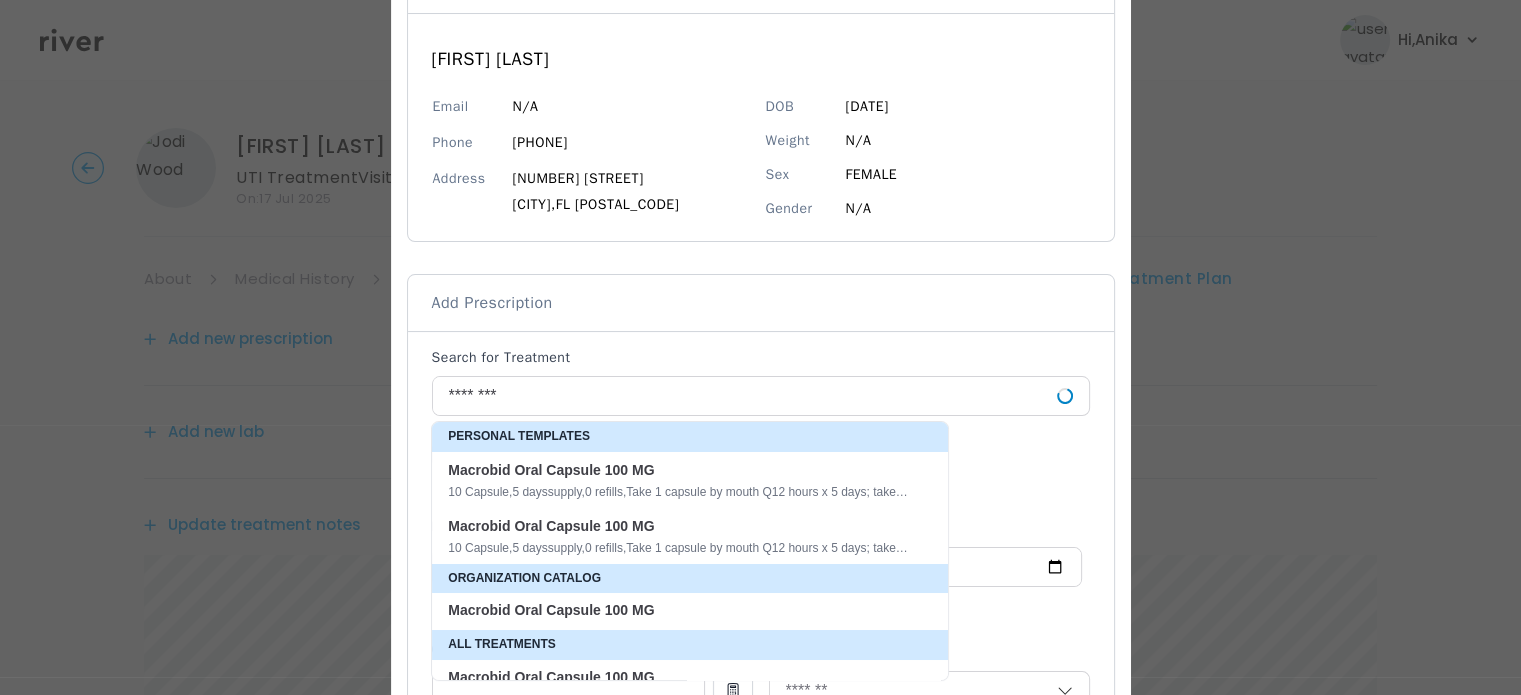 type on "**" 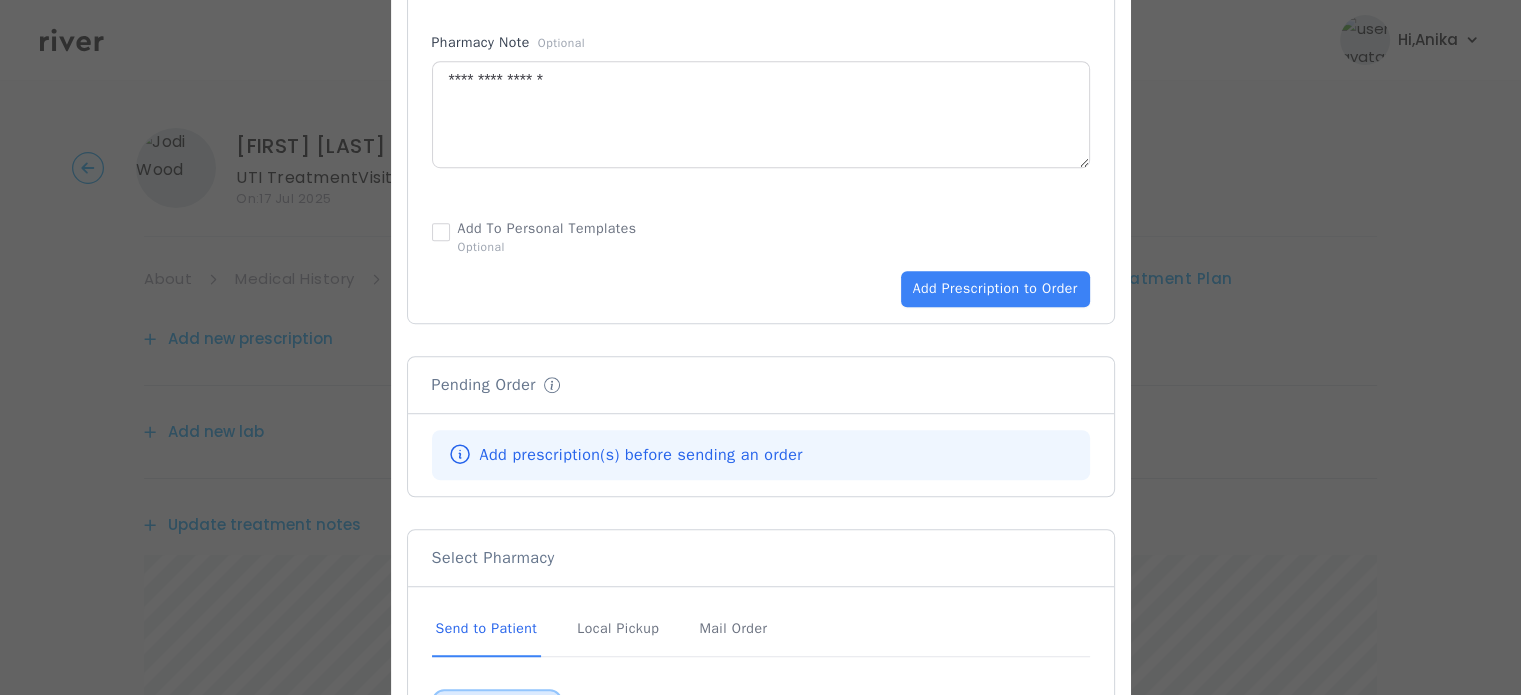 scroll, scrollTop: 1245, scrollLeft: 0, axis: vertical 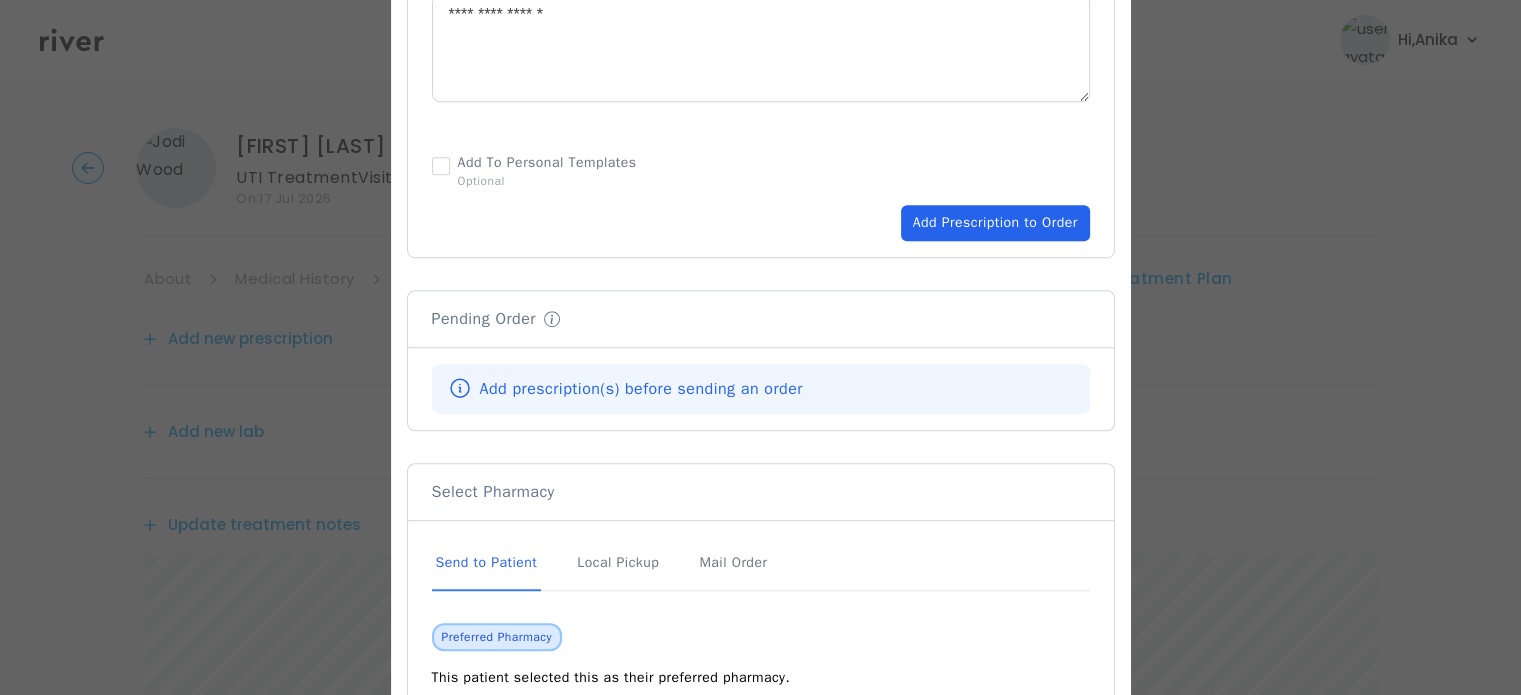 click on "Add Prescription to Order" at bounding box center [995, 223] 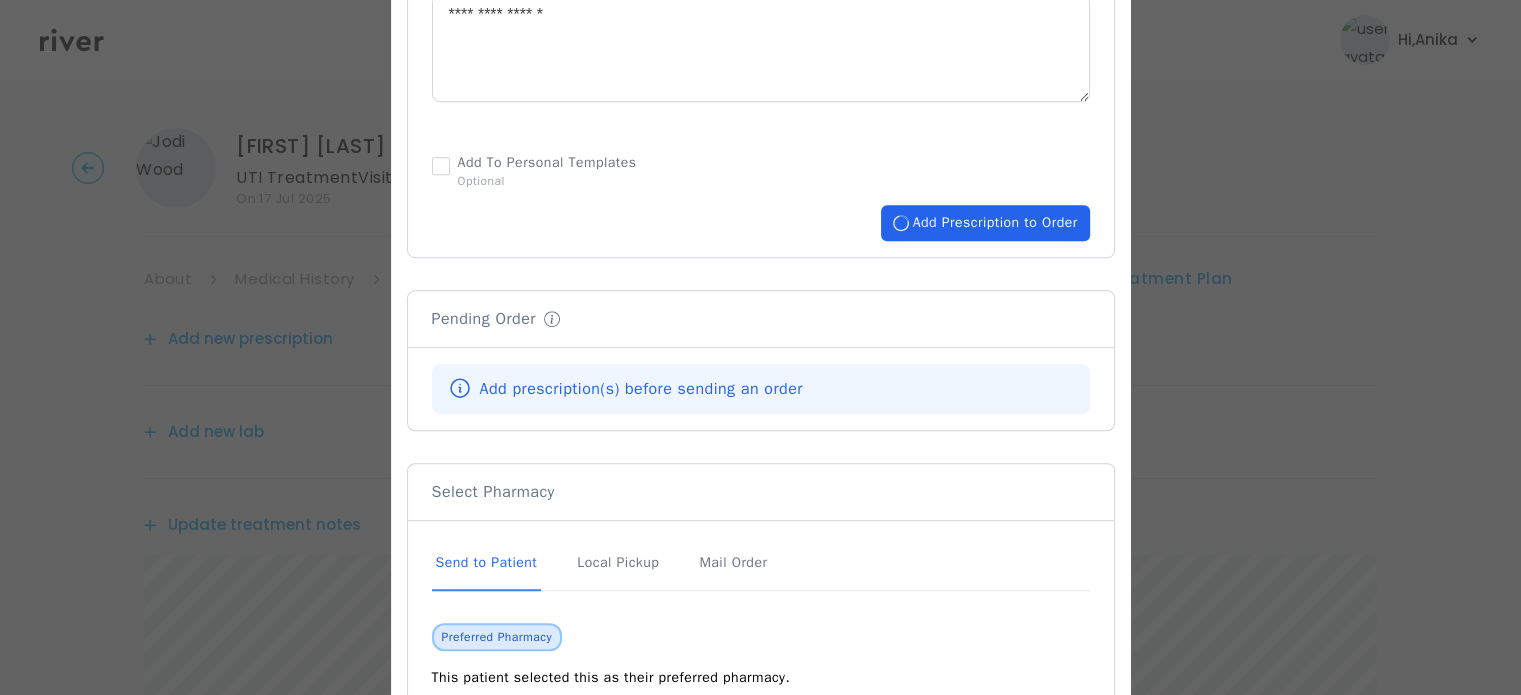 type 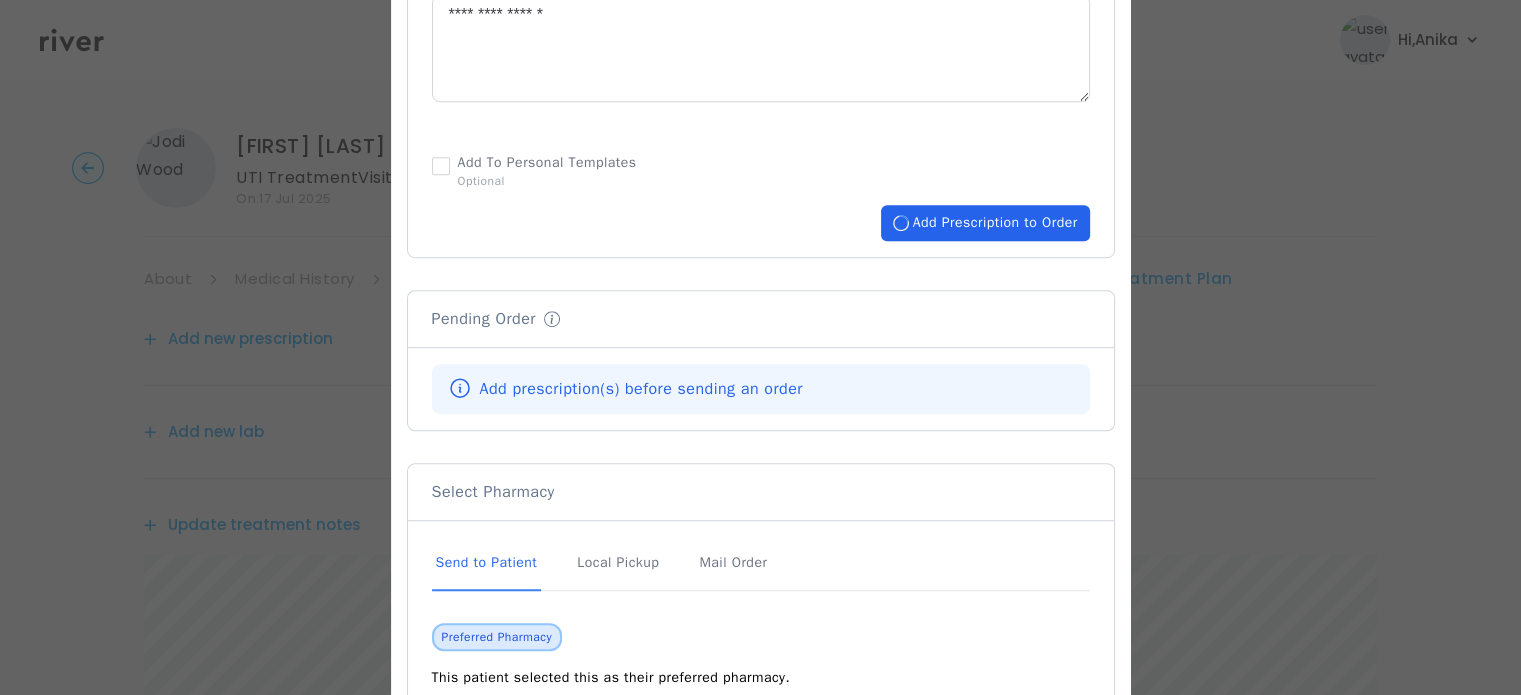 type 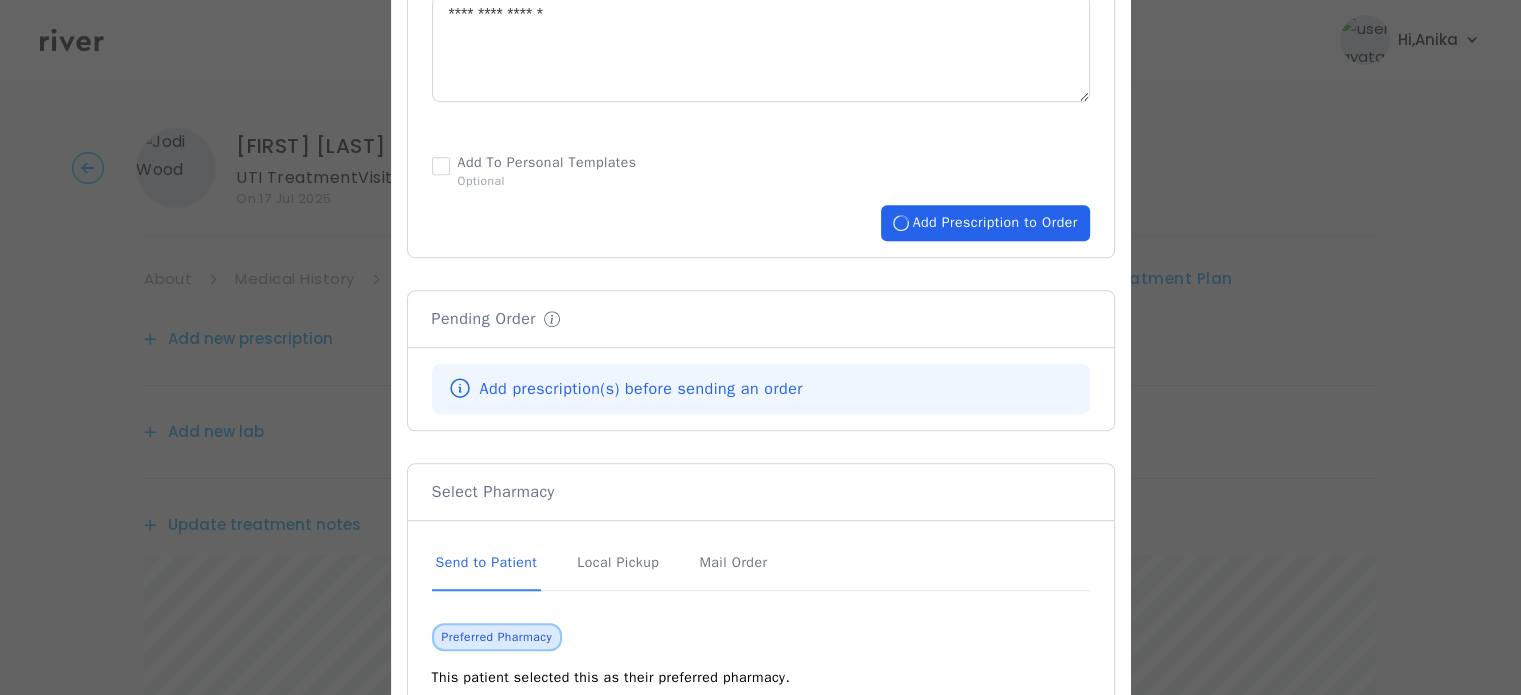type 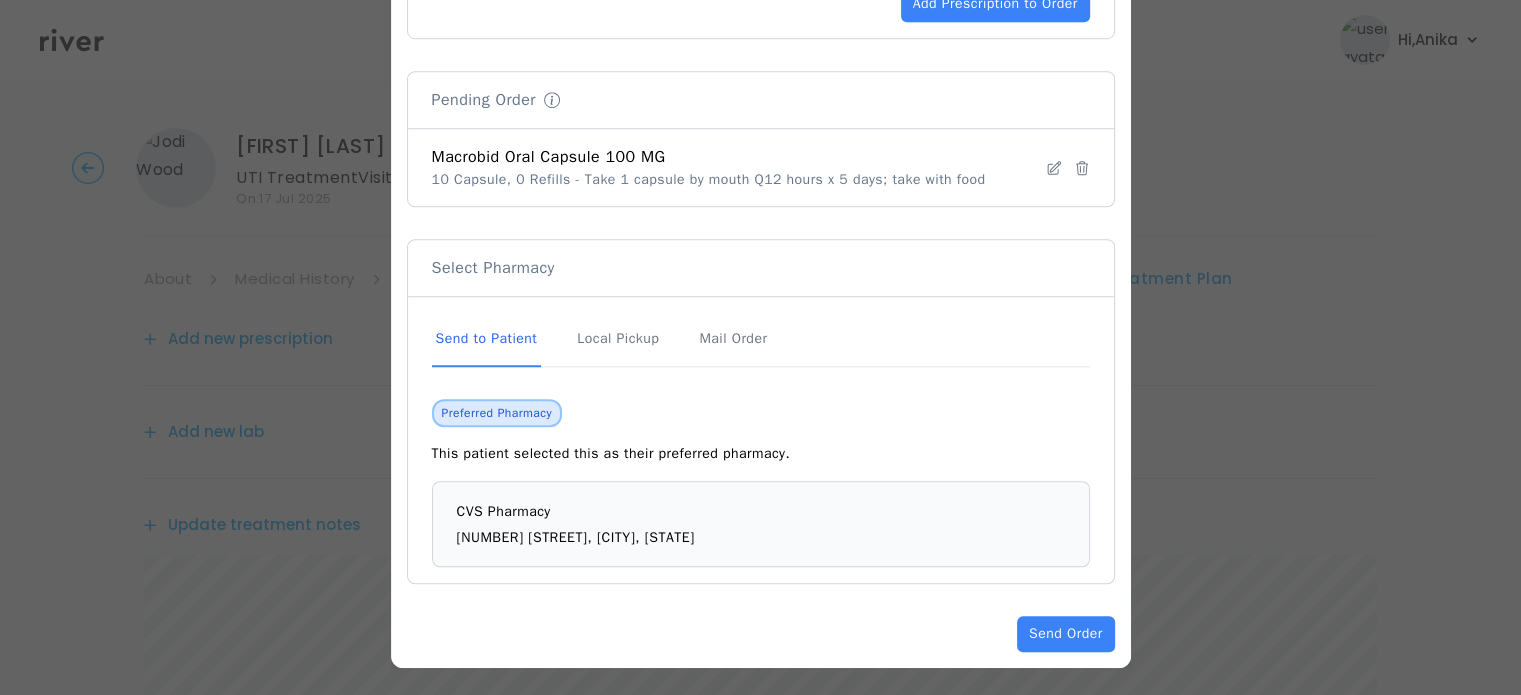 scroll, scrollTop: 1464, scrollLeft: 0, axis: vertical 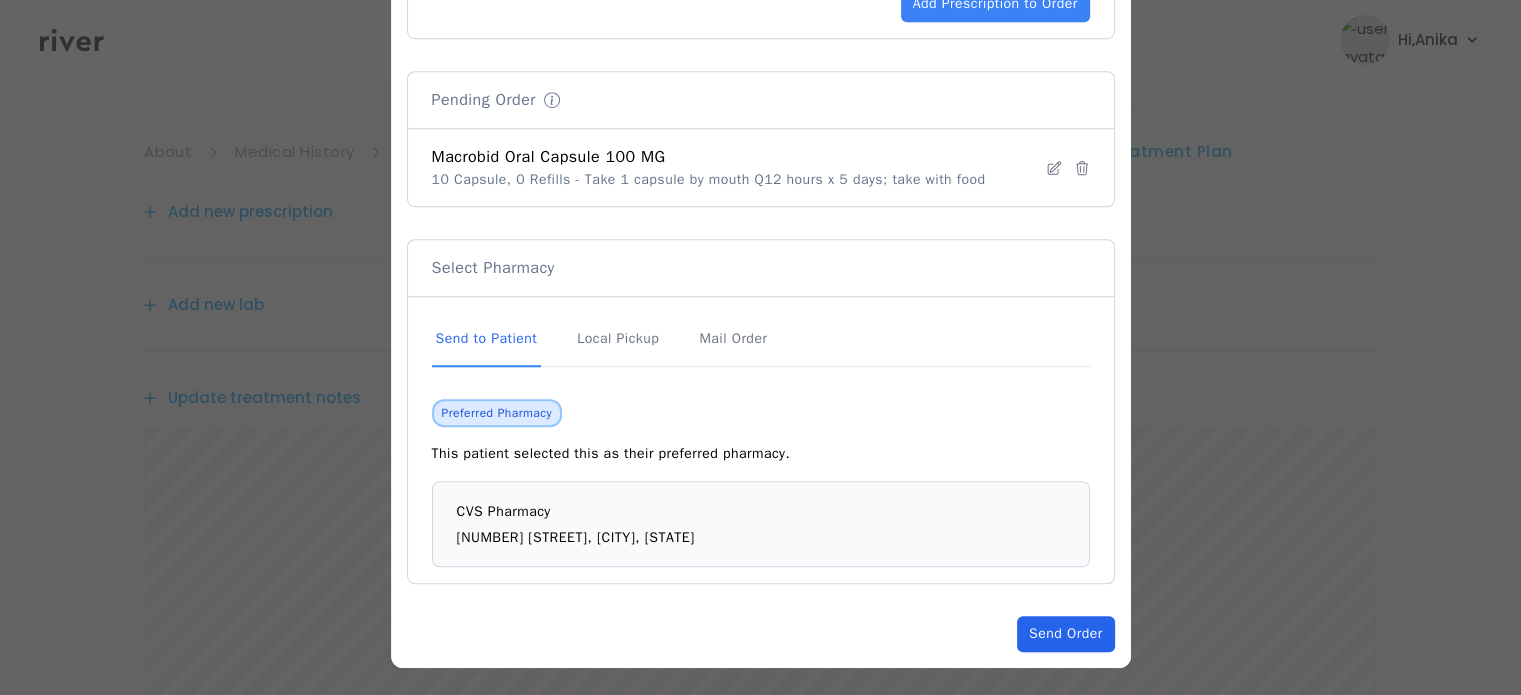click on "Send Order" 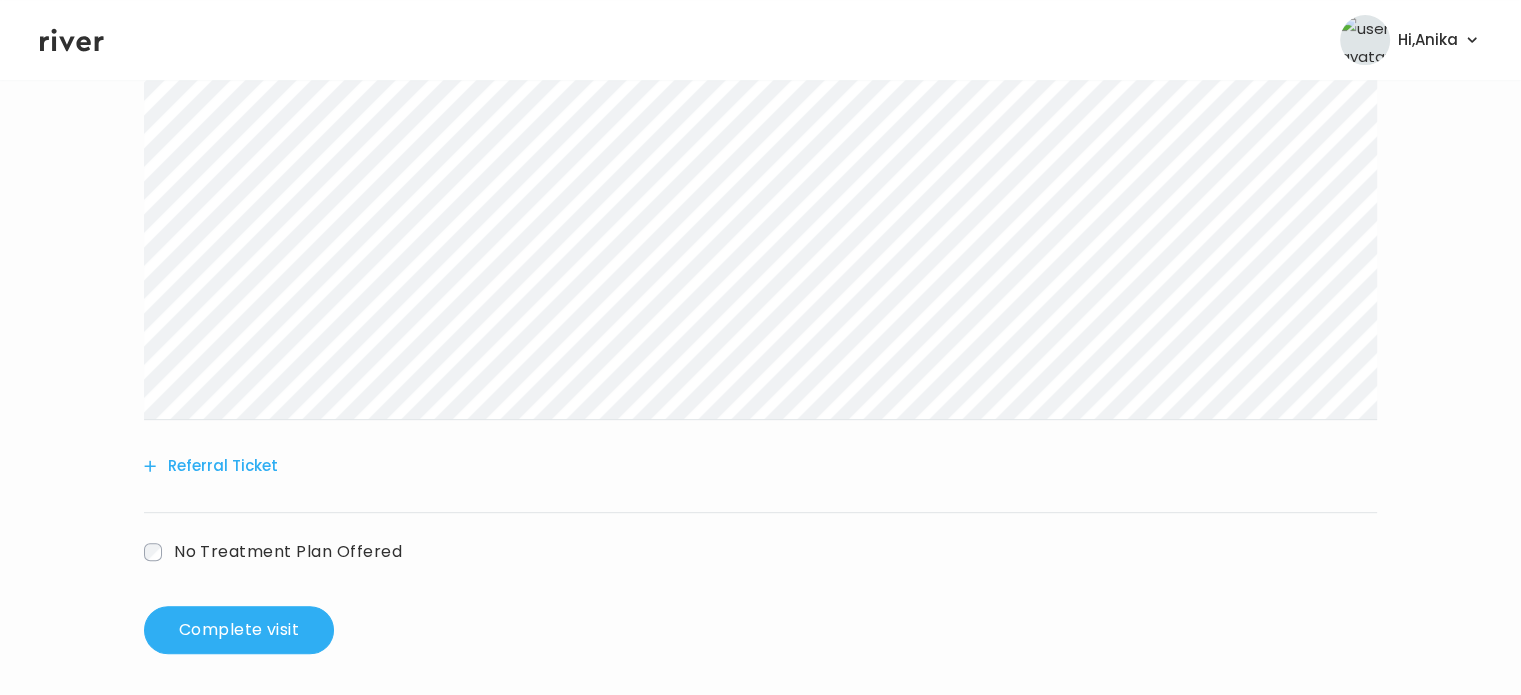 scroll, scrollTop: 716, scrollLeft: 0, axis: vertical 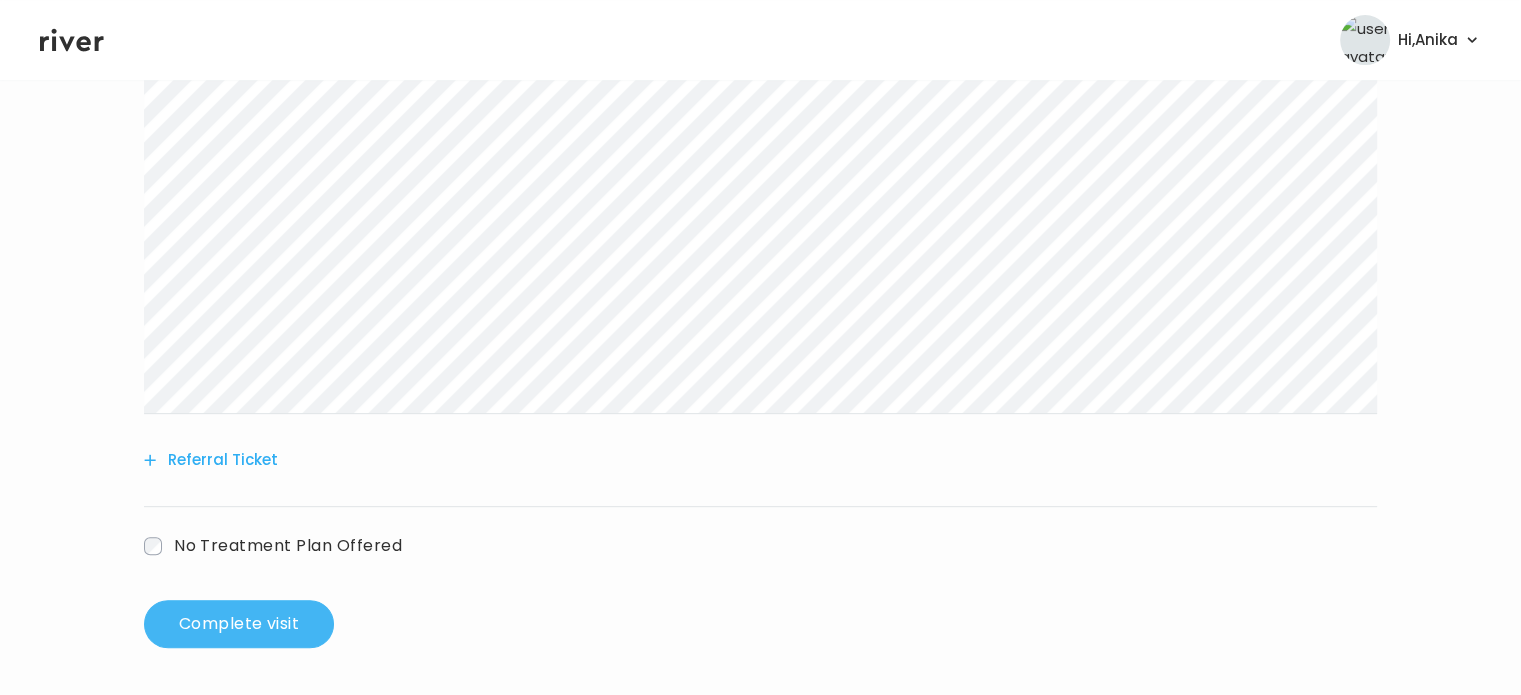 click on "Complete visit" at bounding box center [239, 624] 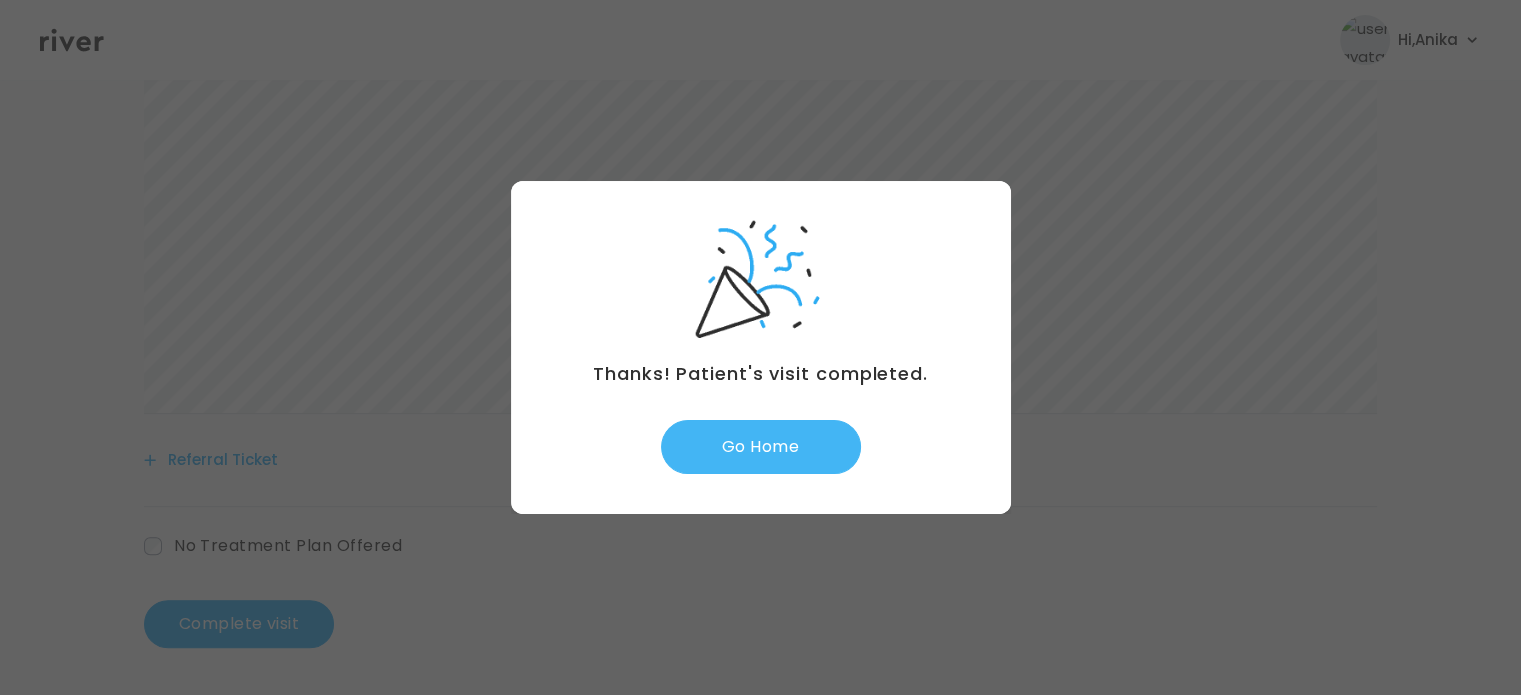 click on "Go Home" at bounding box center (761, 447) 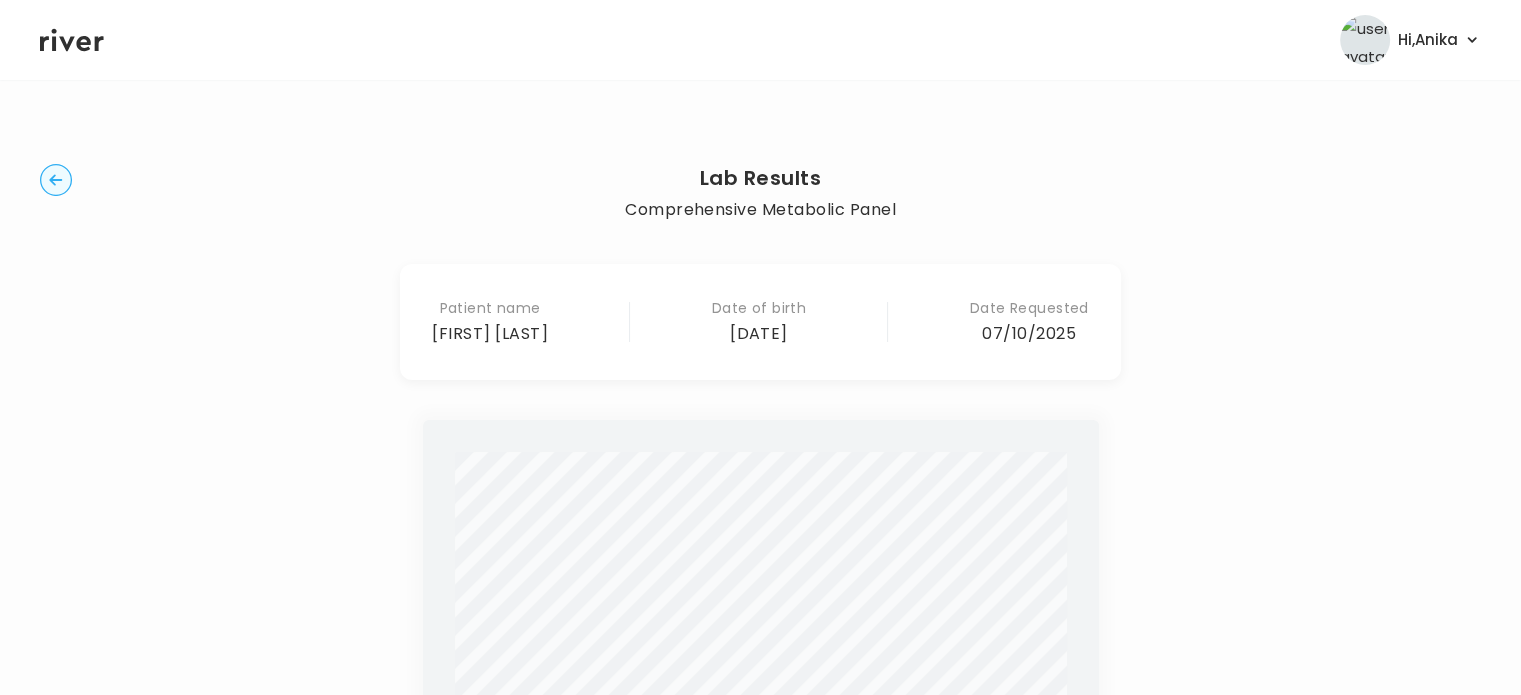 scroll, scrollTop: 0, scrollLeft: 0, axis: both 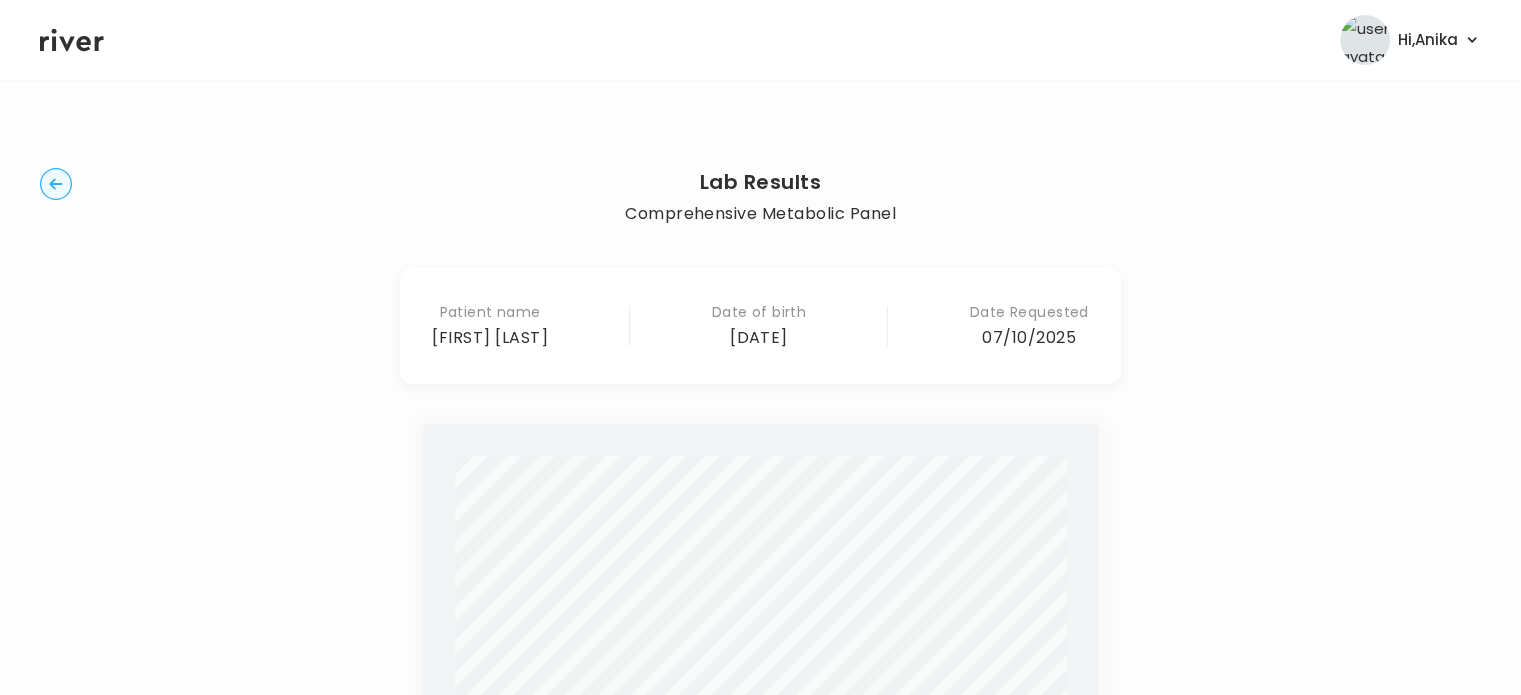 click 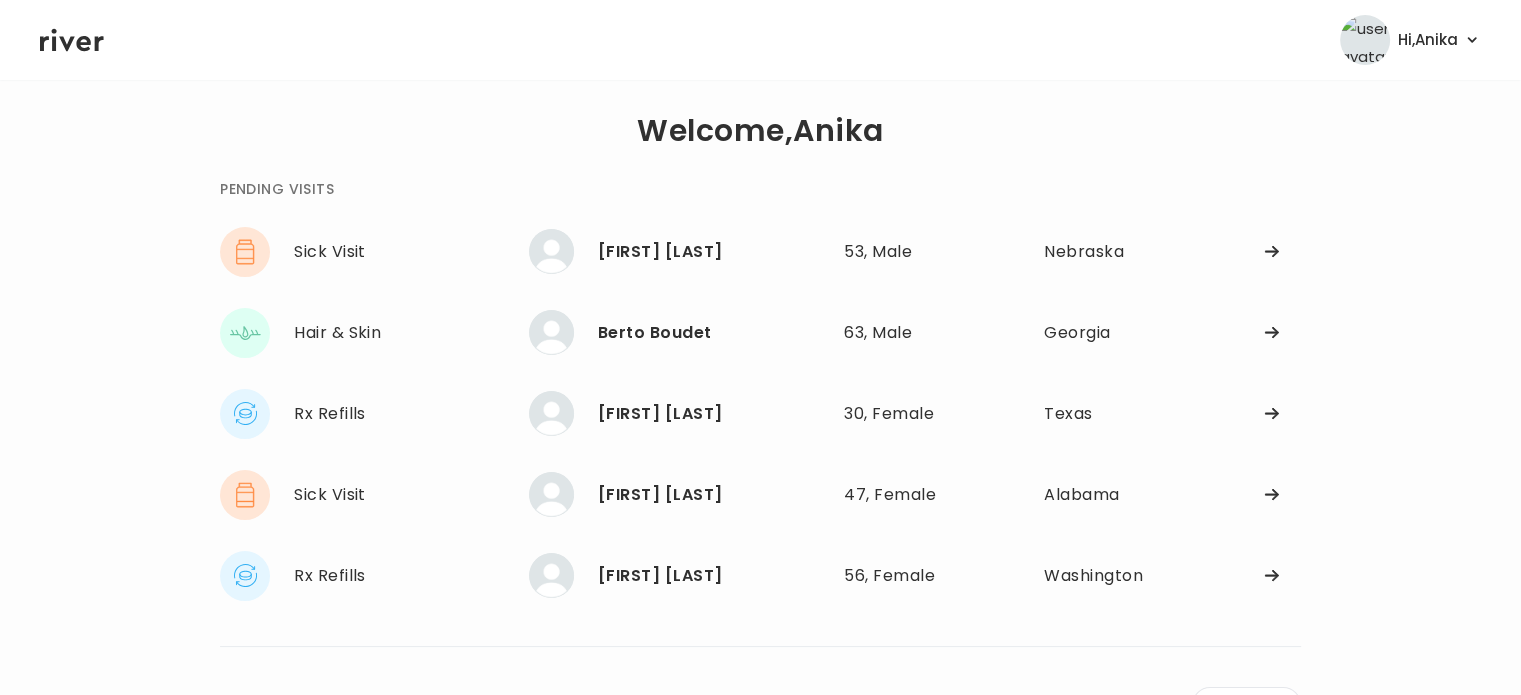 scroll, scrollTop: 15, scrollLeft: 0, axis: vertical 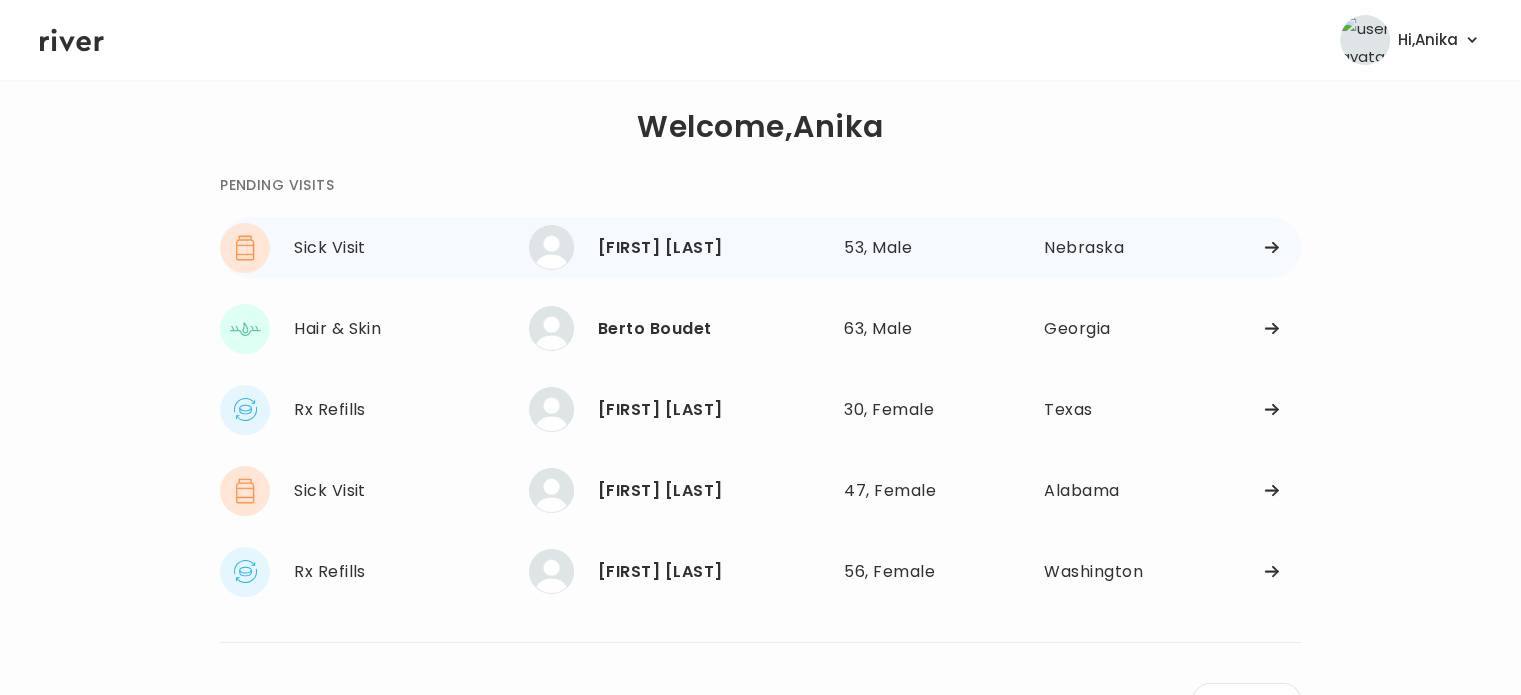click on "[FIRST] [LAST]" at bounding box center (713, 248) 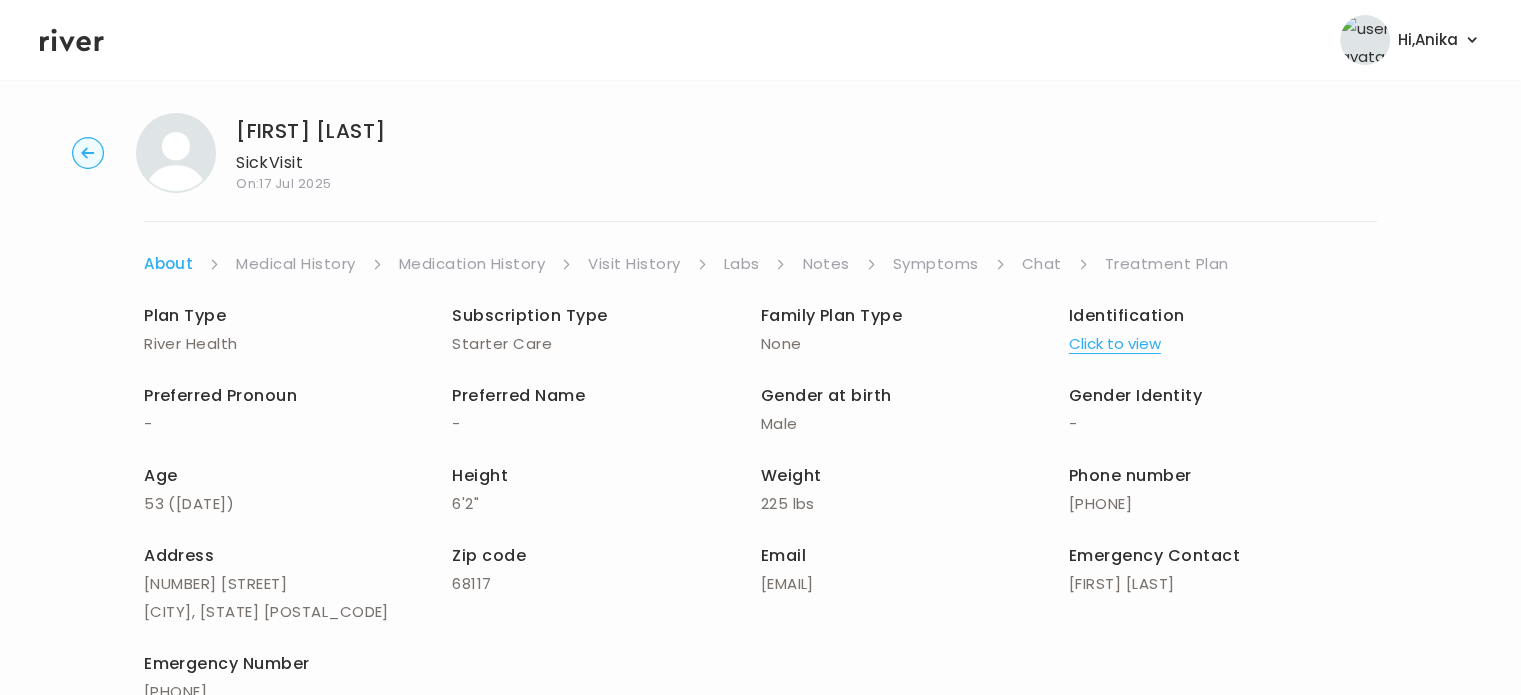 click on "Chat" at bounding box center [1042, 264] 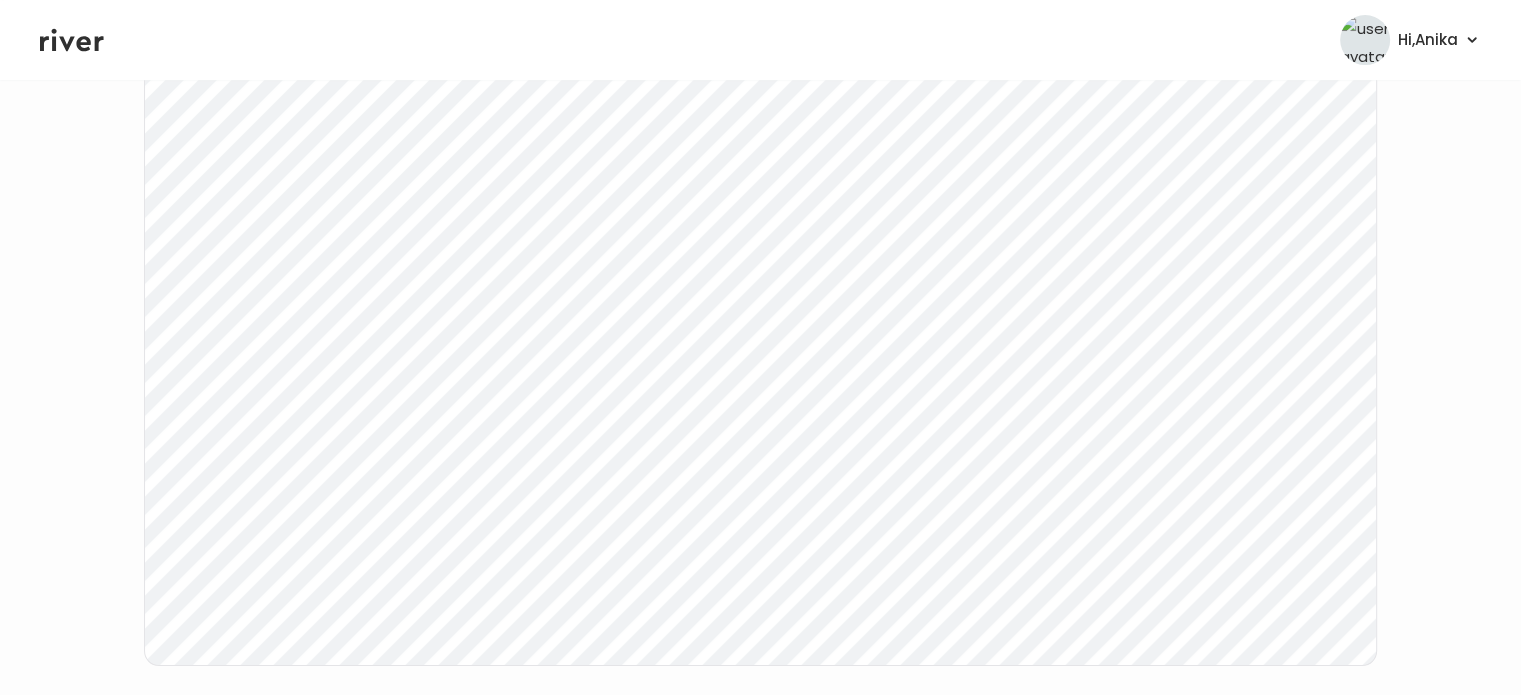 scroll, scrollTop: 281, scrollLeft: 0, axis: vertical 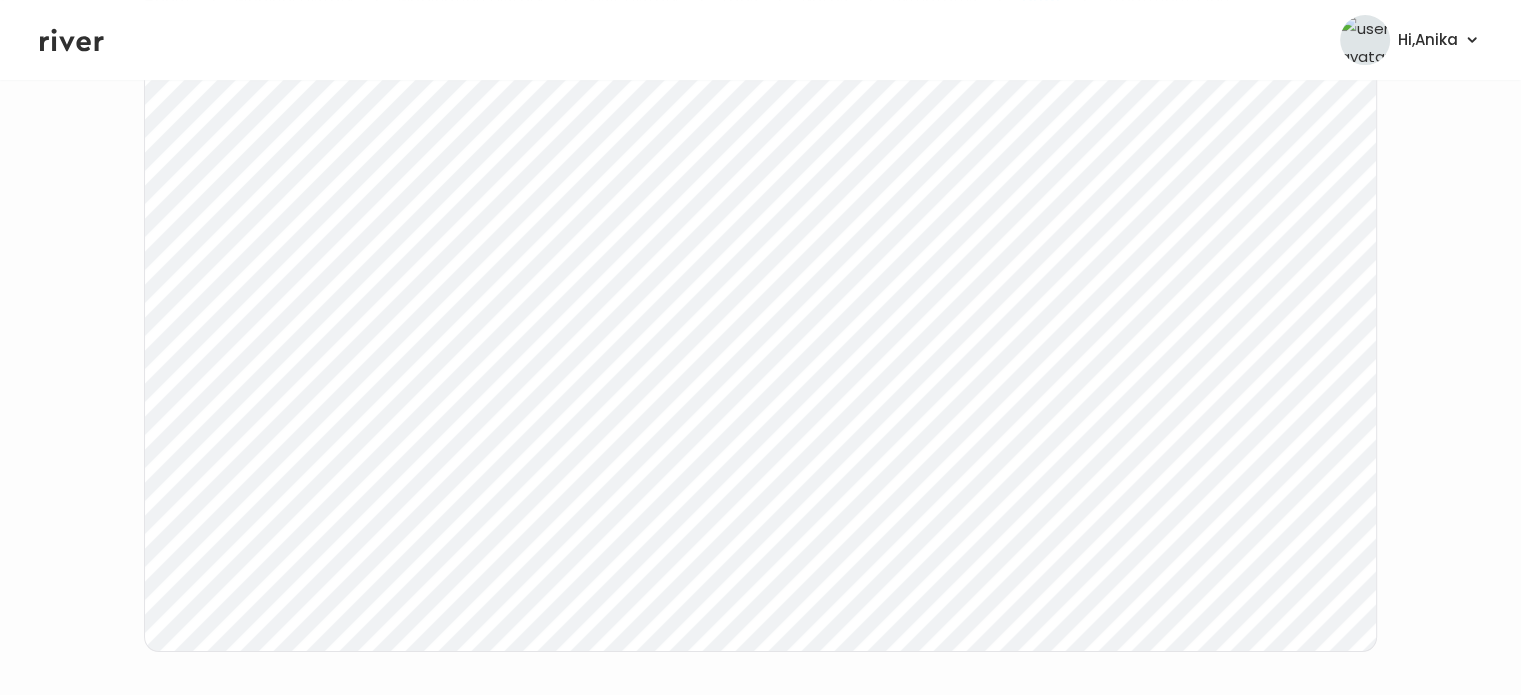 click 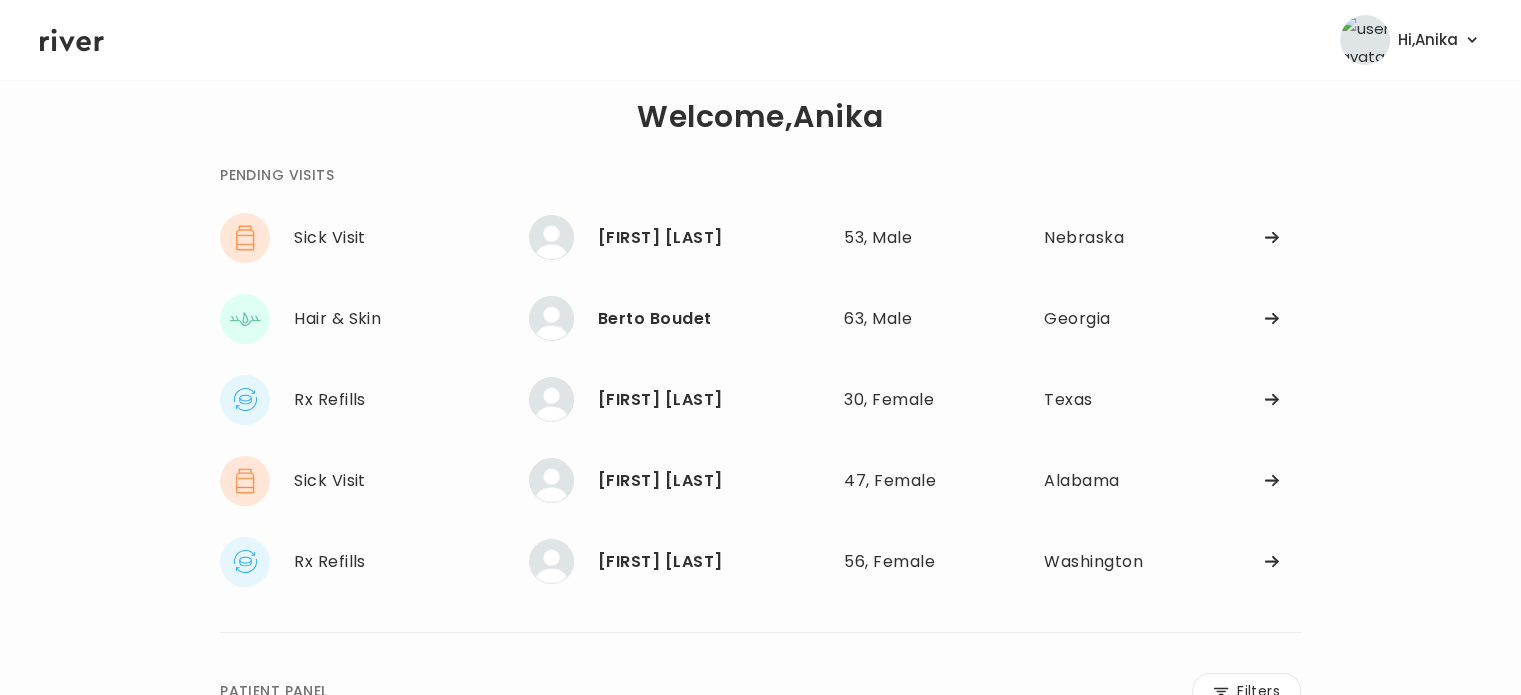 scroll, scrollTop: 0, scrollLeft: 0, axis: both 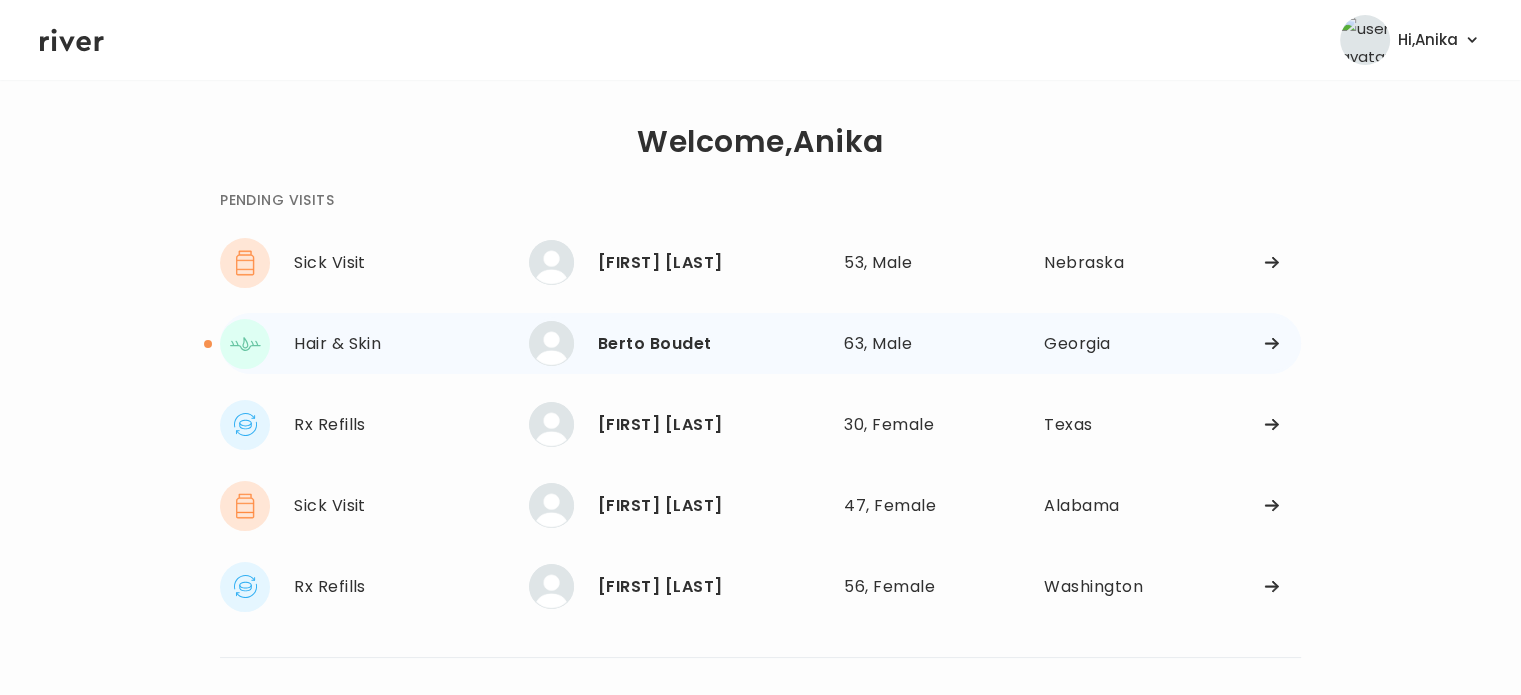 click on "Berto Boudet" at bounding box center (713, 344) 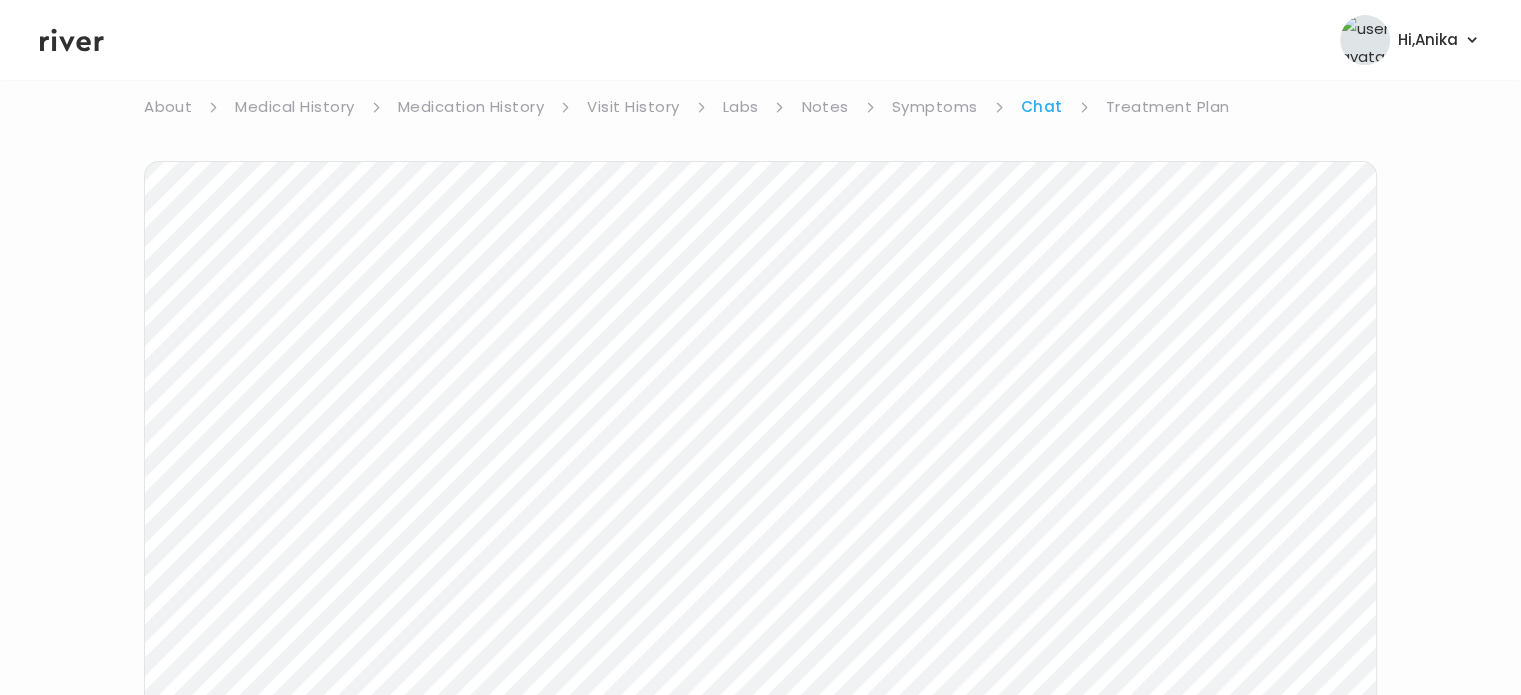scroll, scrollTop: 0, scrollLeft: 0, axis: both 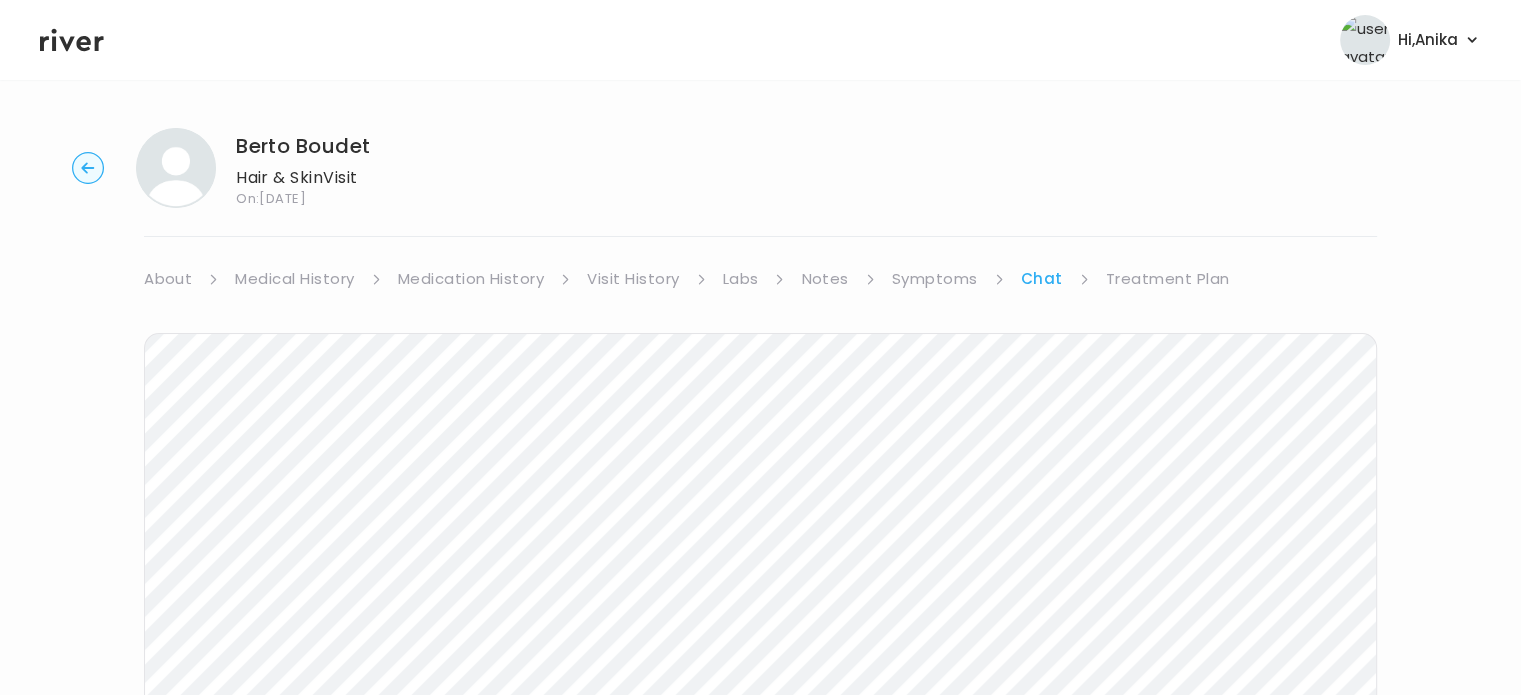 click on "Treatment Plan" at bounding box center [1168, 279] 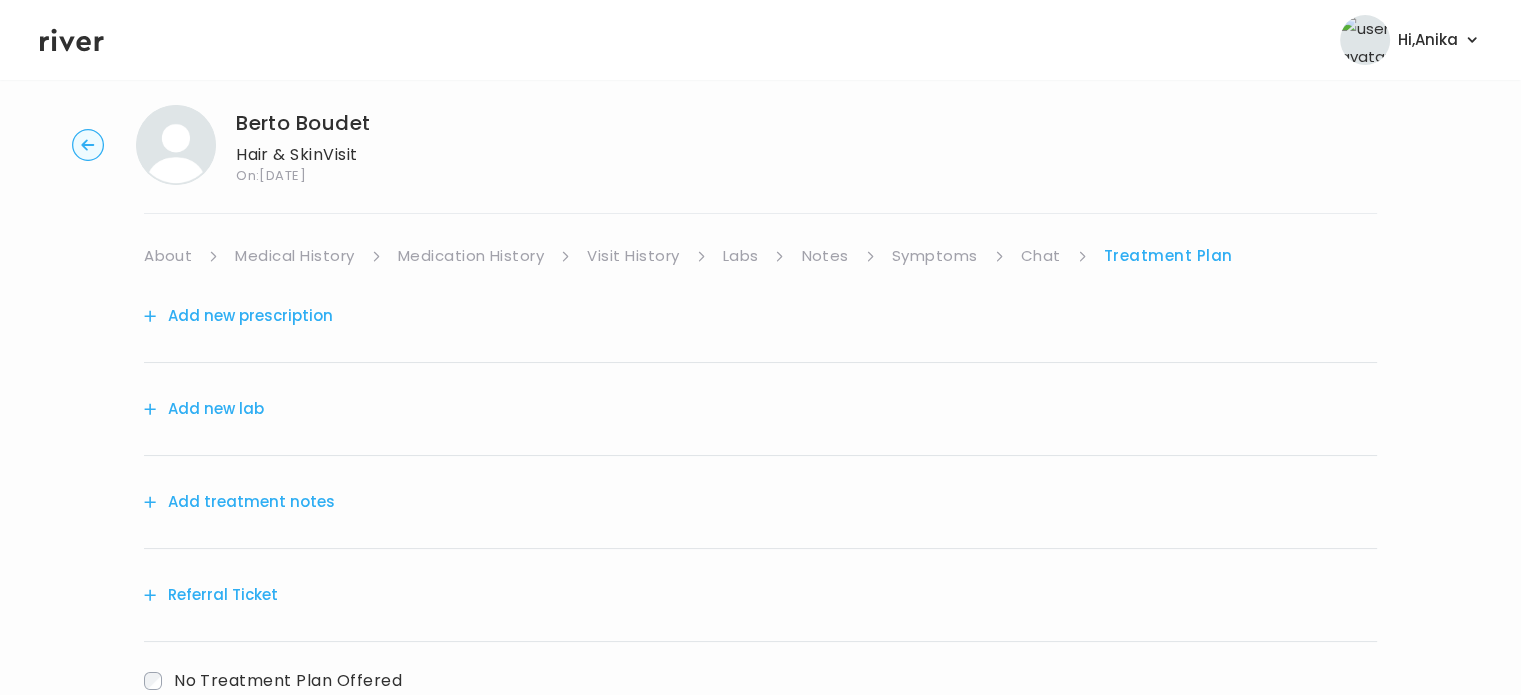 scroll, scrollTop: 26, scrollLeft: 0, axis: vertical 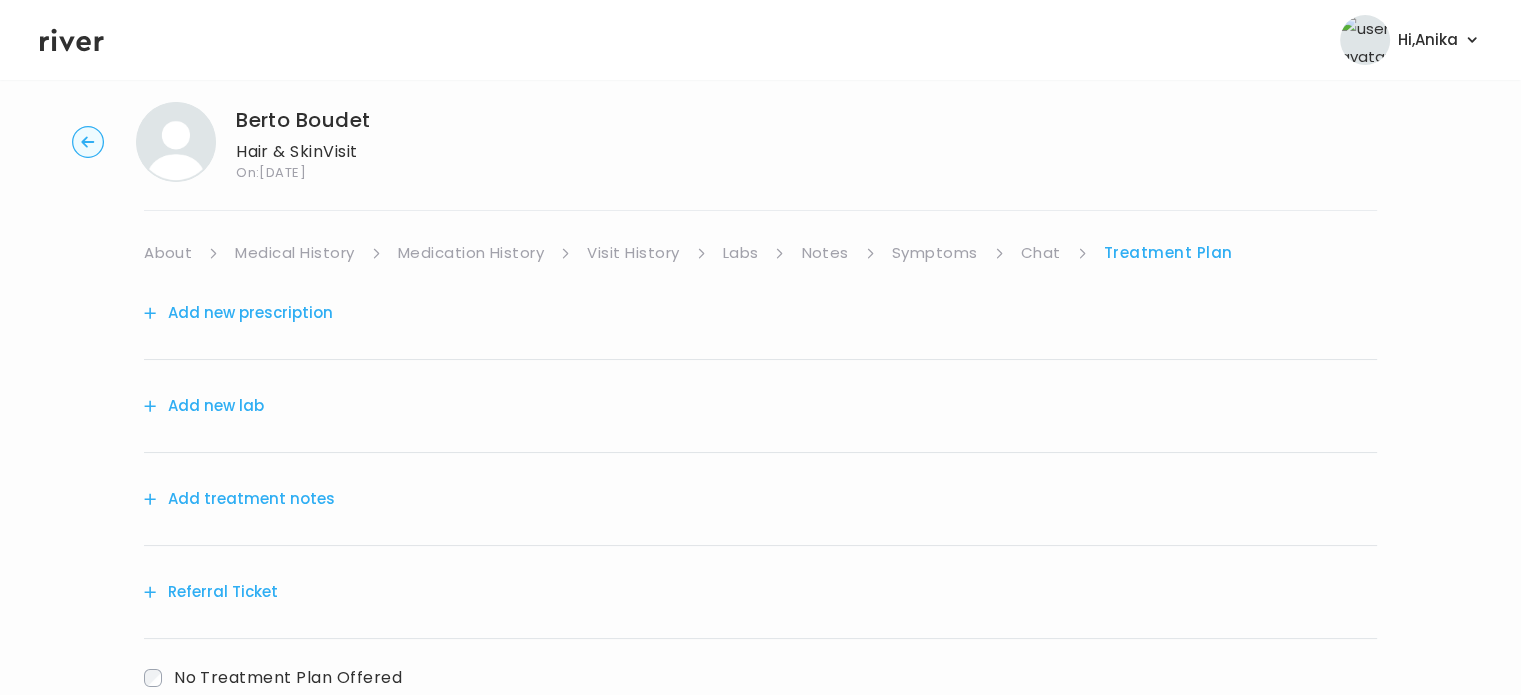 click on "Add treatment notes" at bounding box center [239, 499] 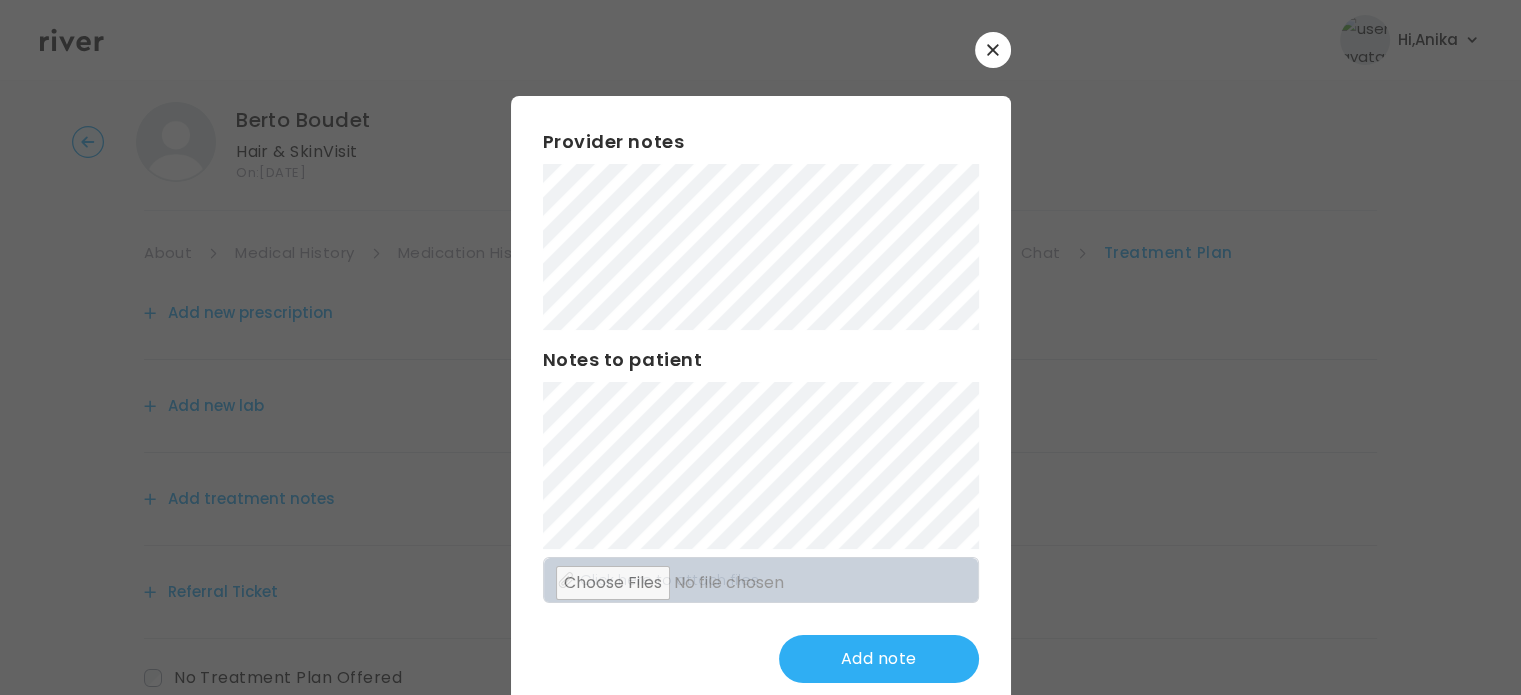 click on "Provider notes Notes to patient Click here to attach files Add note" at bounding box center (761, 405) 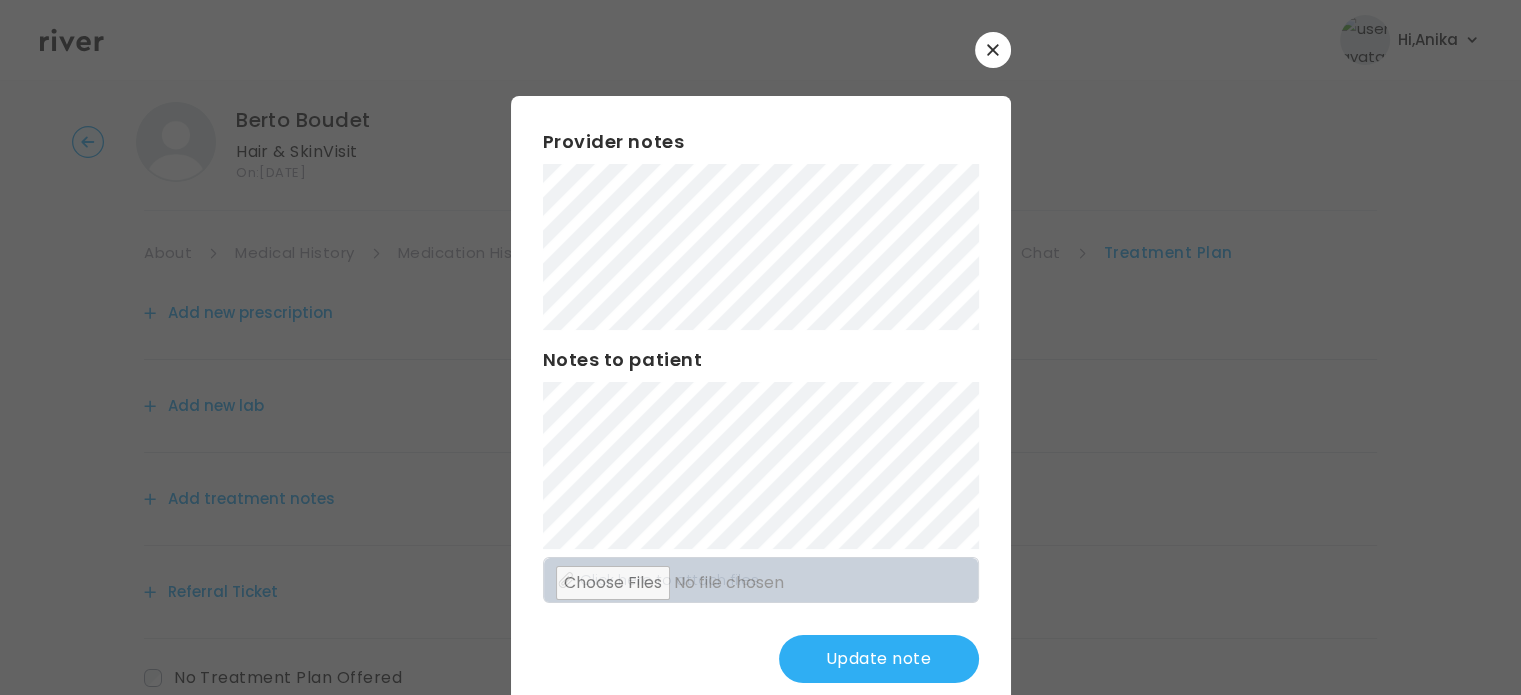 click on "Provider notes Notes to patient Click here to attach files Update note" at bounding box center [761, 405] 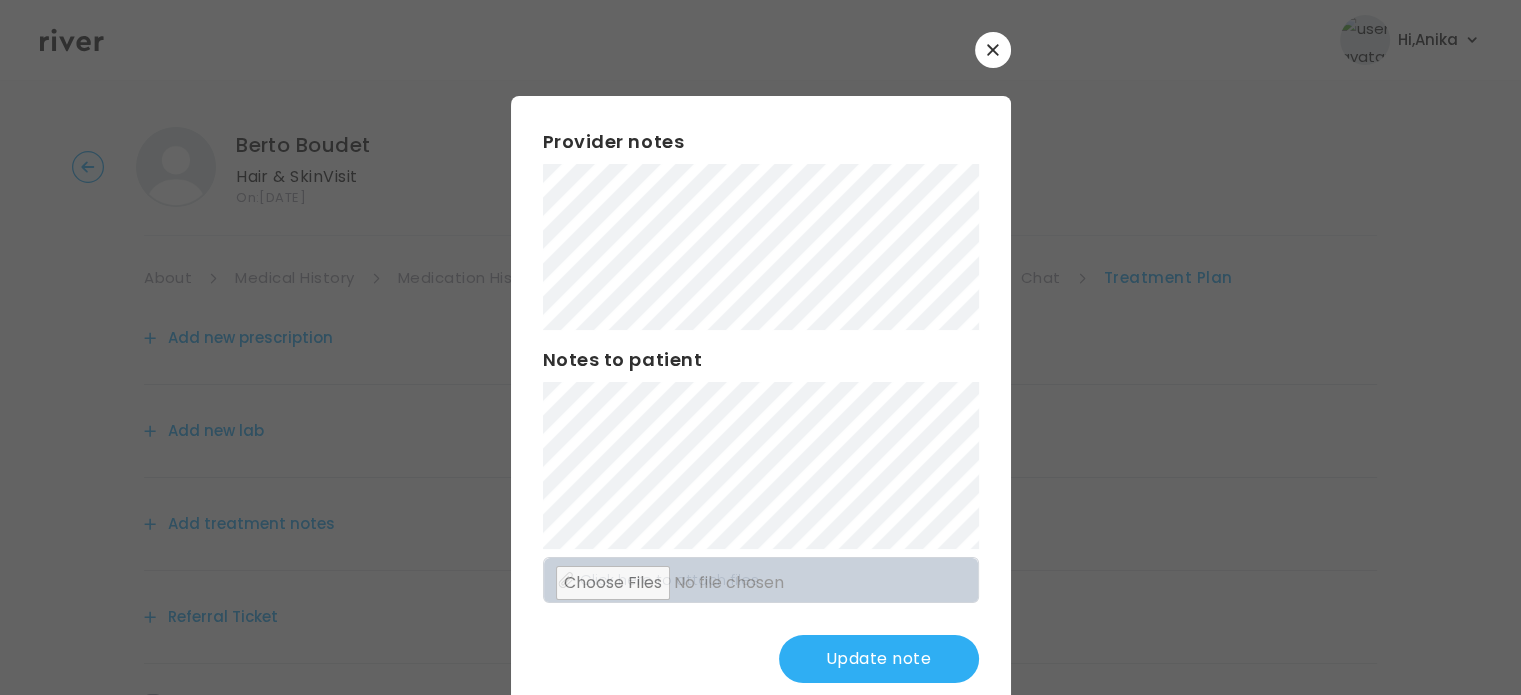 scroll, scrollTop: 0, scrollLeft: 0, axis: both 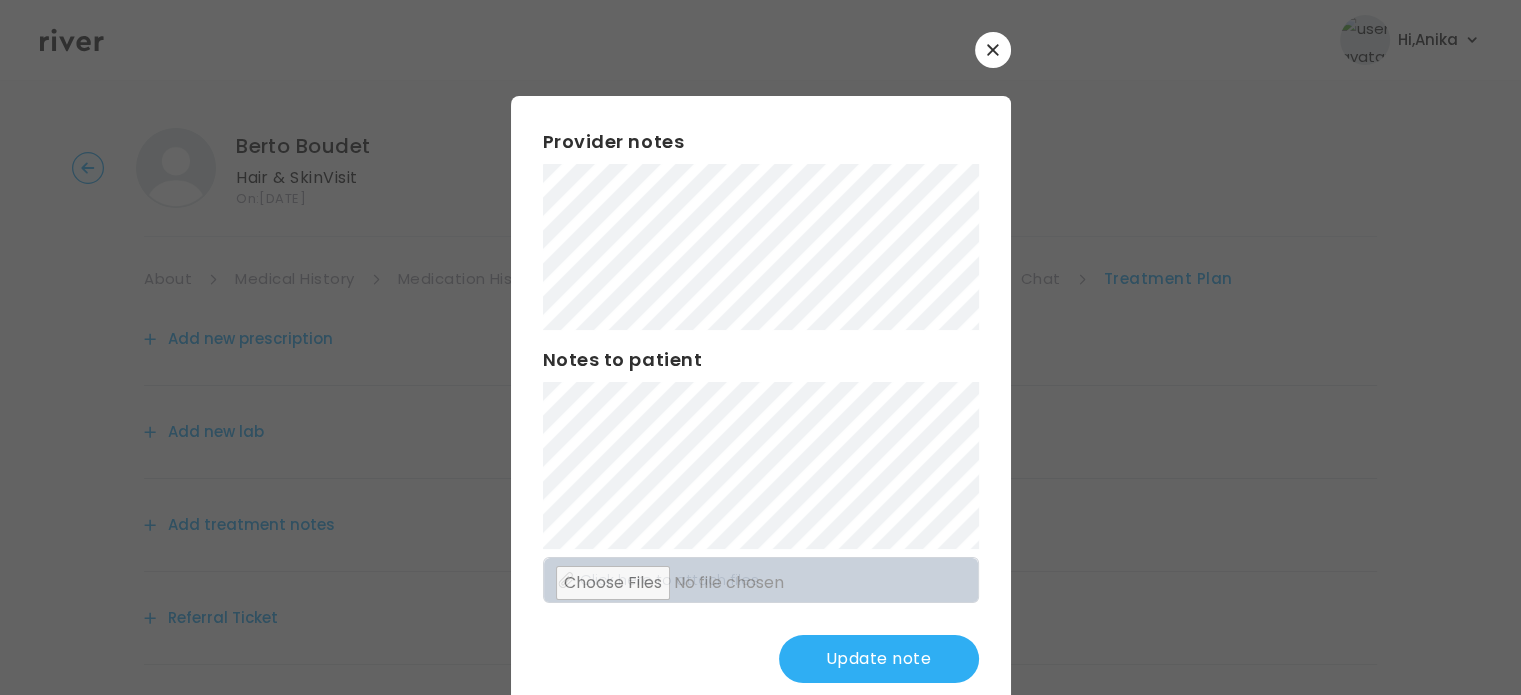 click on "Update note" at bounding box center [879, 659] 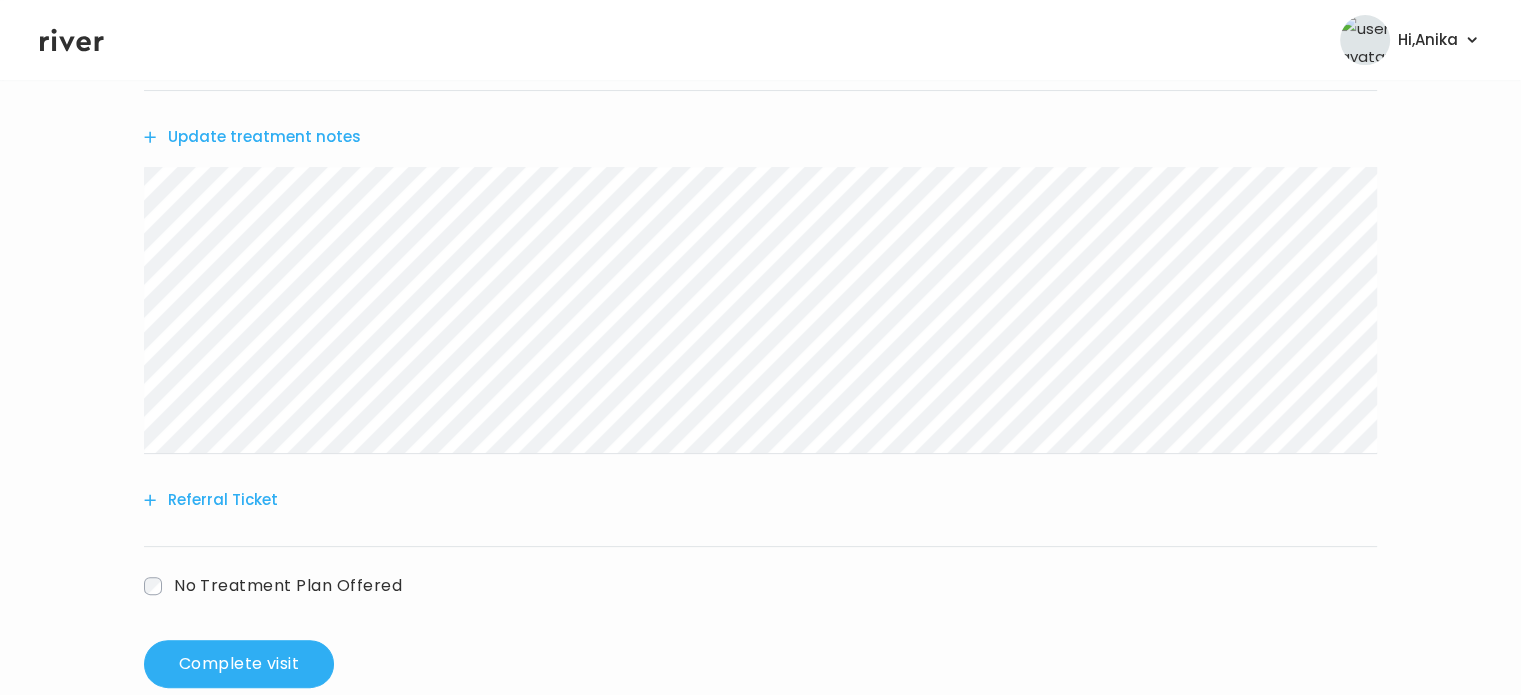 scroll, scrollTop: 412, scrollLeft: 0, axis: vertical 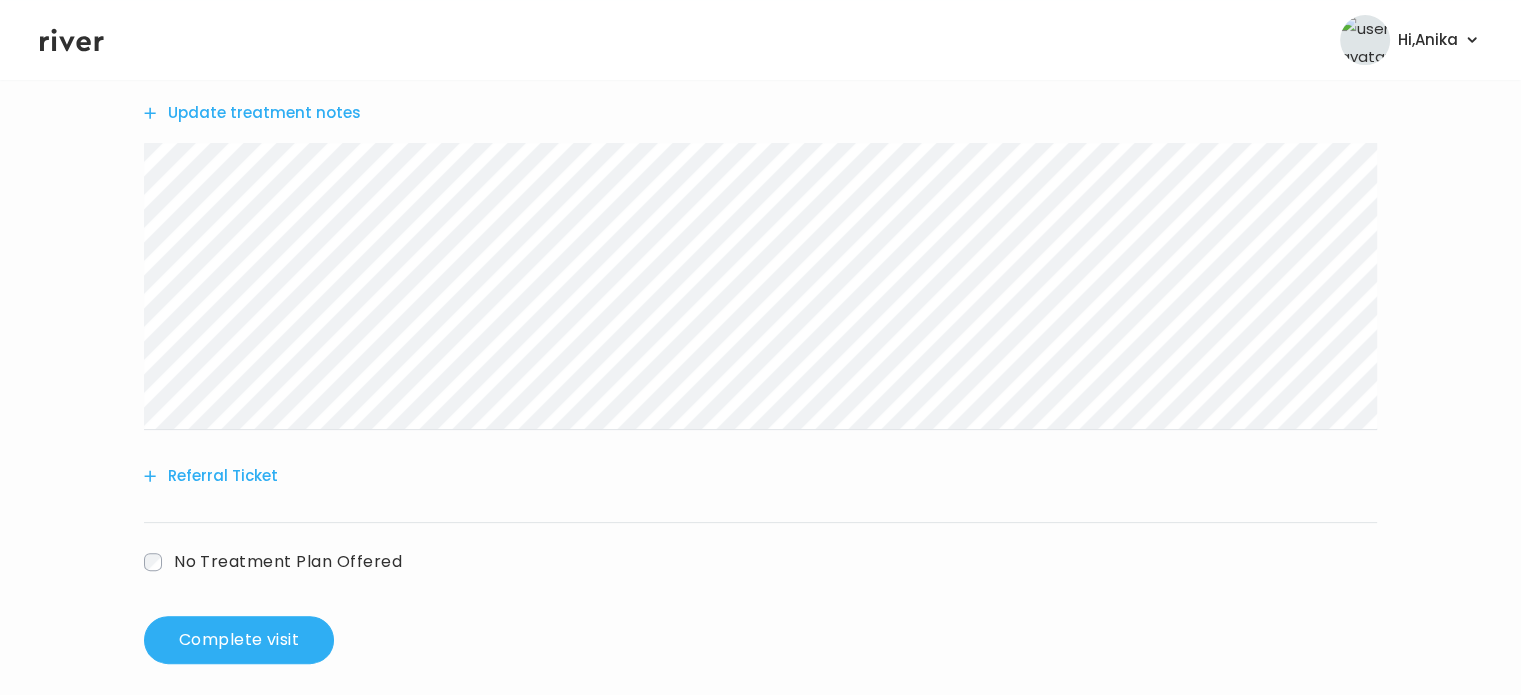 click on "Referral Ticket" at bounding box center [211, 476] 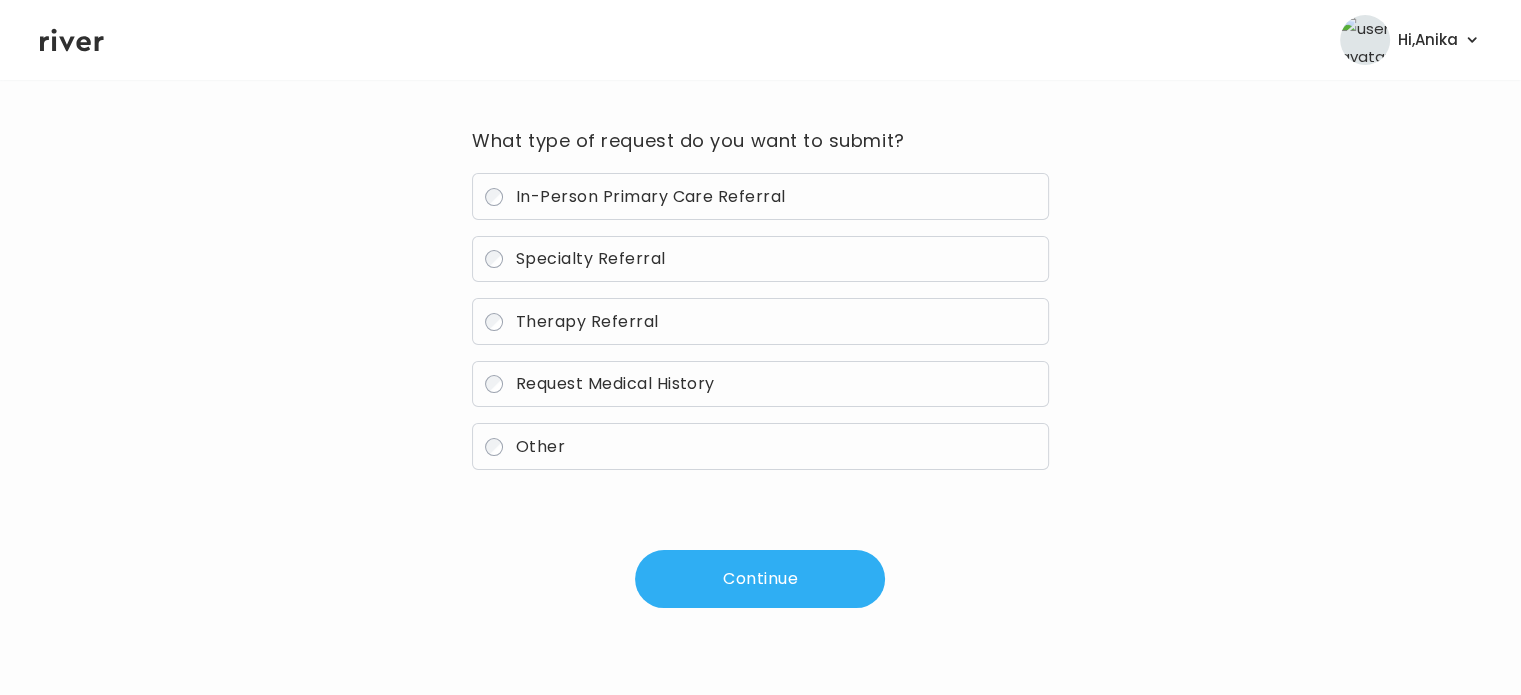 click on "Specialty Referral" at bounding box center [591, 258] 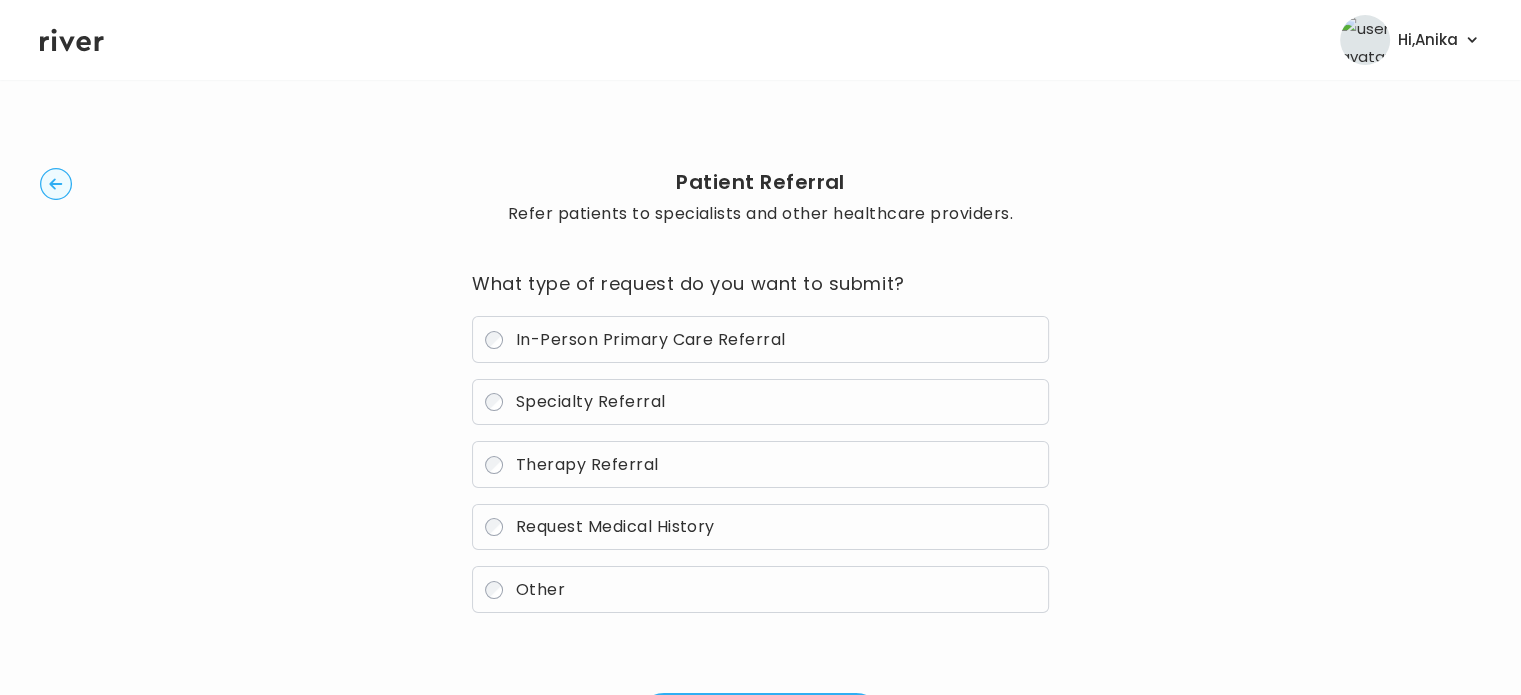 scroll, scrollTop: 143, scrollLeft: 0, axis: vertical 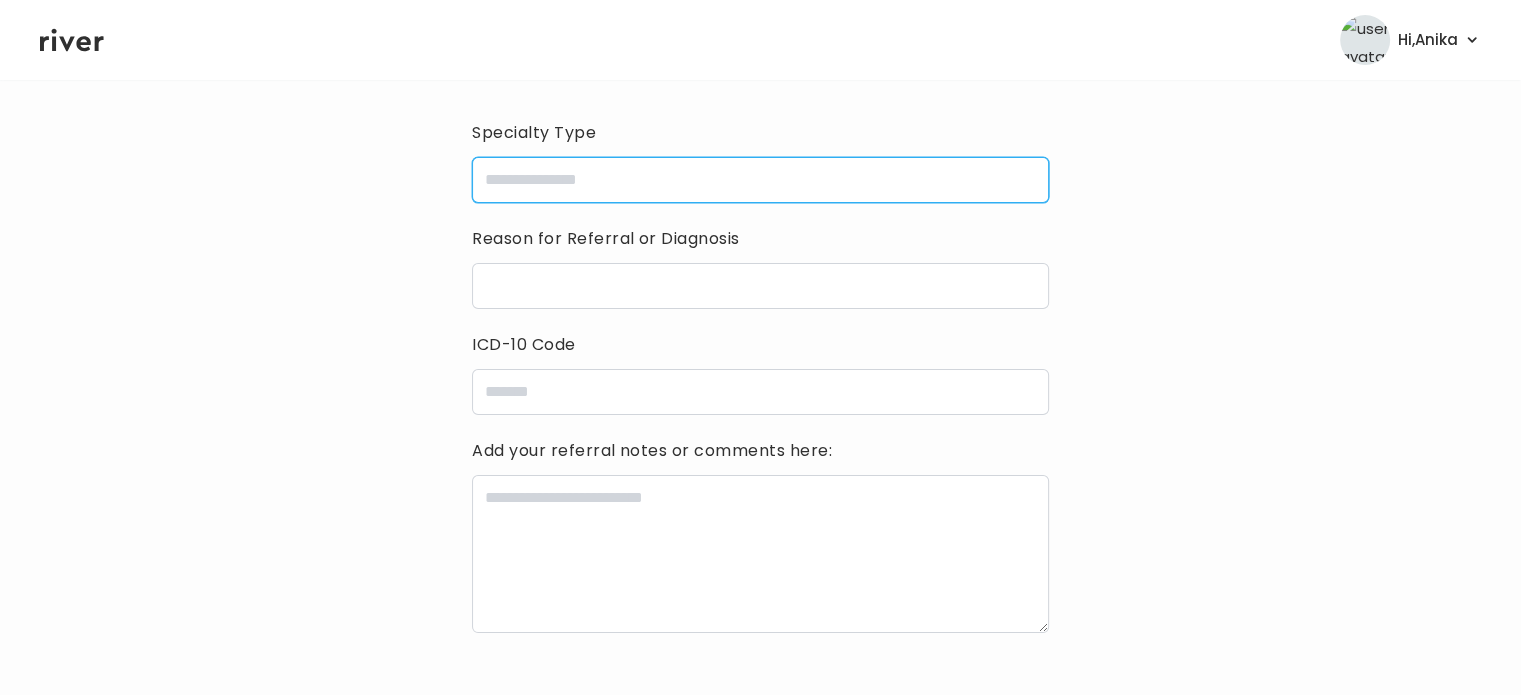 click at bounding box center [760, 180] 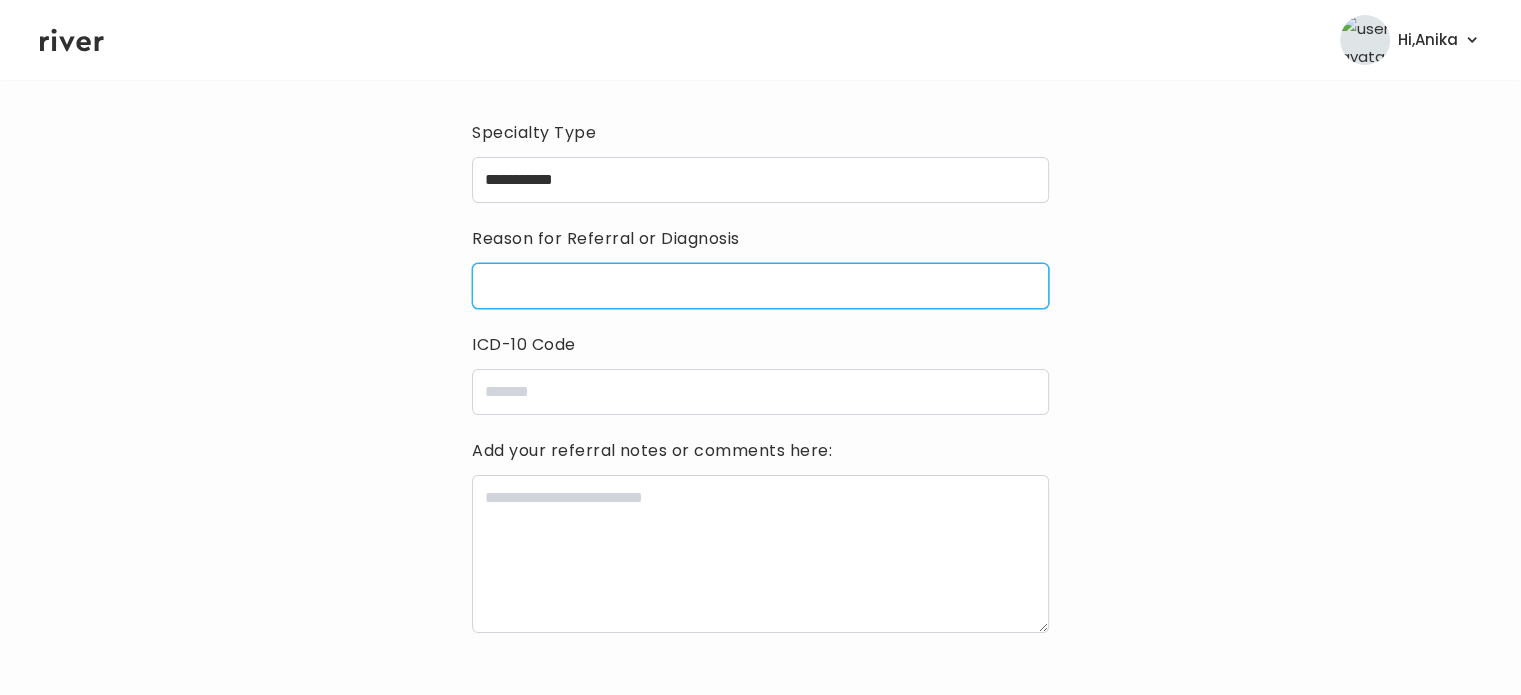 click at bounding box center [760, 286] 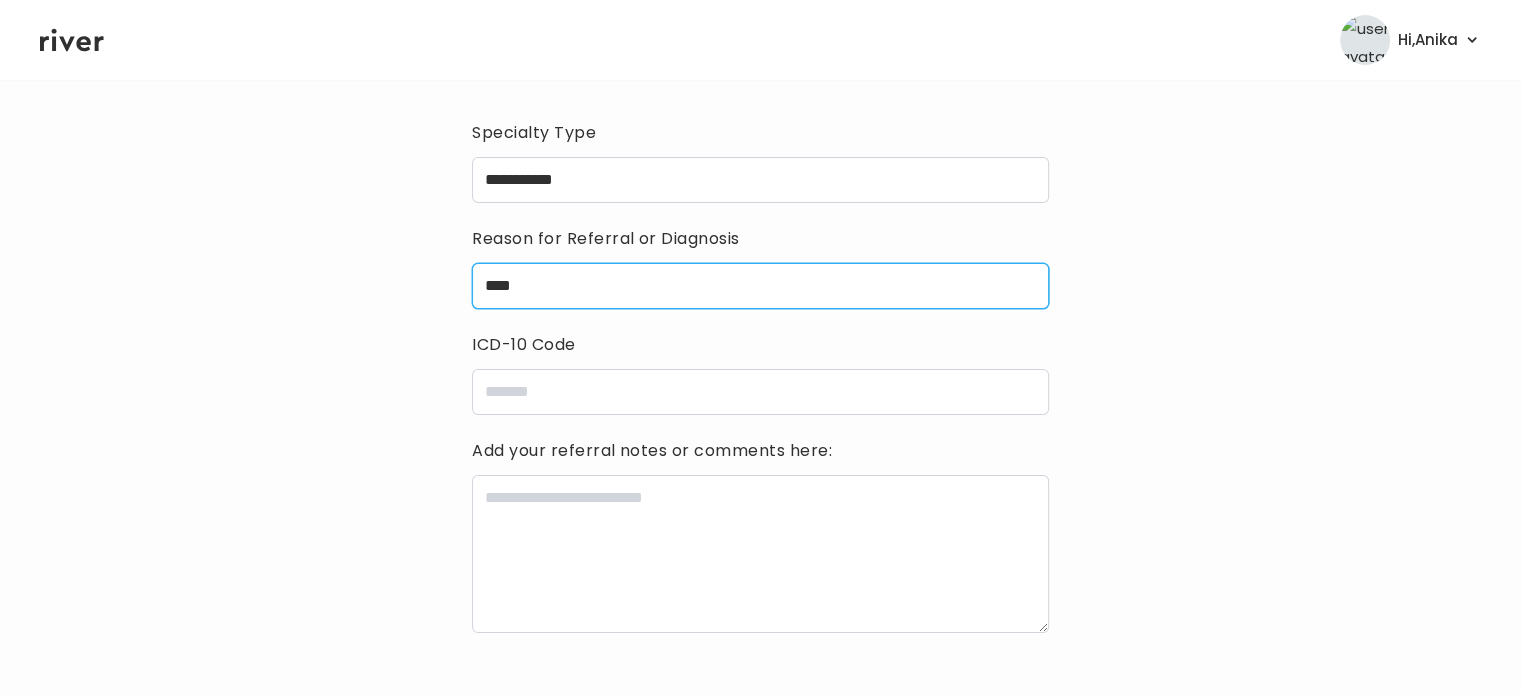 type on "**********" 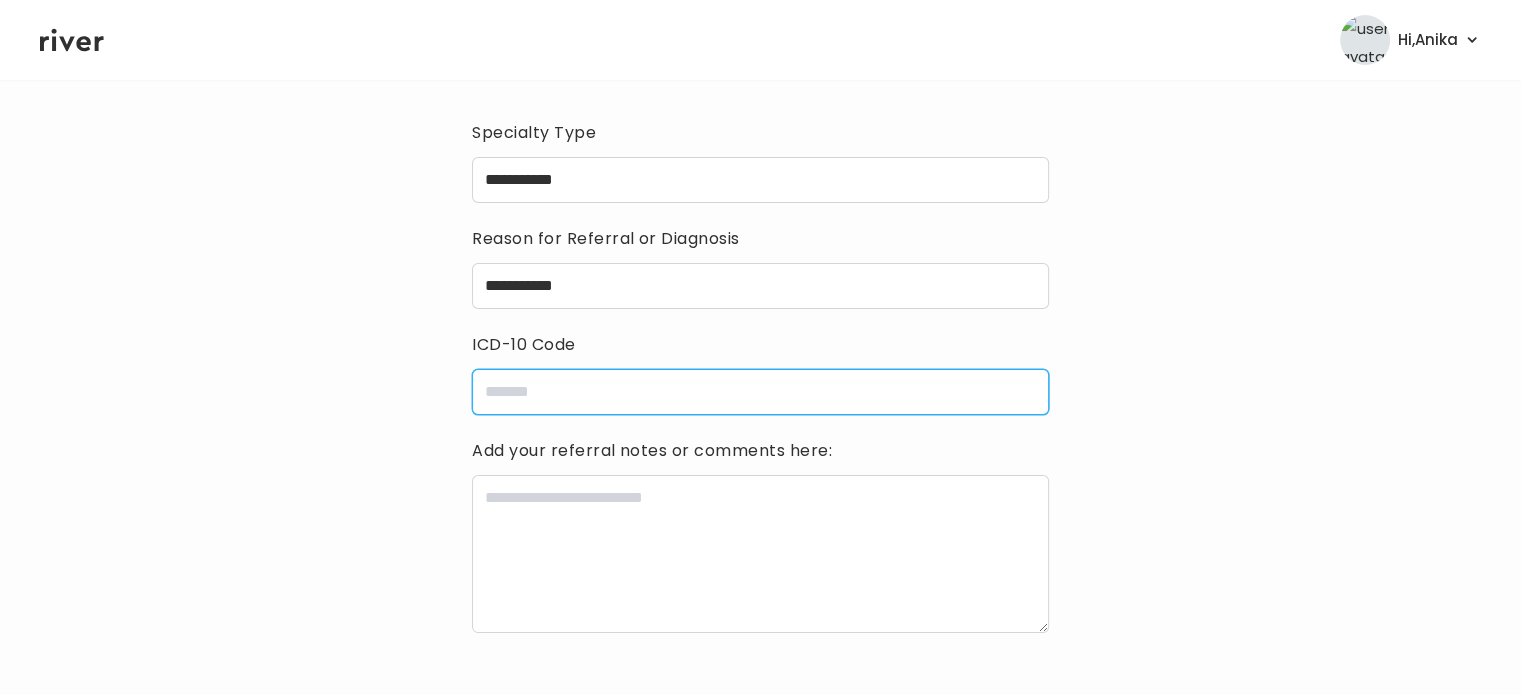 click at bounding box center [760, 392] 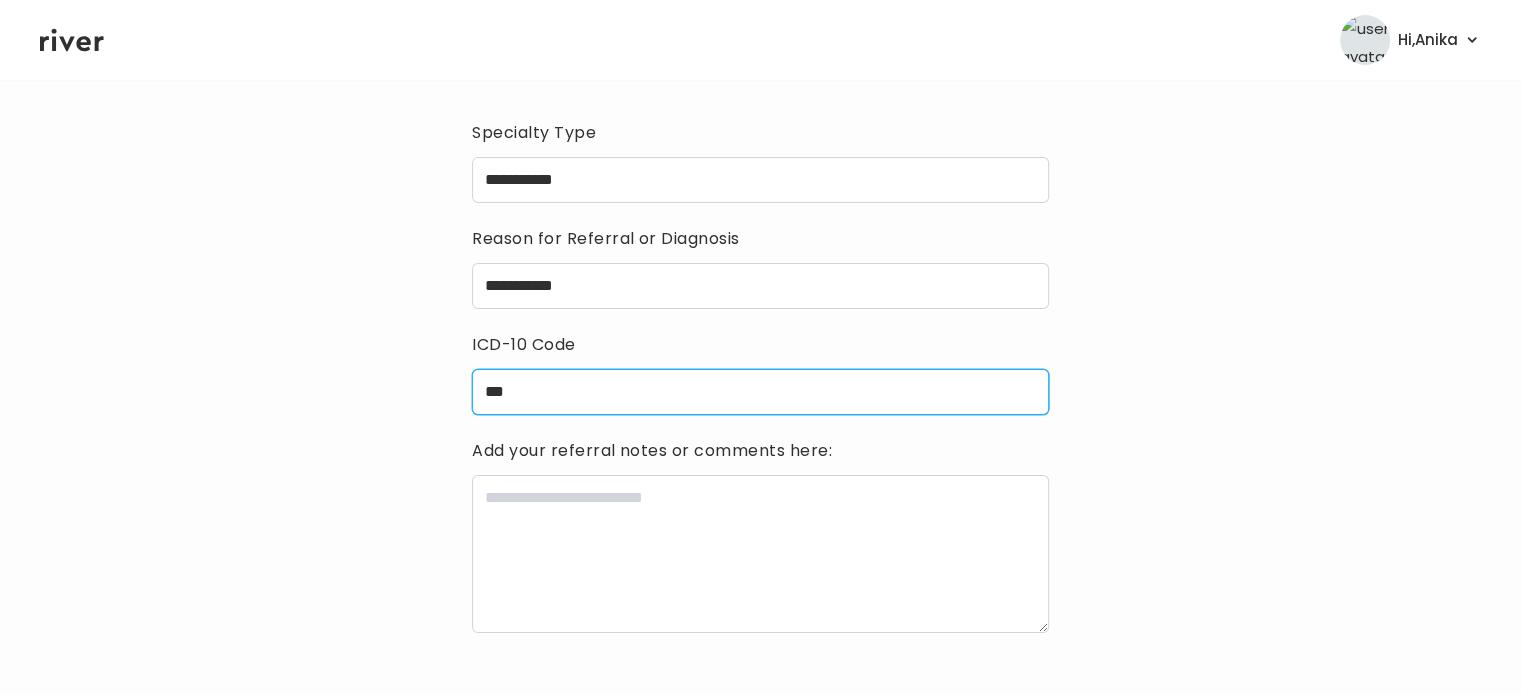 type on "*****" 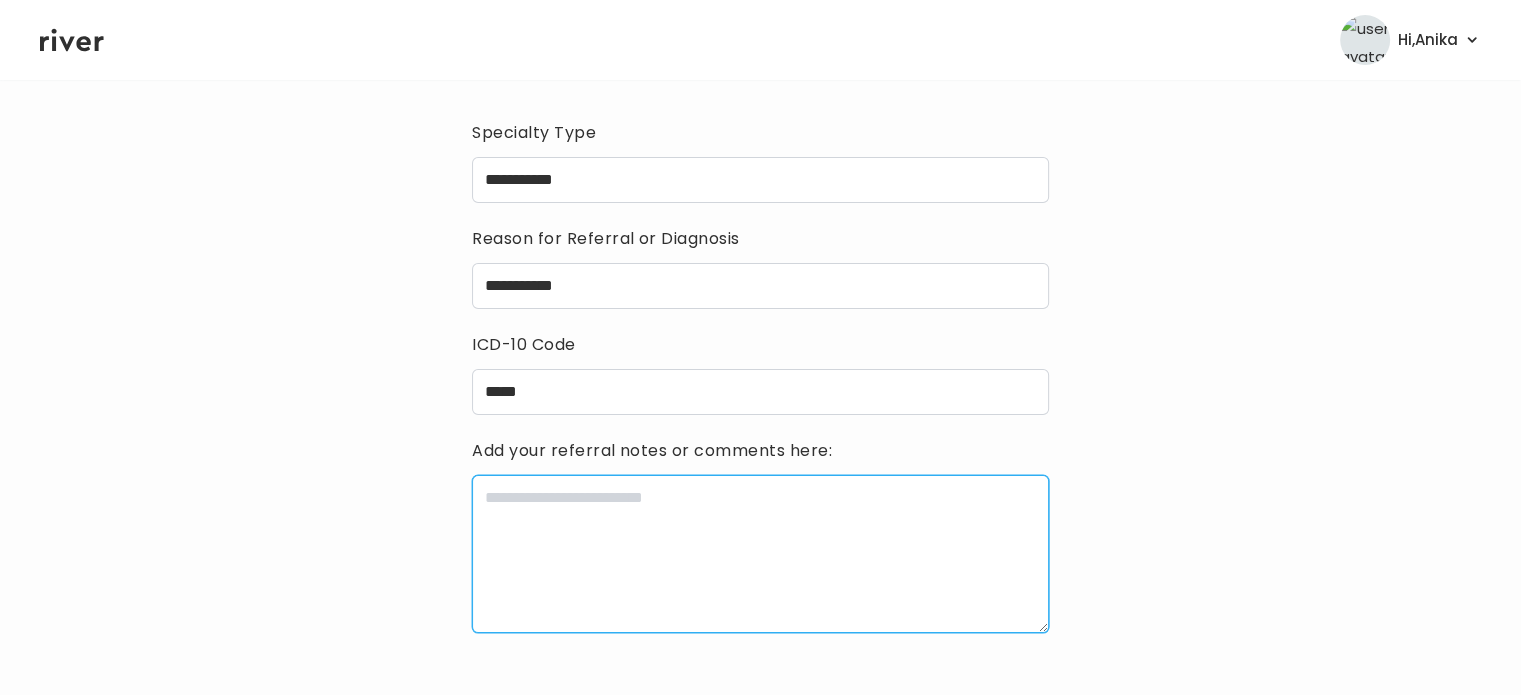 click at bounding box center [760, 554] 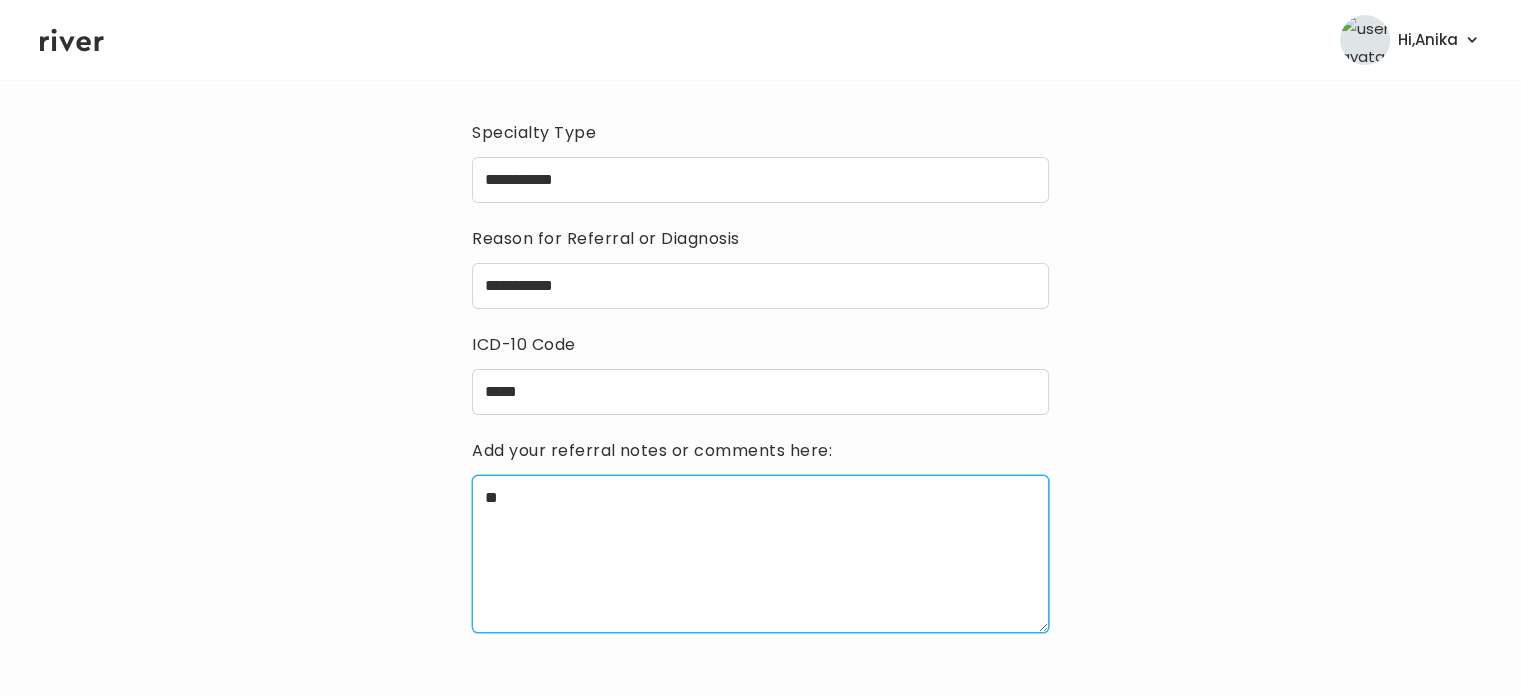 type on "*" 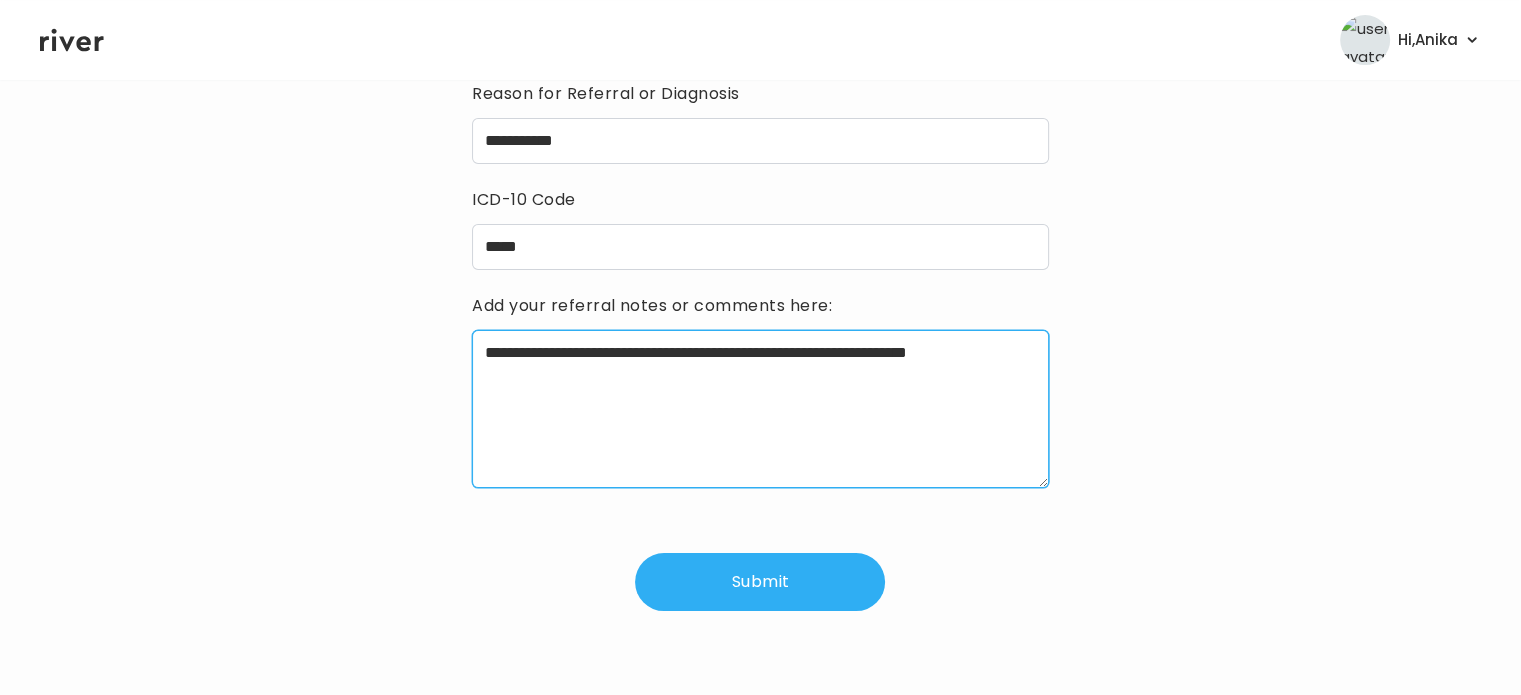 scroll, scrollTop: 290, scrollLeft: 0, axis: vertical 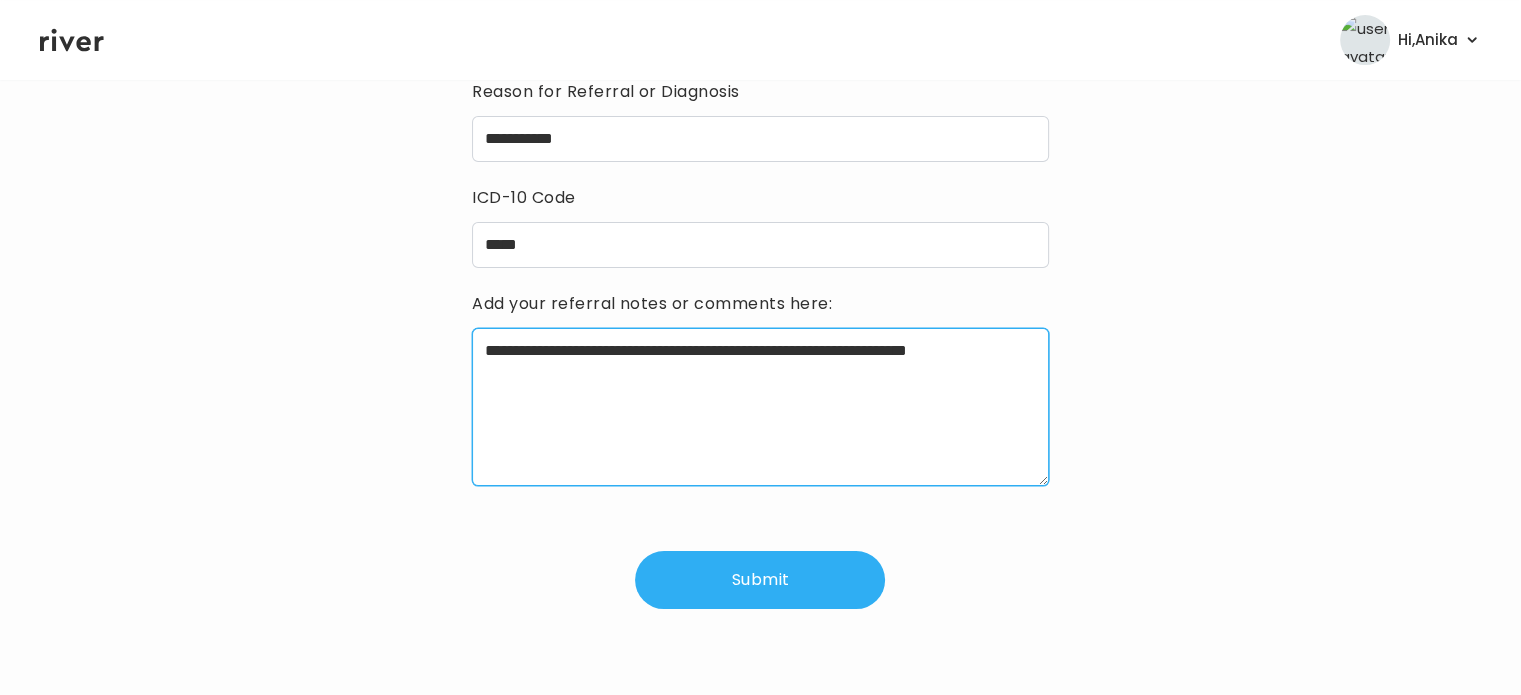 type on "**********" 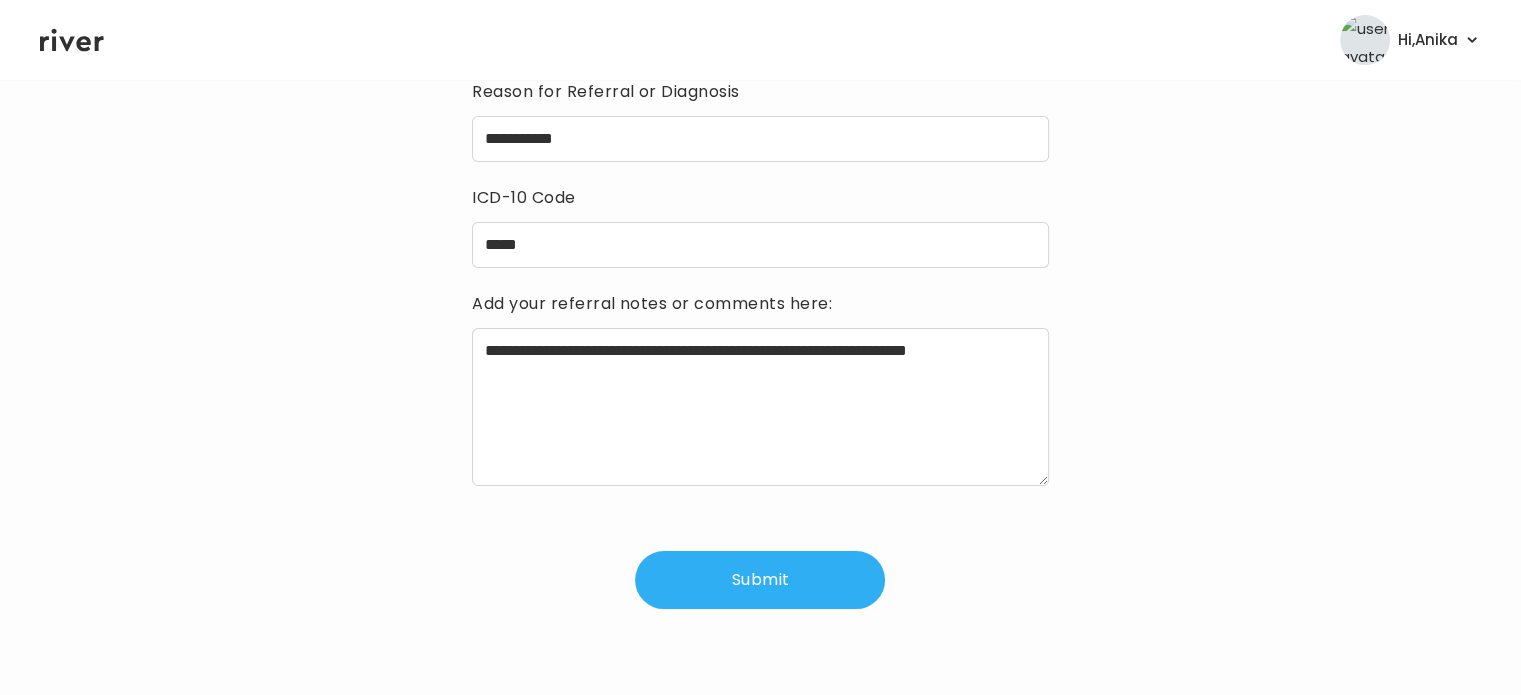 click on "Submit" at bounding box center (760, 580) 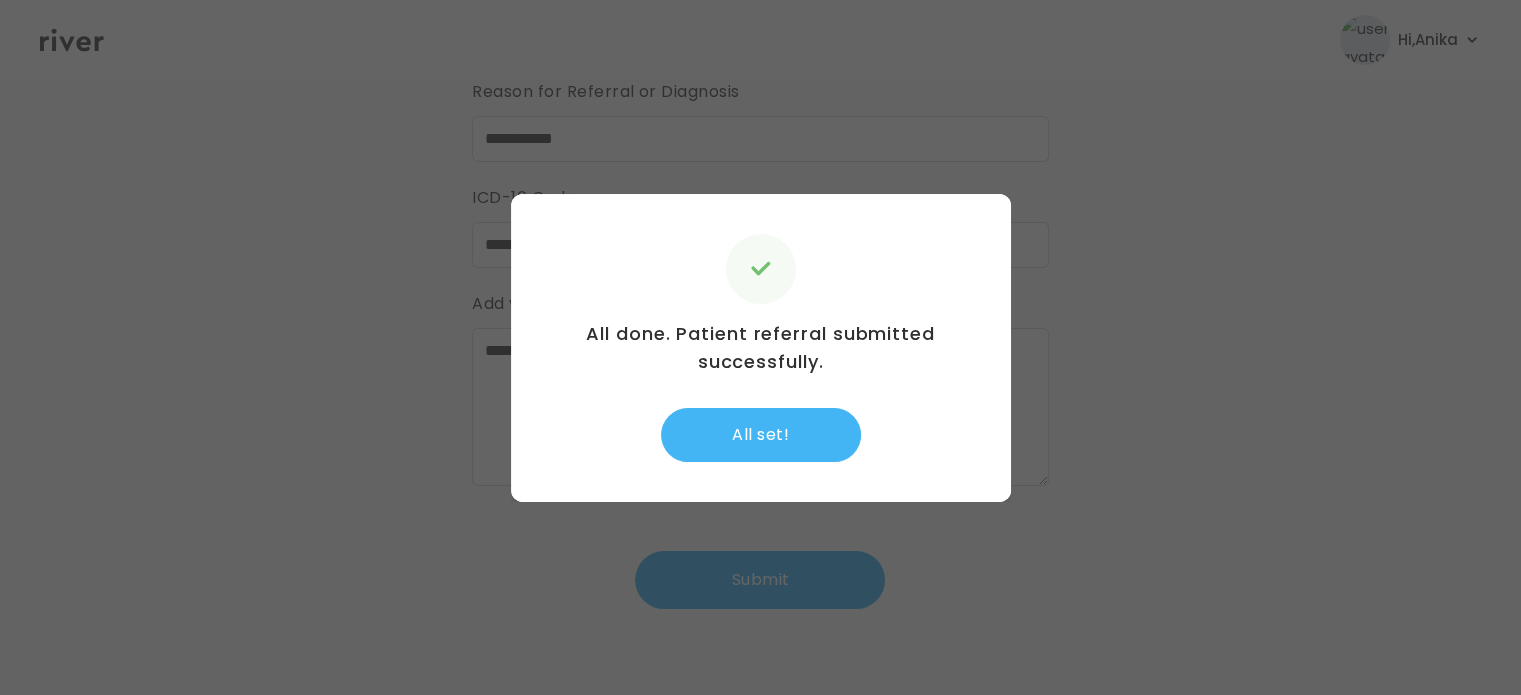 click on "All set!" at bounding box center (761, 435) 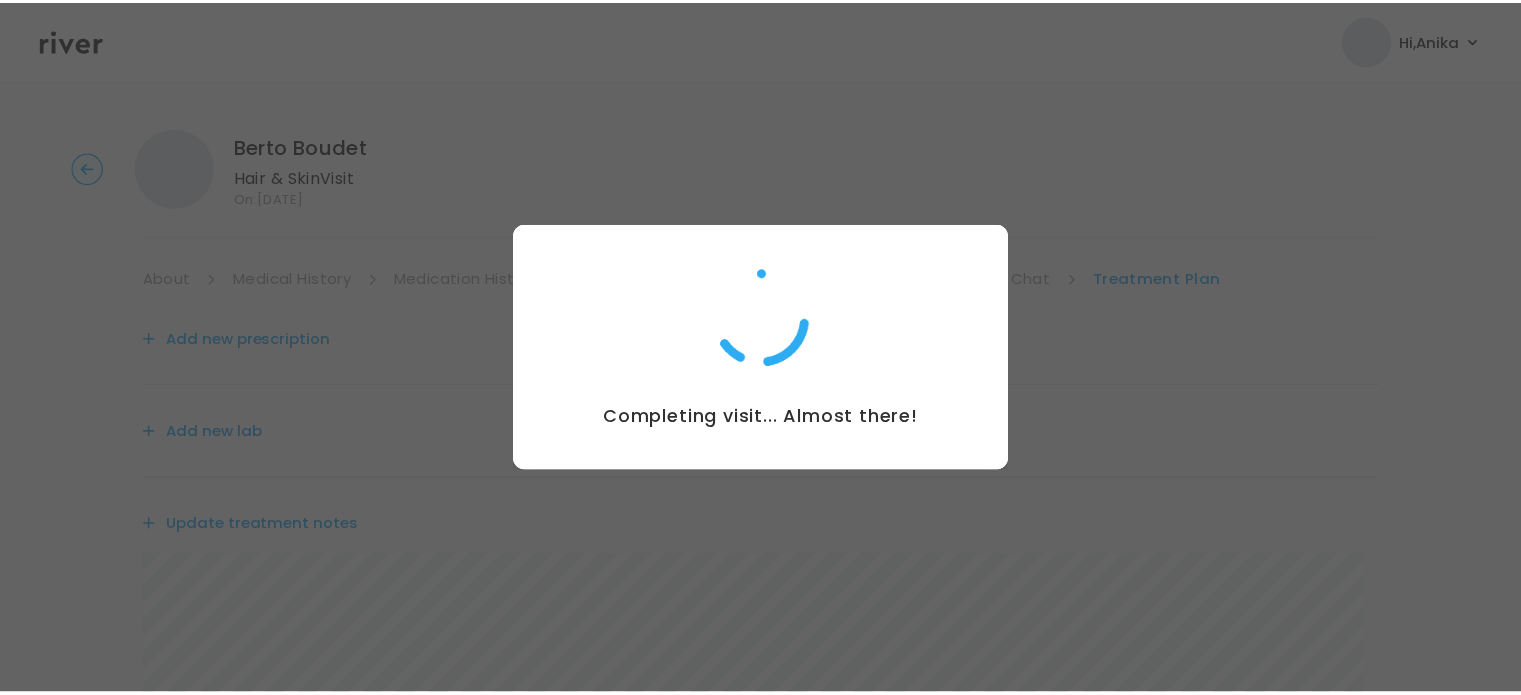 scroll, scrollTop: 573, scrollLeft: 0, axis: vertical 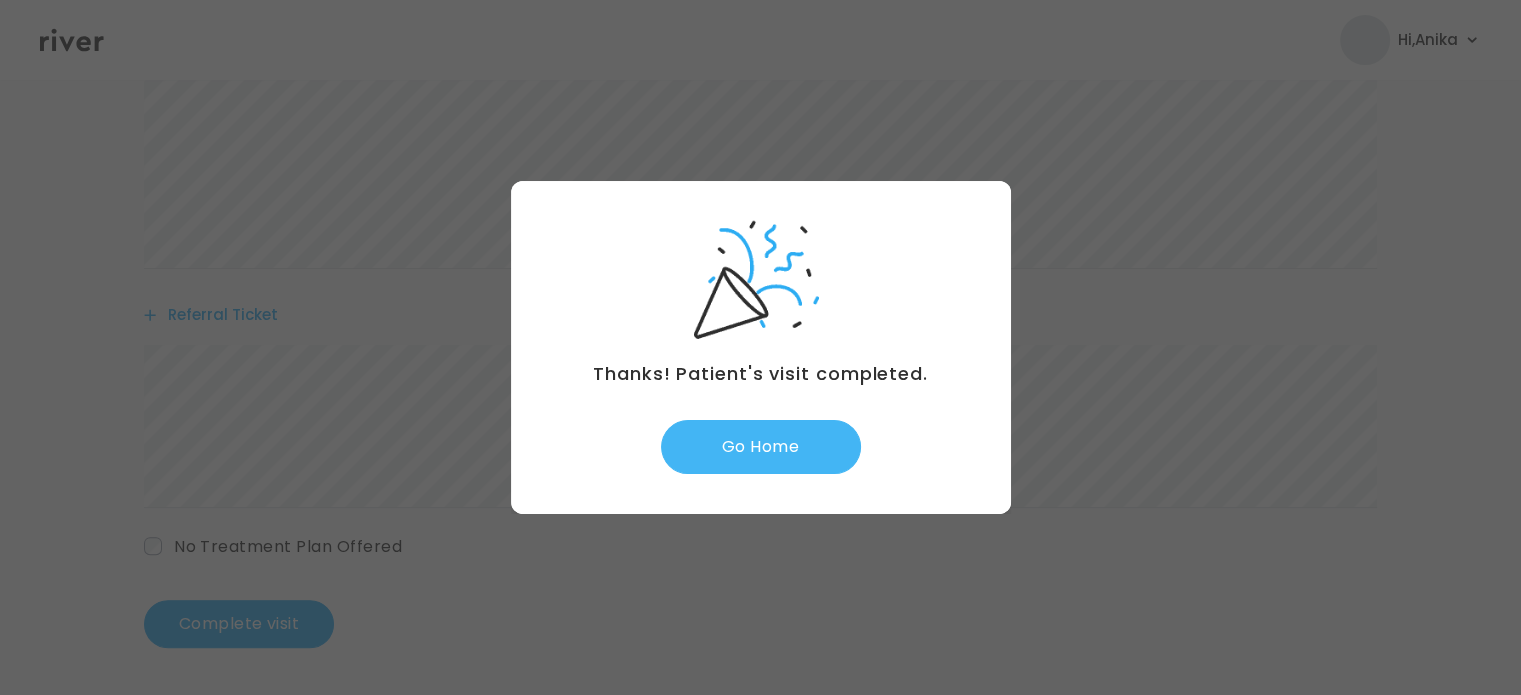 click on "Go Home" at bounding box center [761, 447] 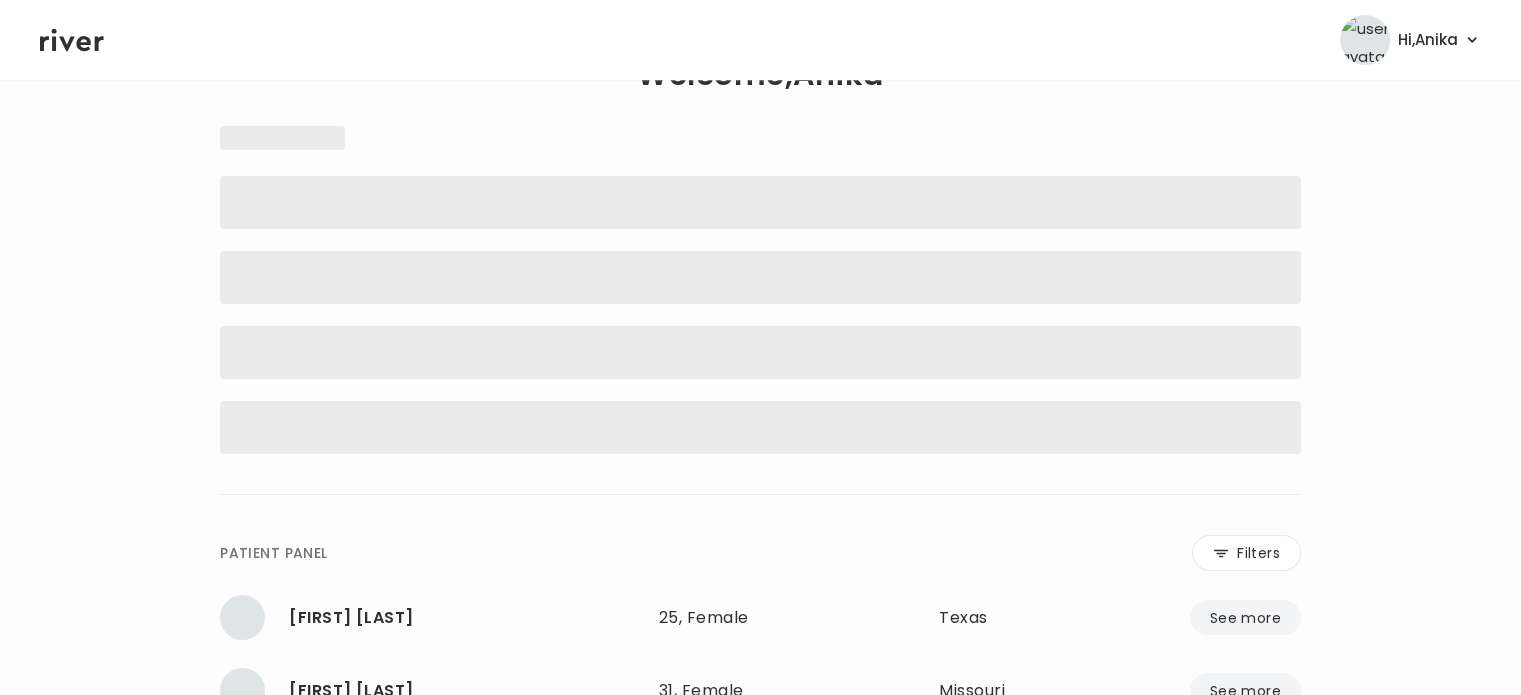 scroll, scrollTop: 0, scrollLeft: 0, axis: both 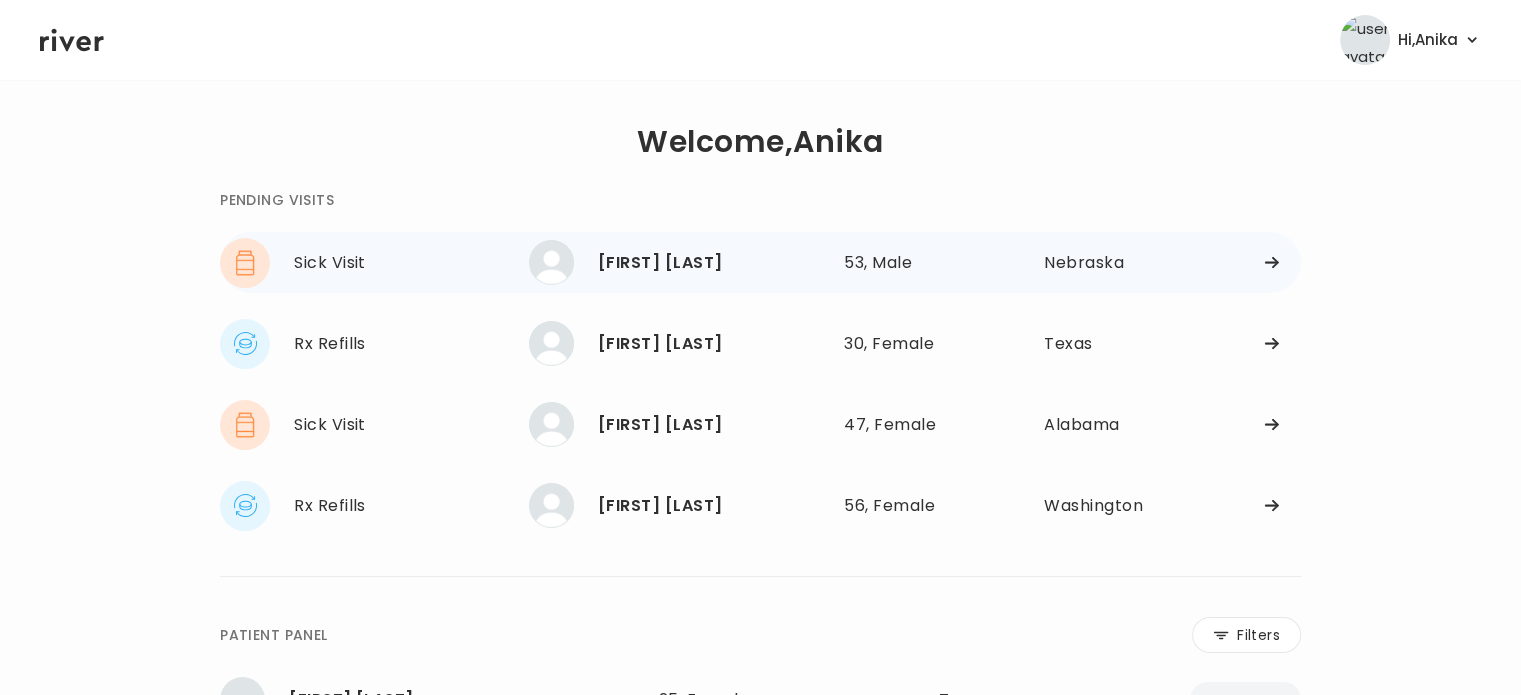 click on "[FIRST] [LAST]" at bounding box center [713, 263] 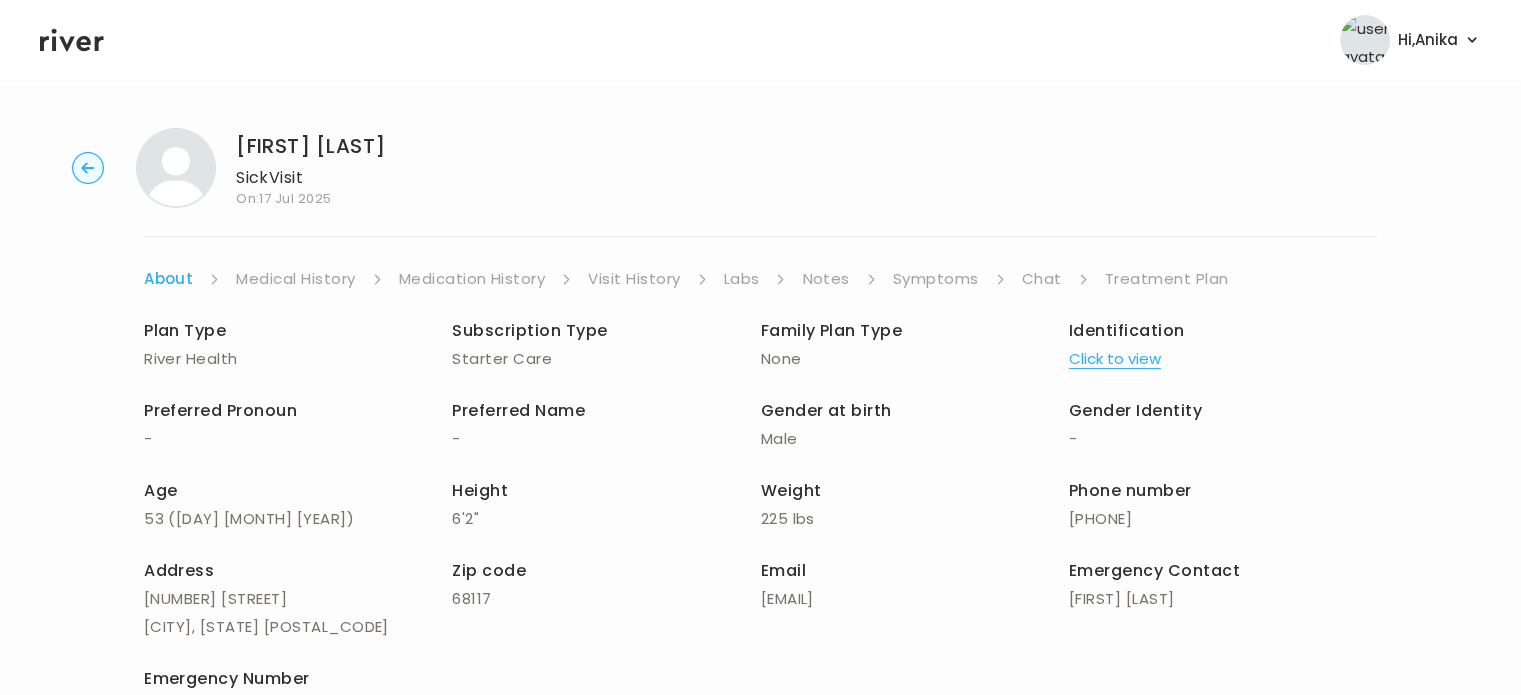 click on "Treatment Plan" at bounding box center [1167, 279] 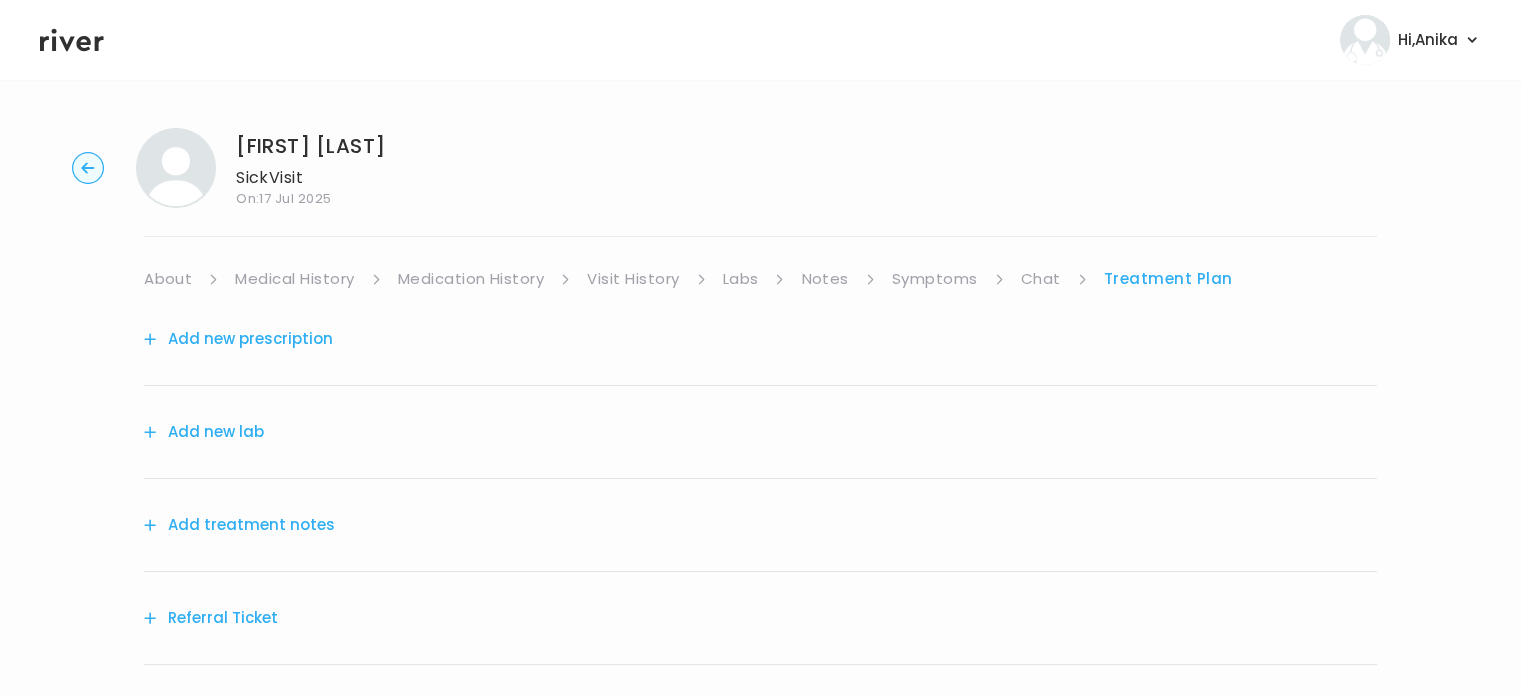 click on "Add treatment notes" at bounding box center (239, 525) 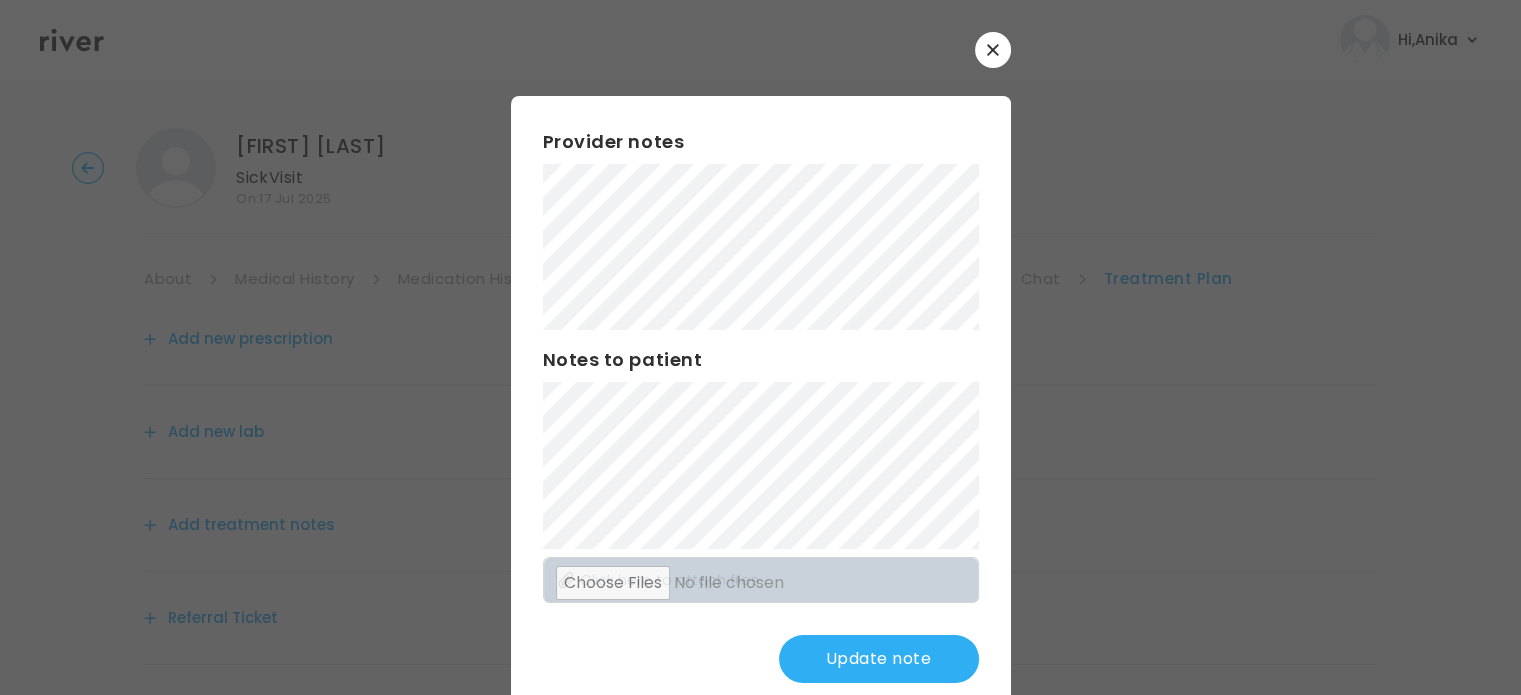 click on "Update note" at bounding box center (879, 659) 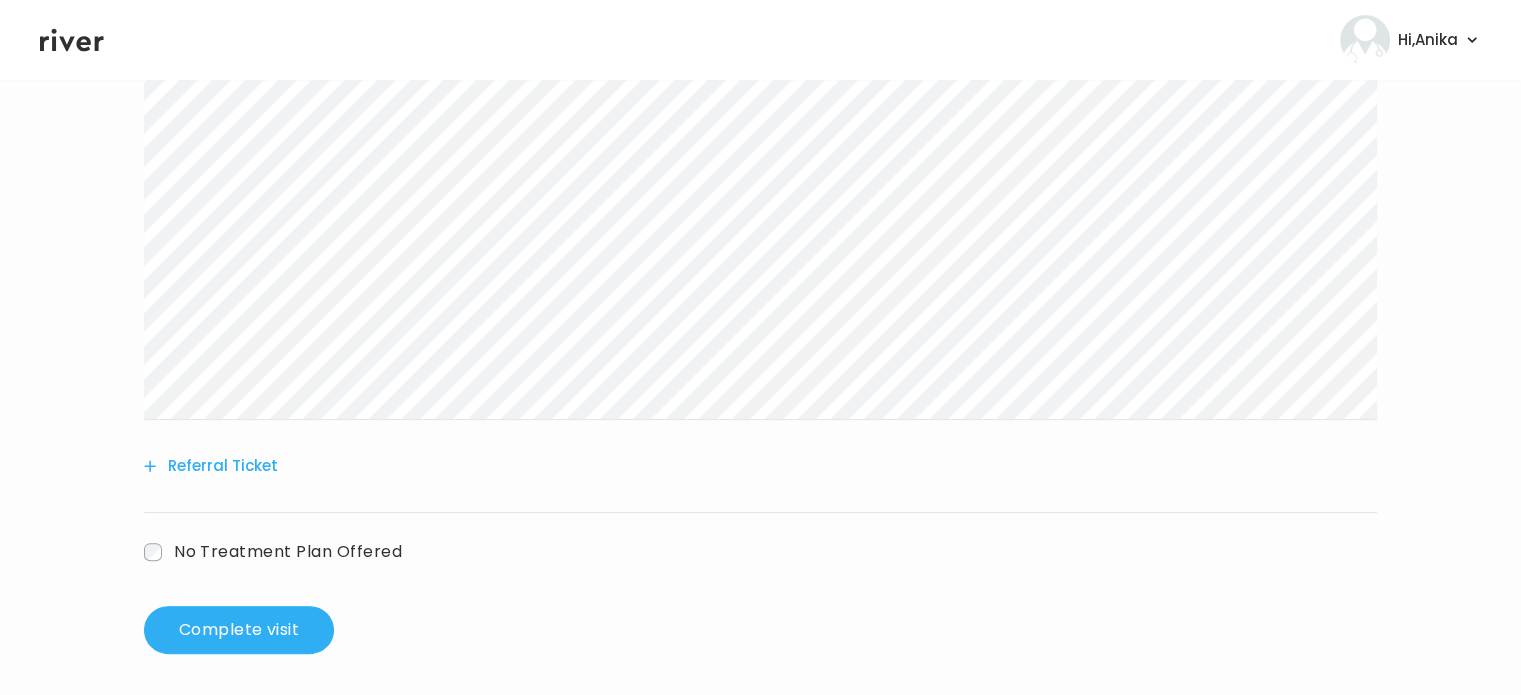 scroll, scrollTop: 512, scrollLeft: 0, axis: vertical 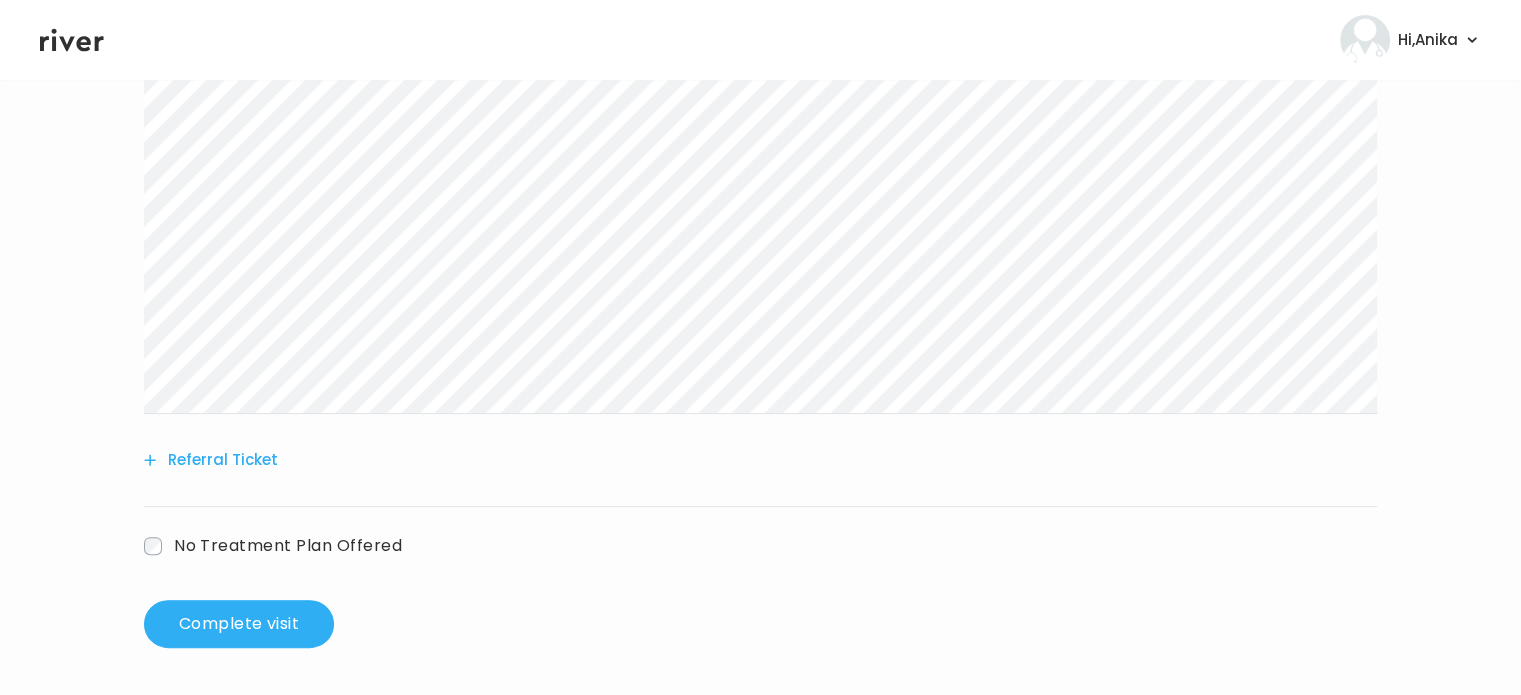 click on "No Treatment Plan Offered" at bounding box center [273, 545] 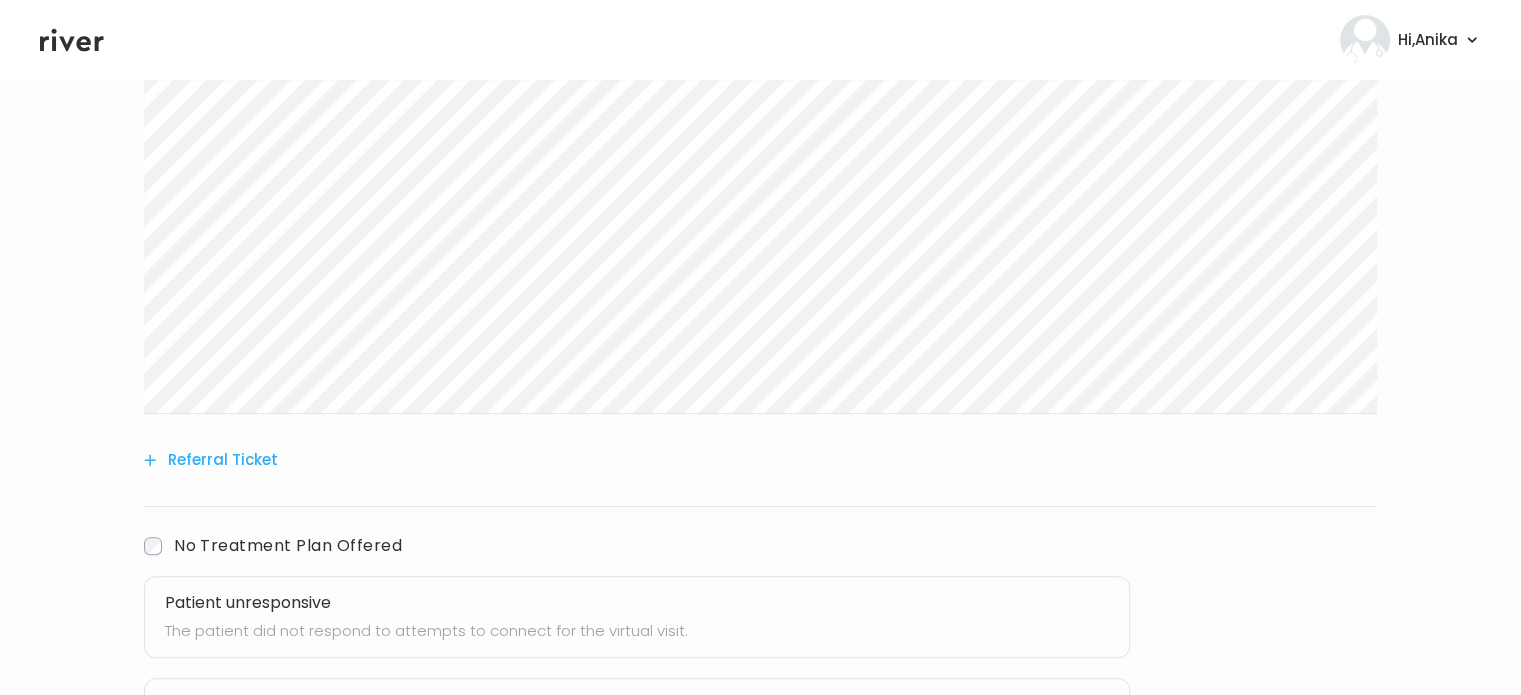 click on "Patient unresponsive" at bounding box center [637, 603] 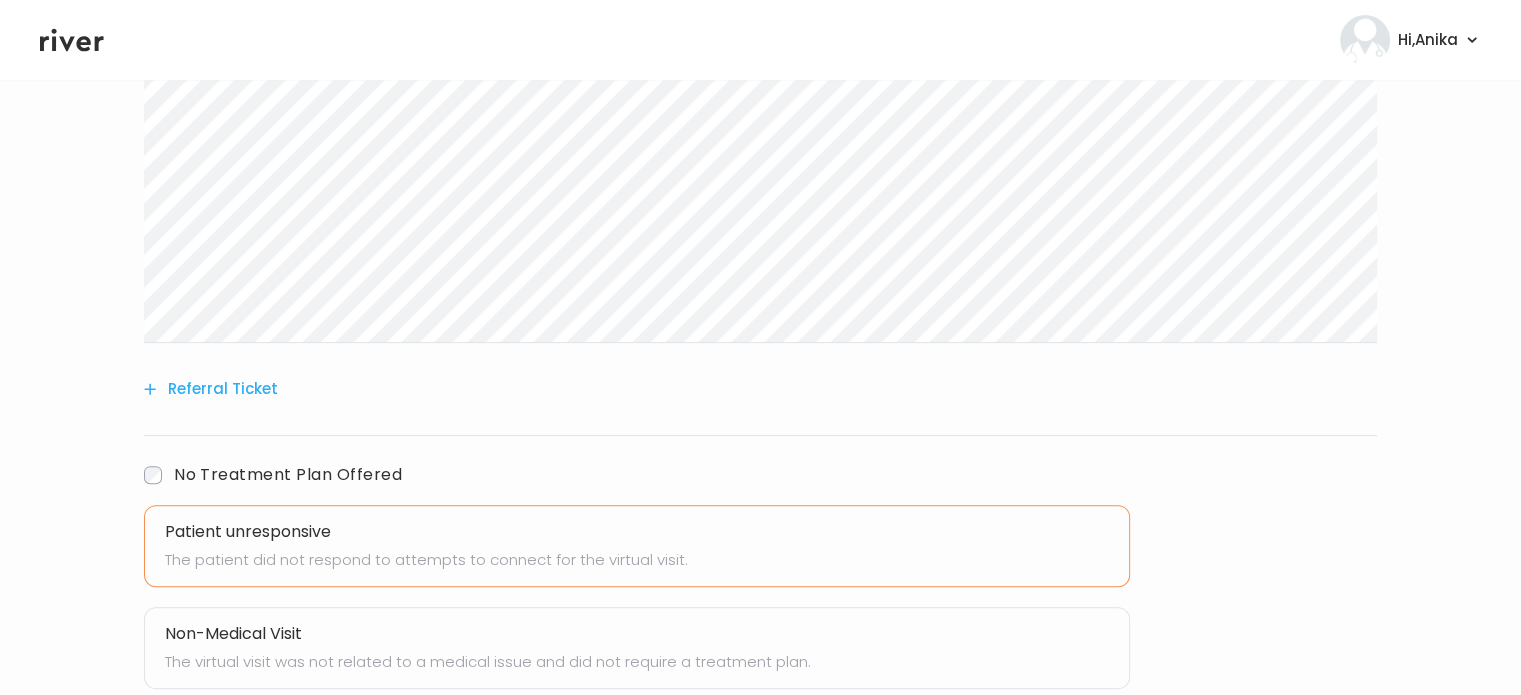 scroll, scrollTop: 711, scrollLeft: 0, axis: vertical 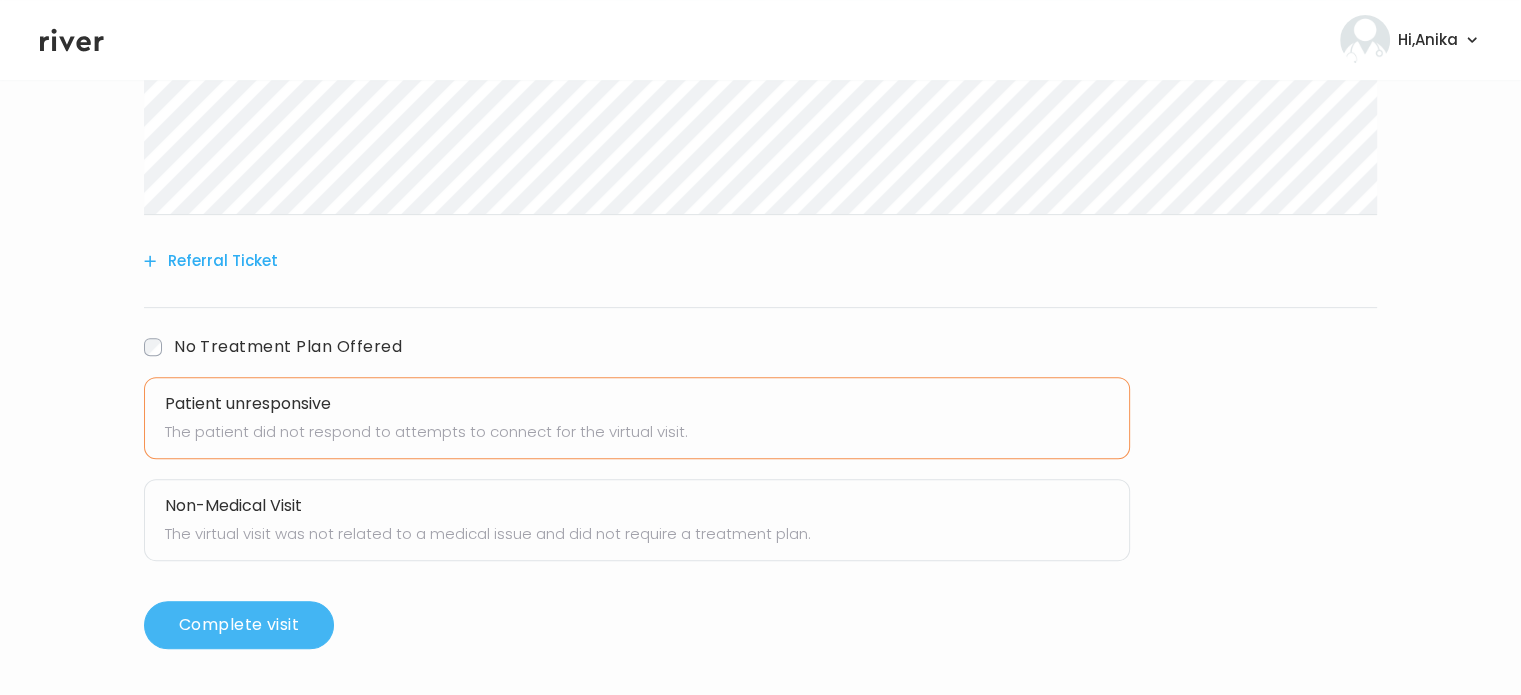 click on "Complete visit" at bounding box center [239, 625] 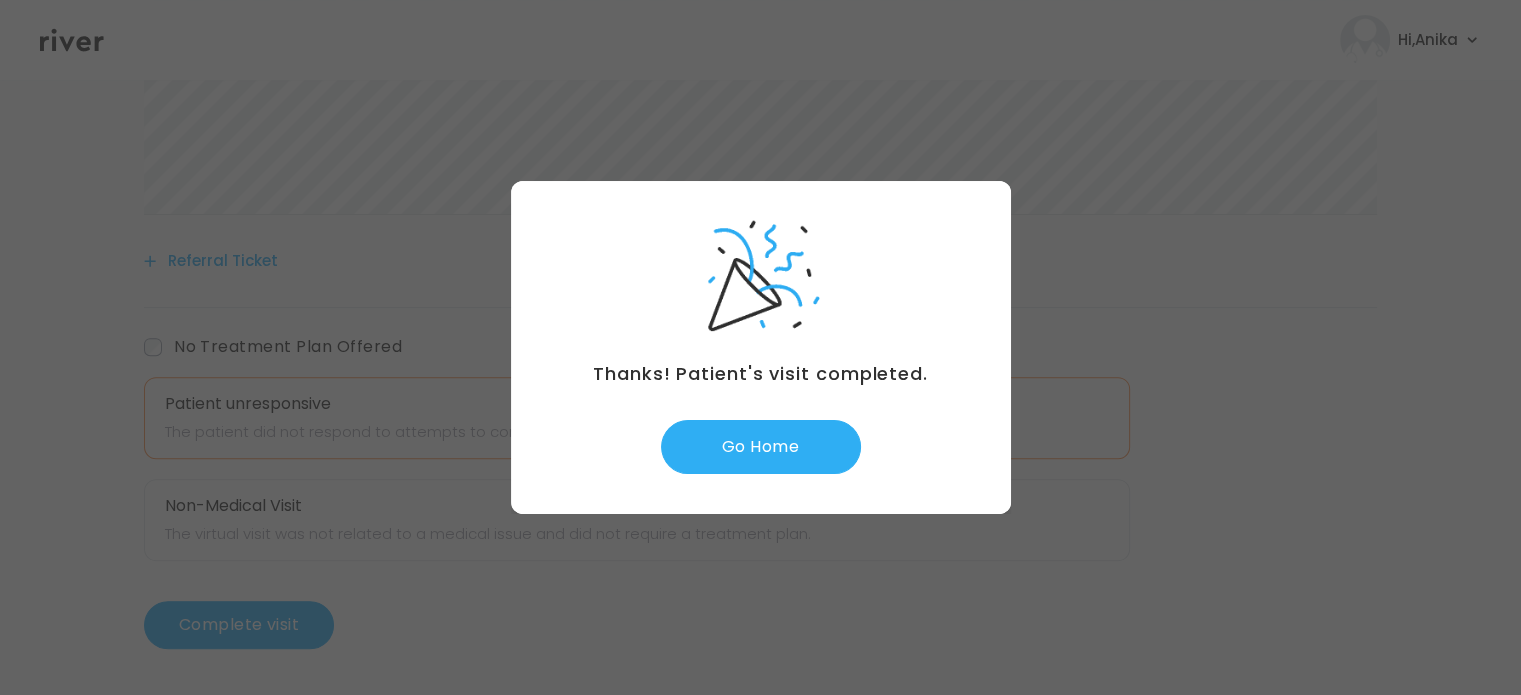 click on "Thanks! Patient's visit completed. Go Home" at bounding box center [761, 347] 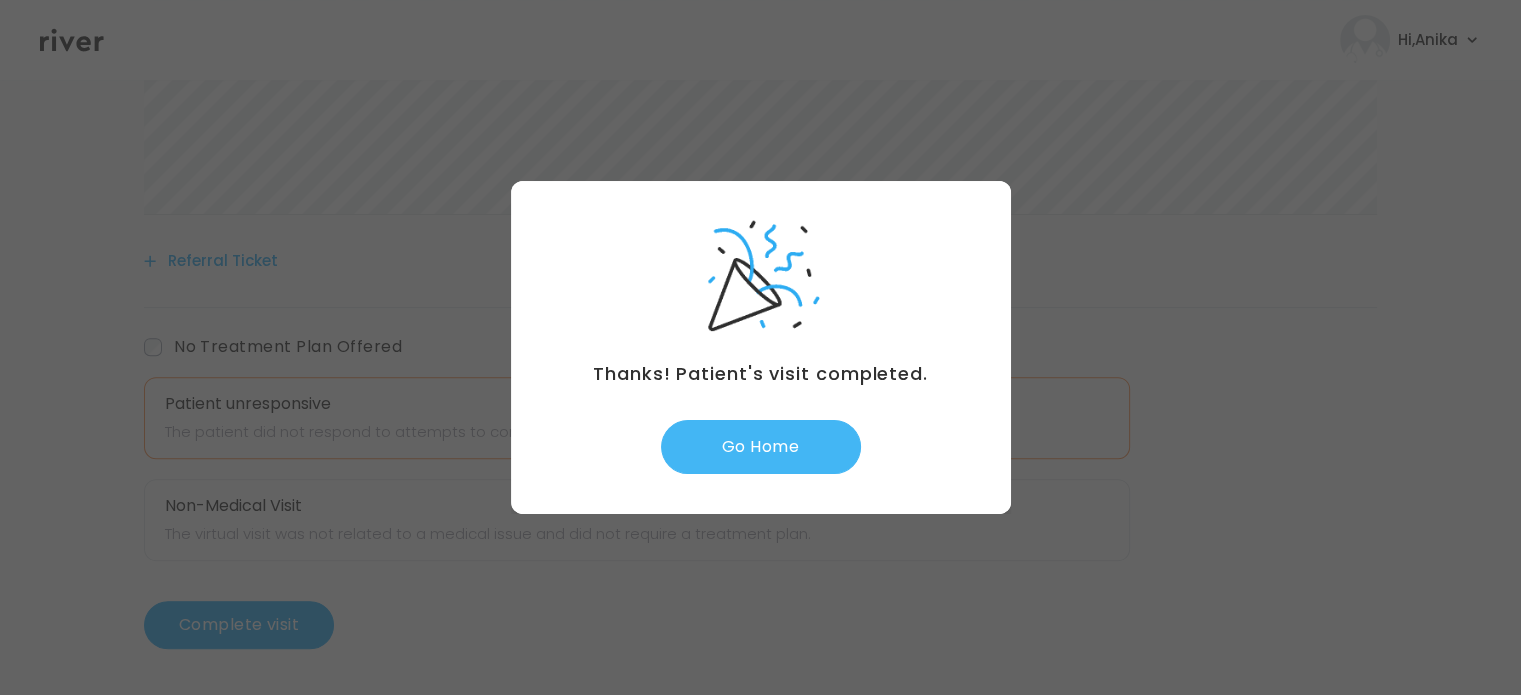 click on "Go Home" at bounding box center (761, 447) 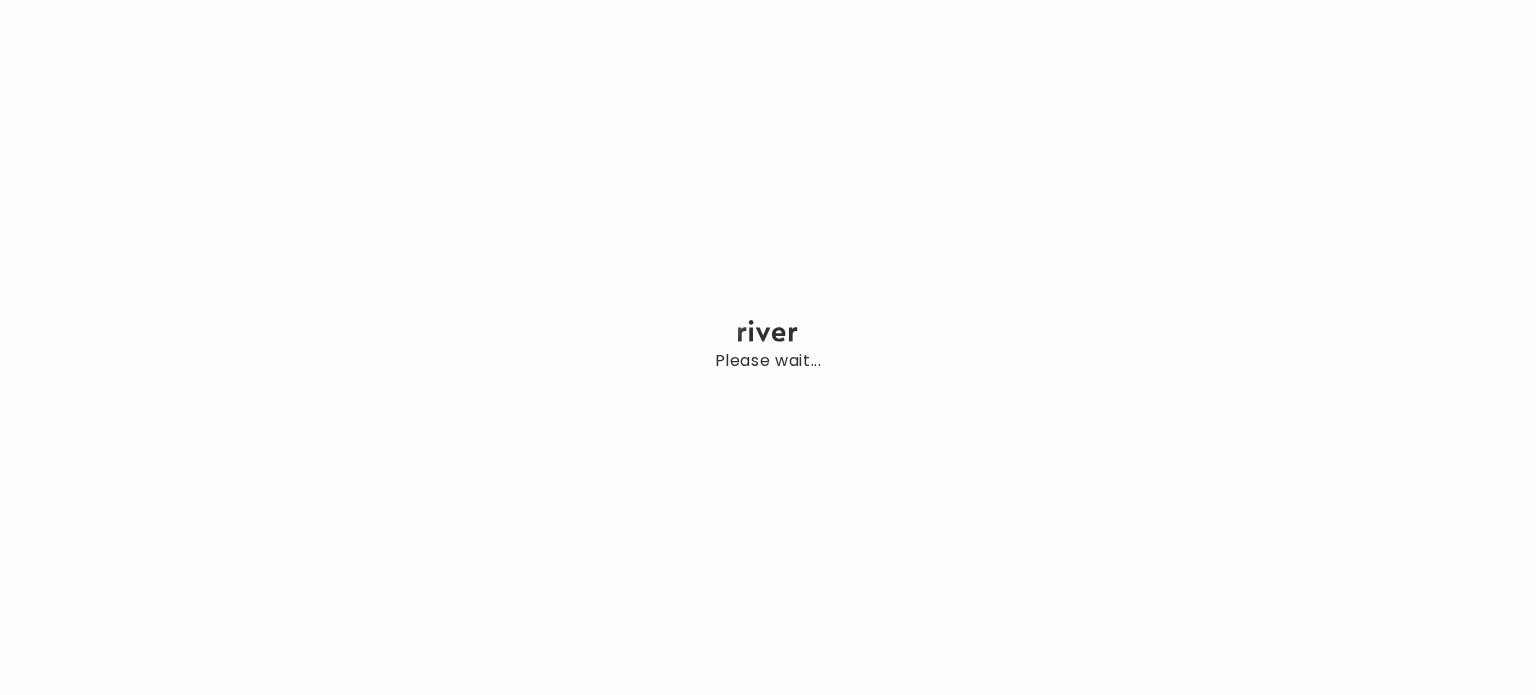 scroll, scrollTop: 0, scrollLeft: 0, axis: both 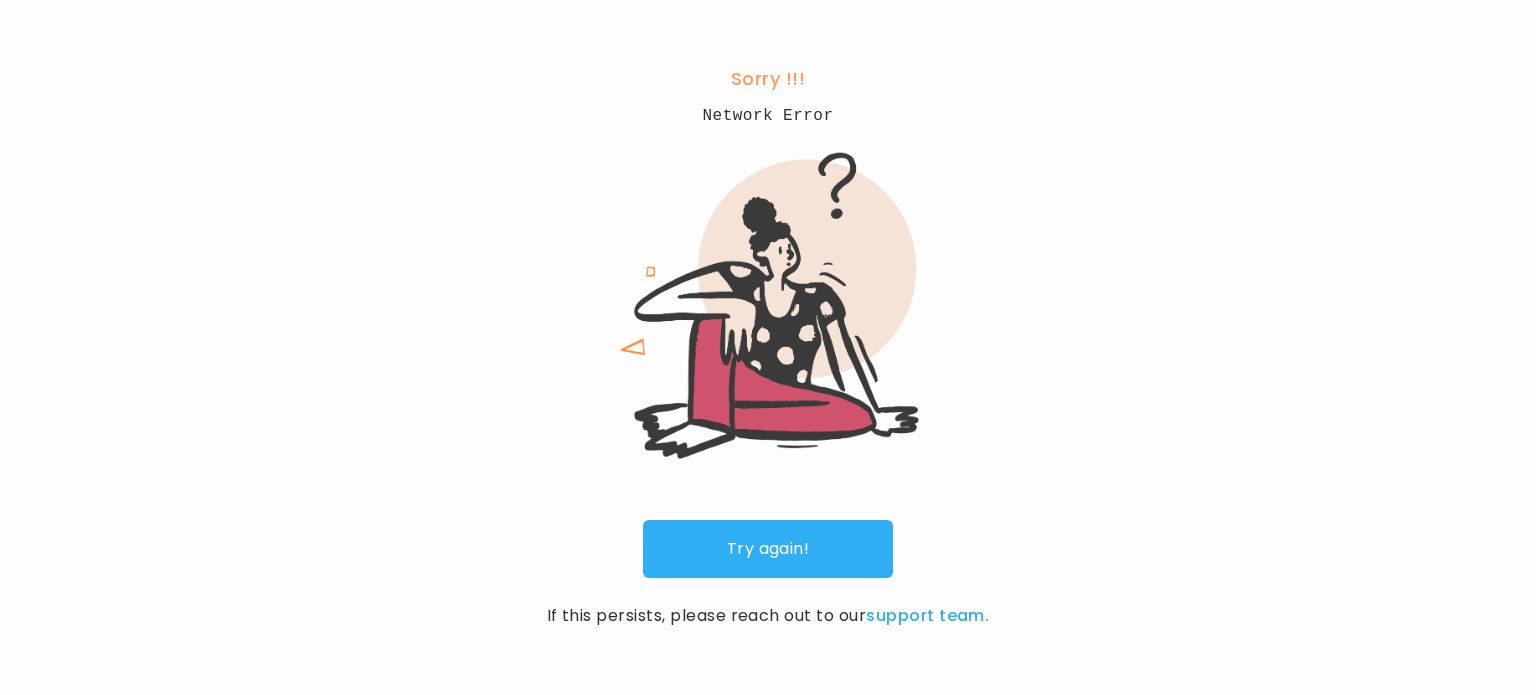 click on "Try again!" at bounding box center [768, 549] 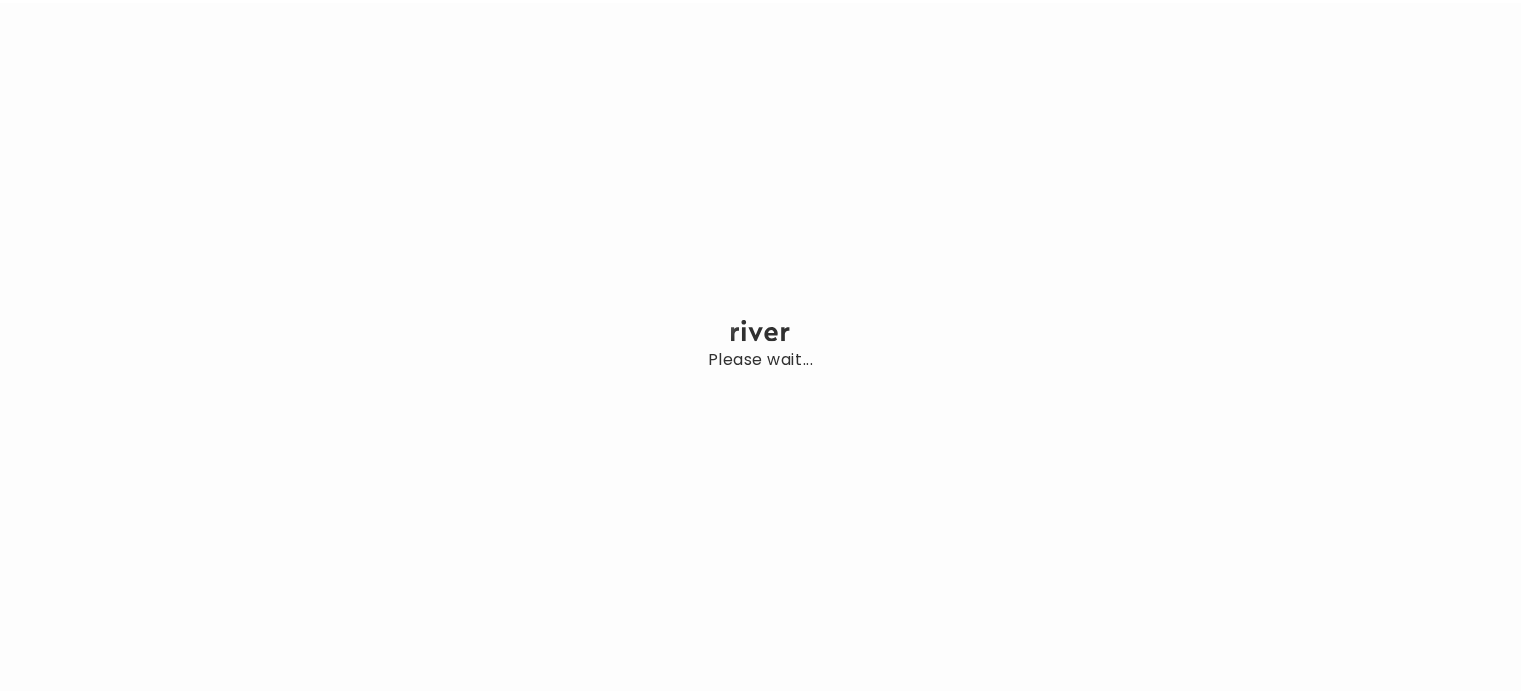 scroll, scrollTop: 0, scrollLeft: 0, axis: both 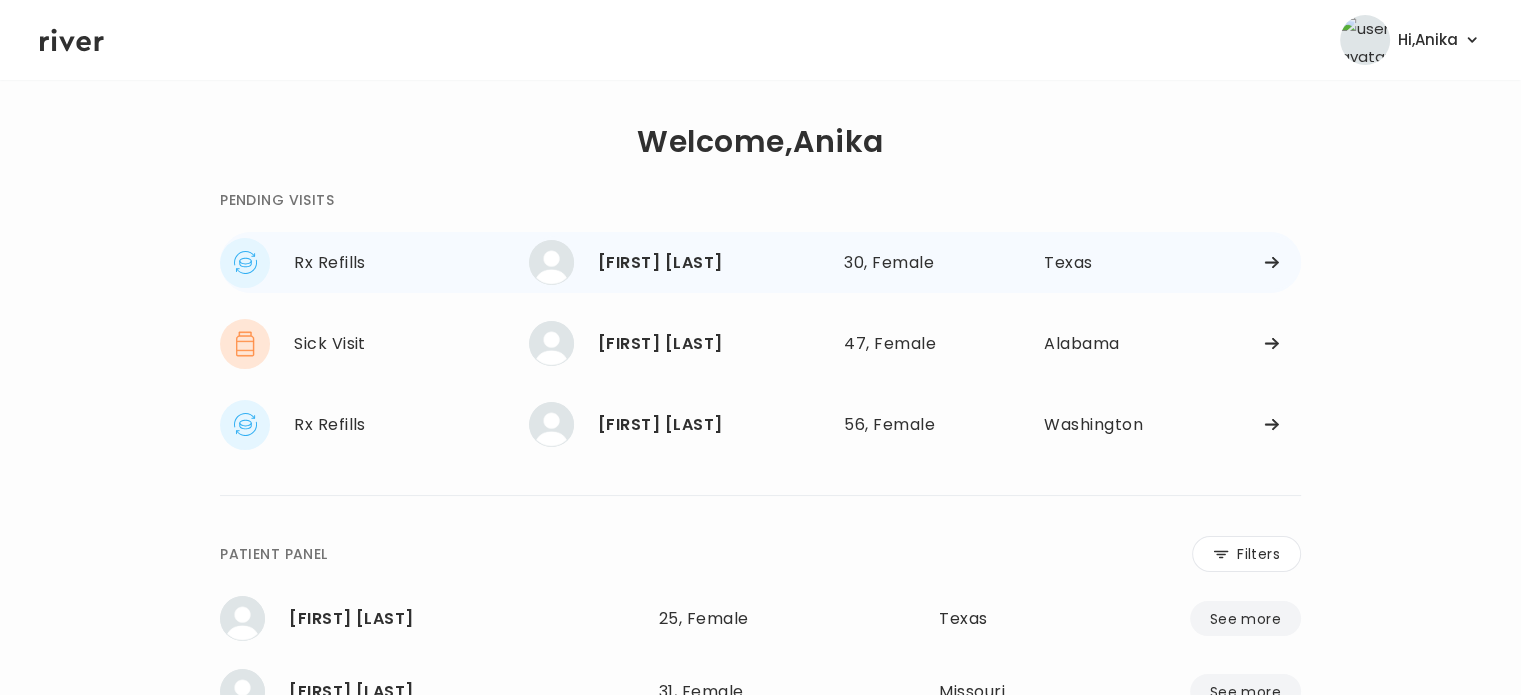 click on "[FIRST] [LAST]" at bounding box center [713, 263] 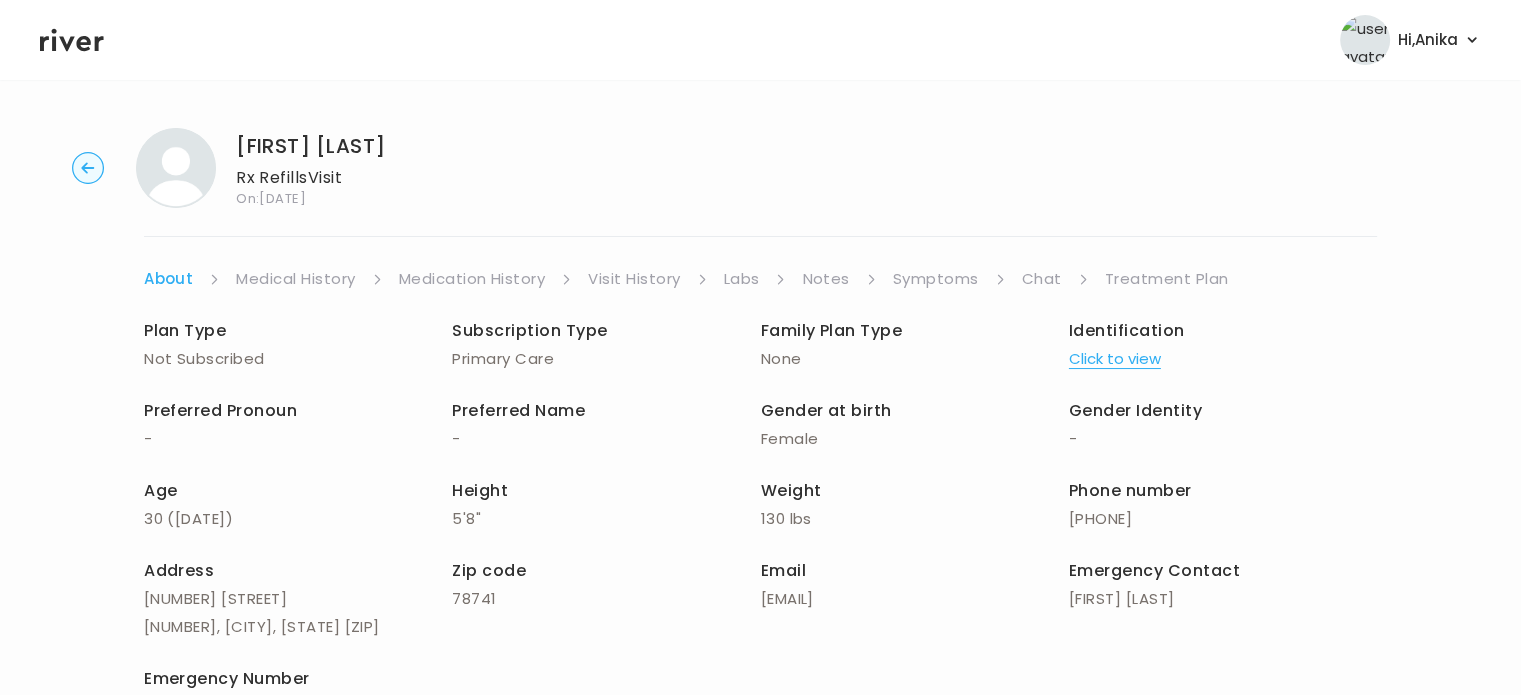 click on "Labs" at bounding box center [742, 279] 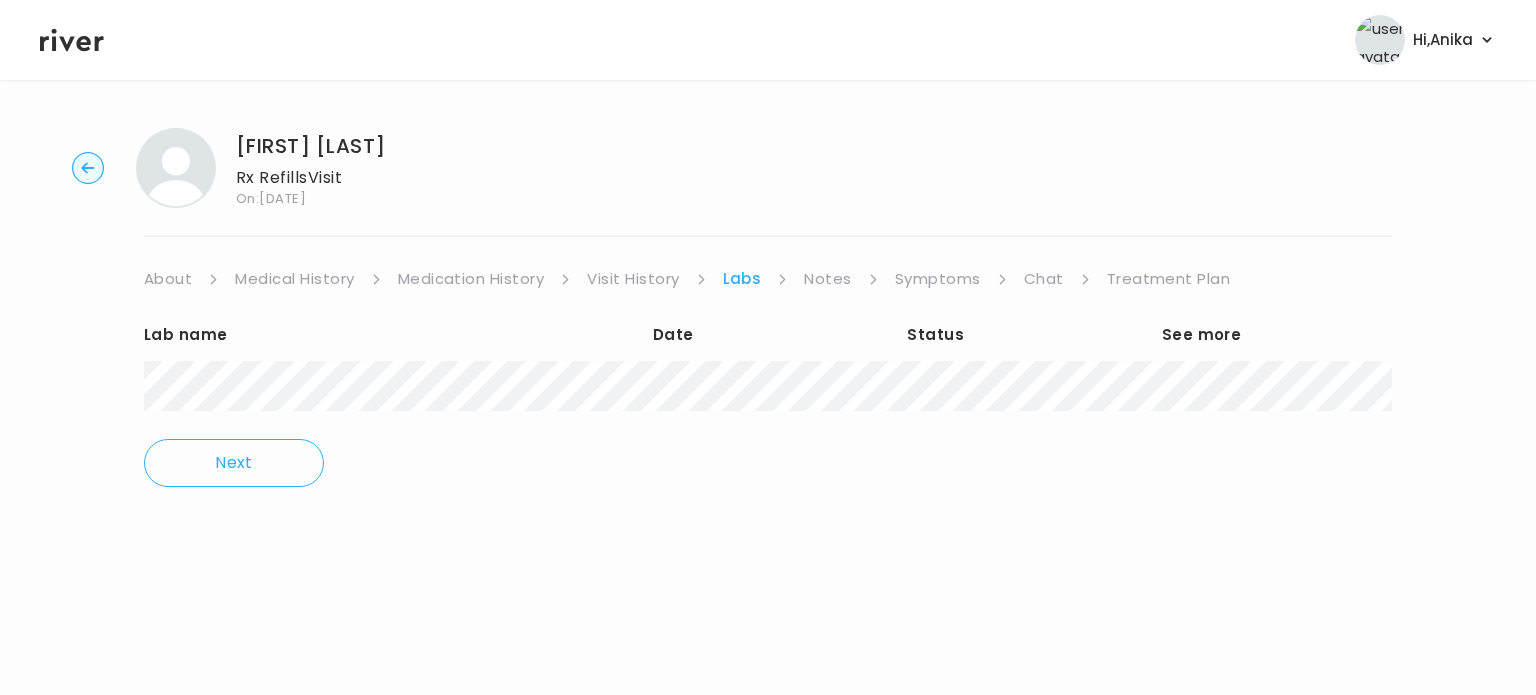 click on "Treatment Plan" at bounding box center [1169, 279] 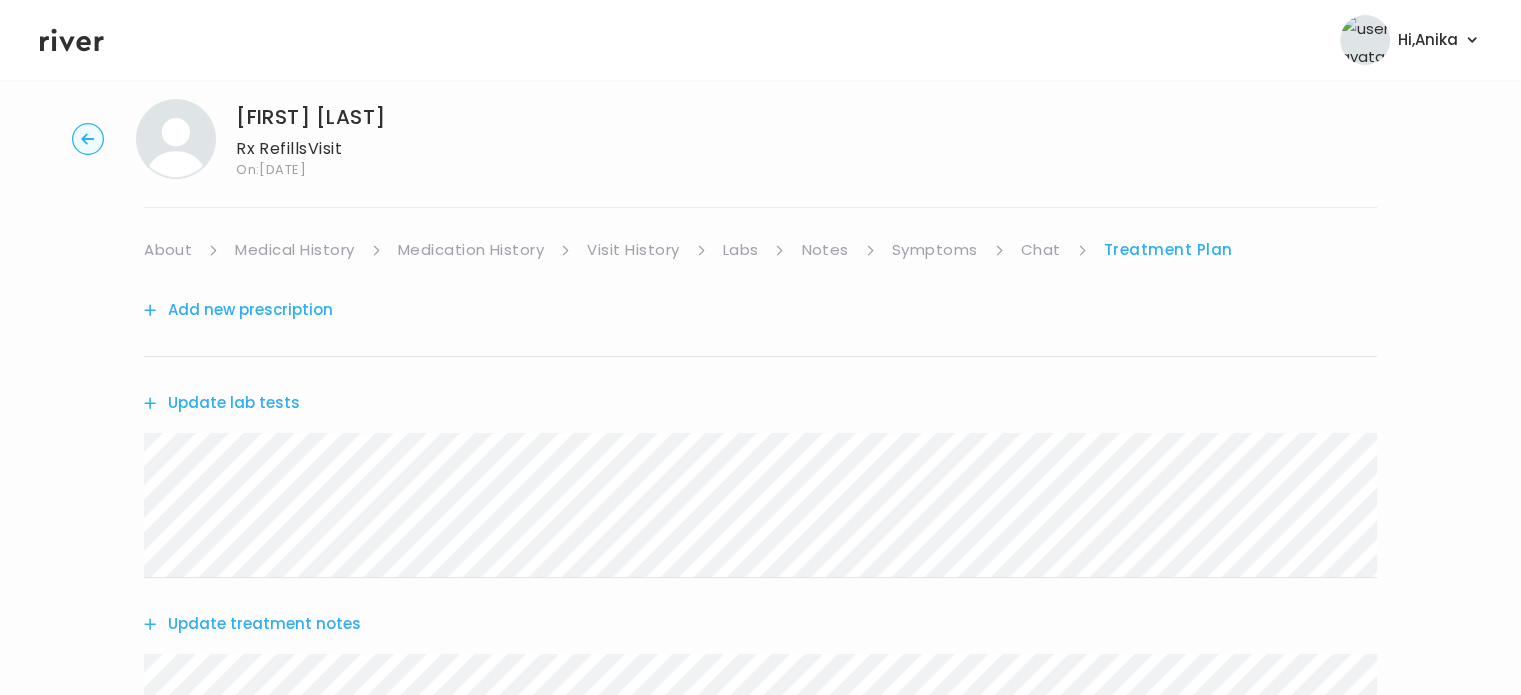 scroll, scrollTop: 28, scrollLeft: 0, axis: vertical 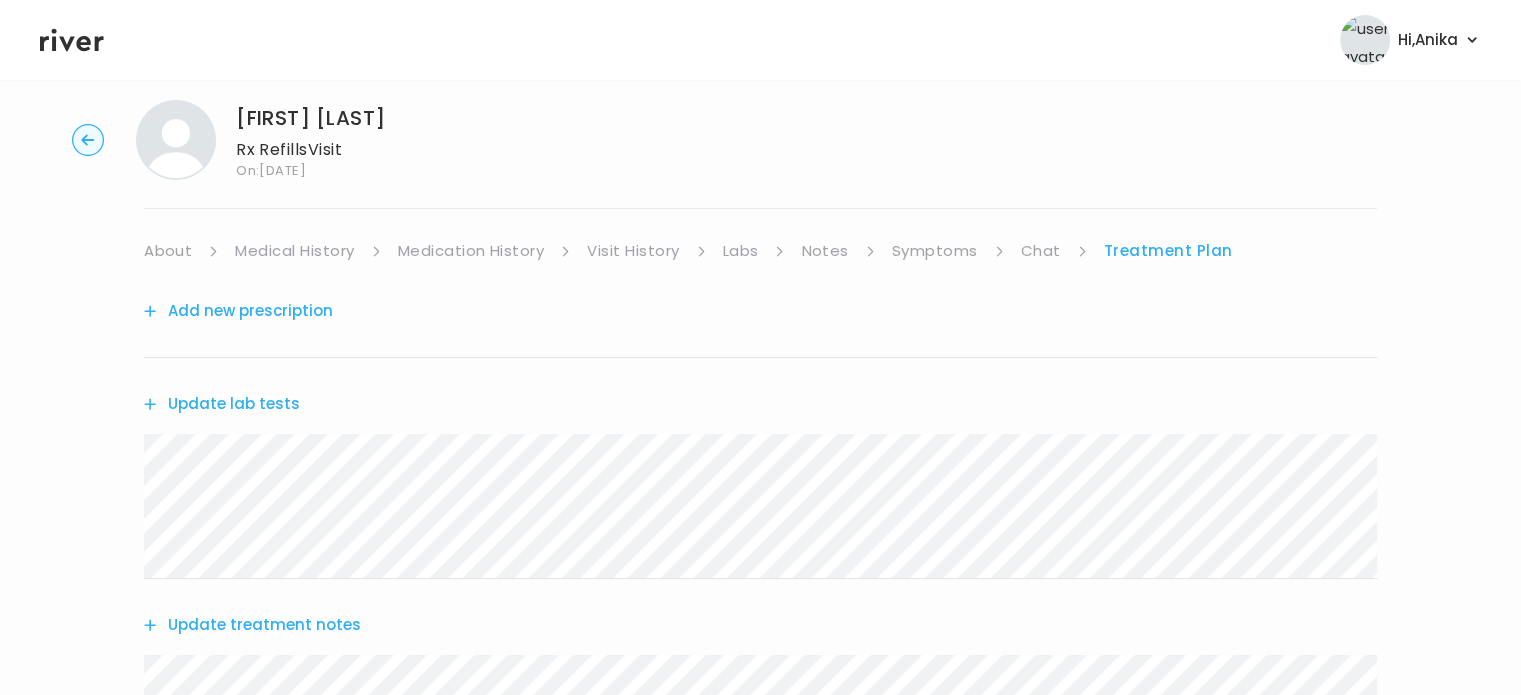 click on "Labs" at bounding box center [741, 251] 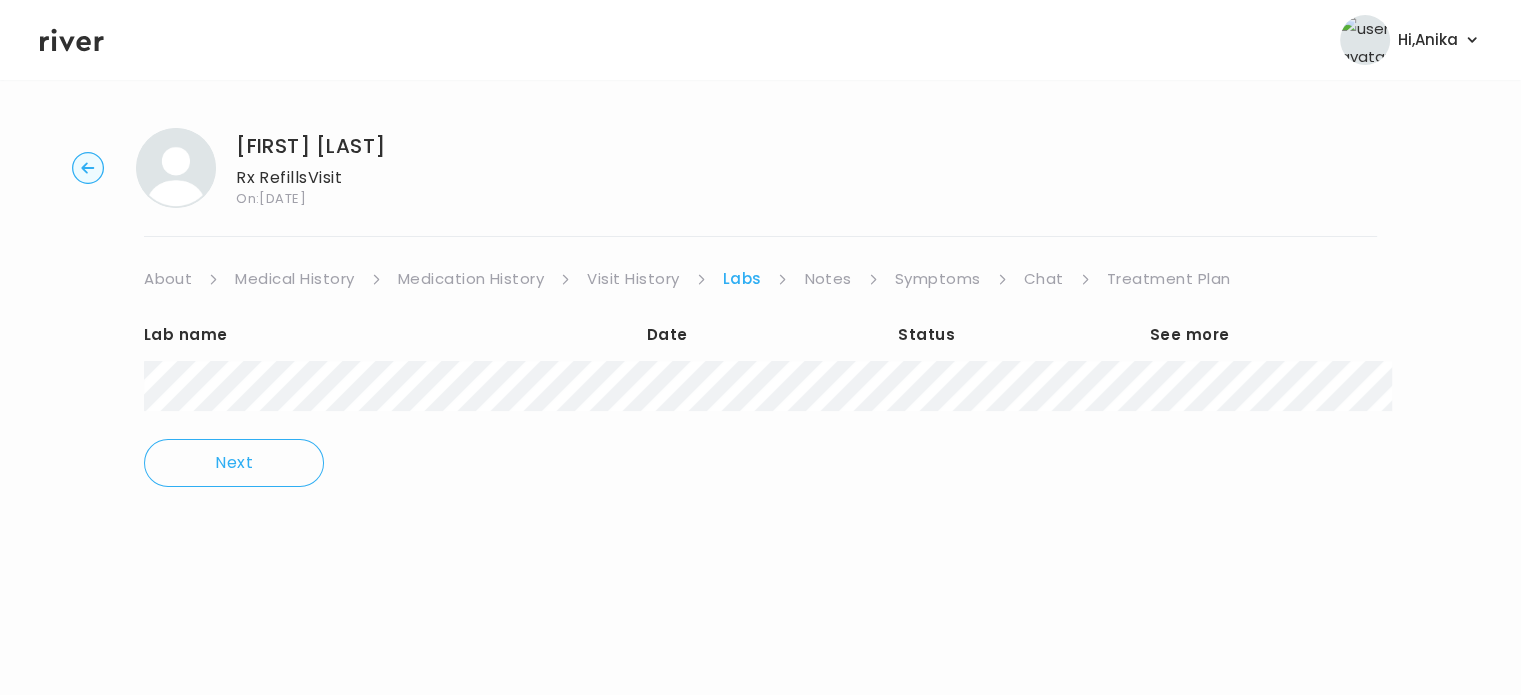 scroll, scrollTop: 0, scrollLeft: 0, axis: both 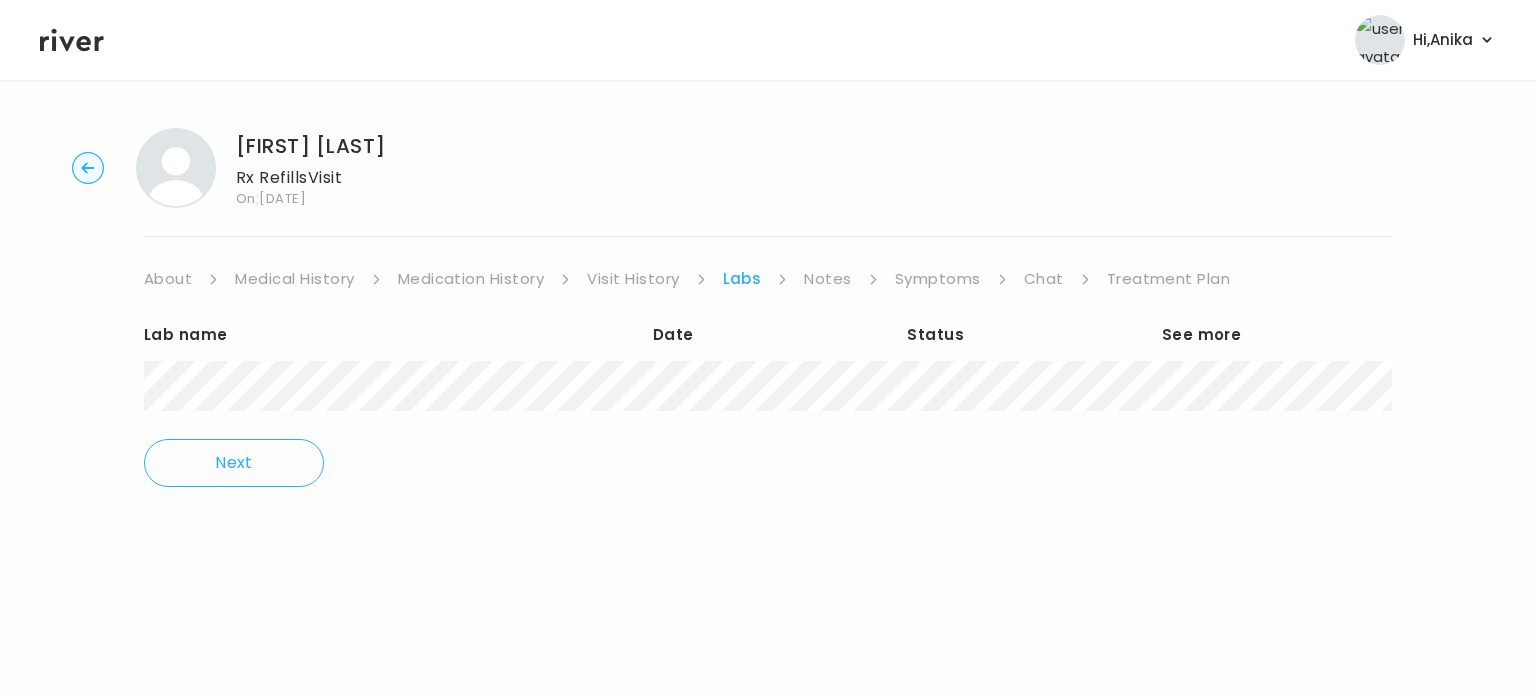 click on "Lab name Date Status See more" at bounding box center (768, 354) 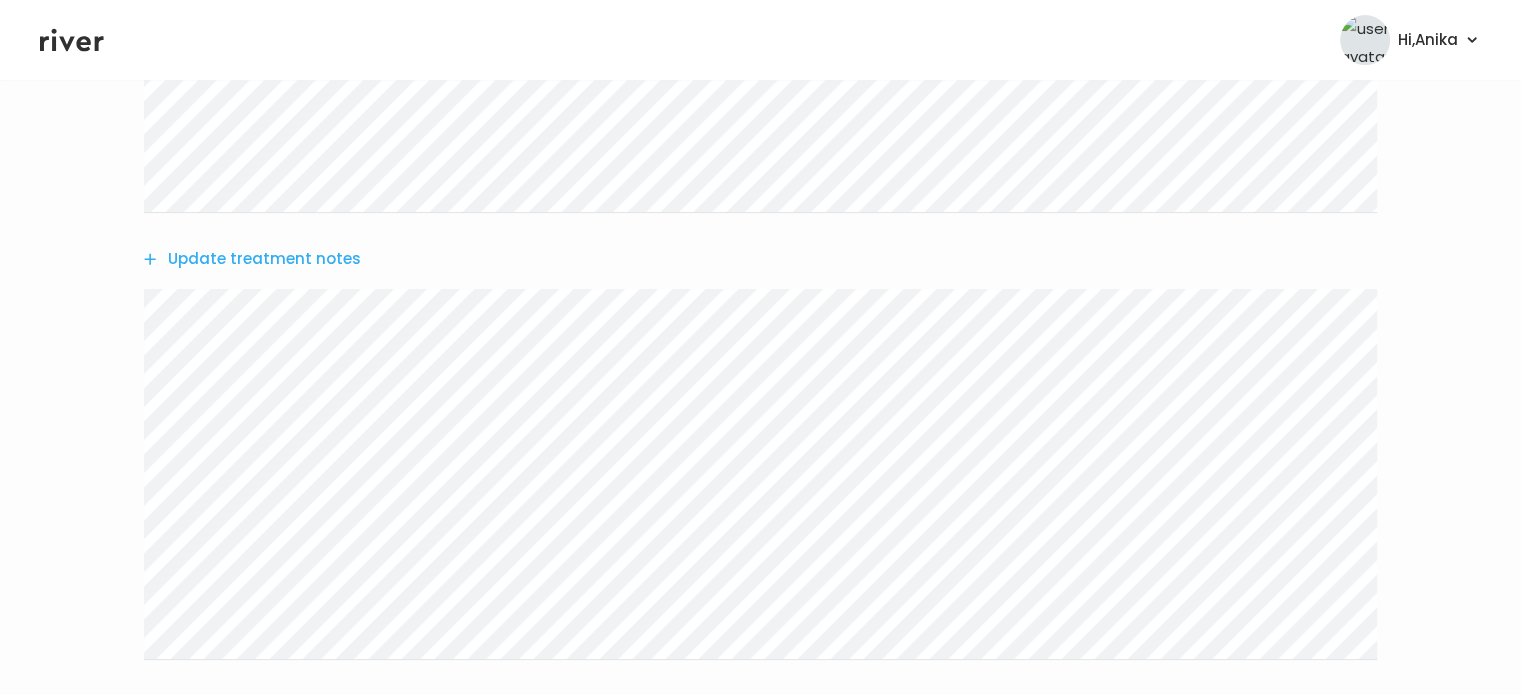 scroll, scrollTop: 448, scrollLeft: 0, axis: vertical 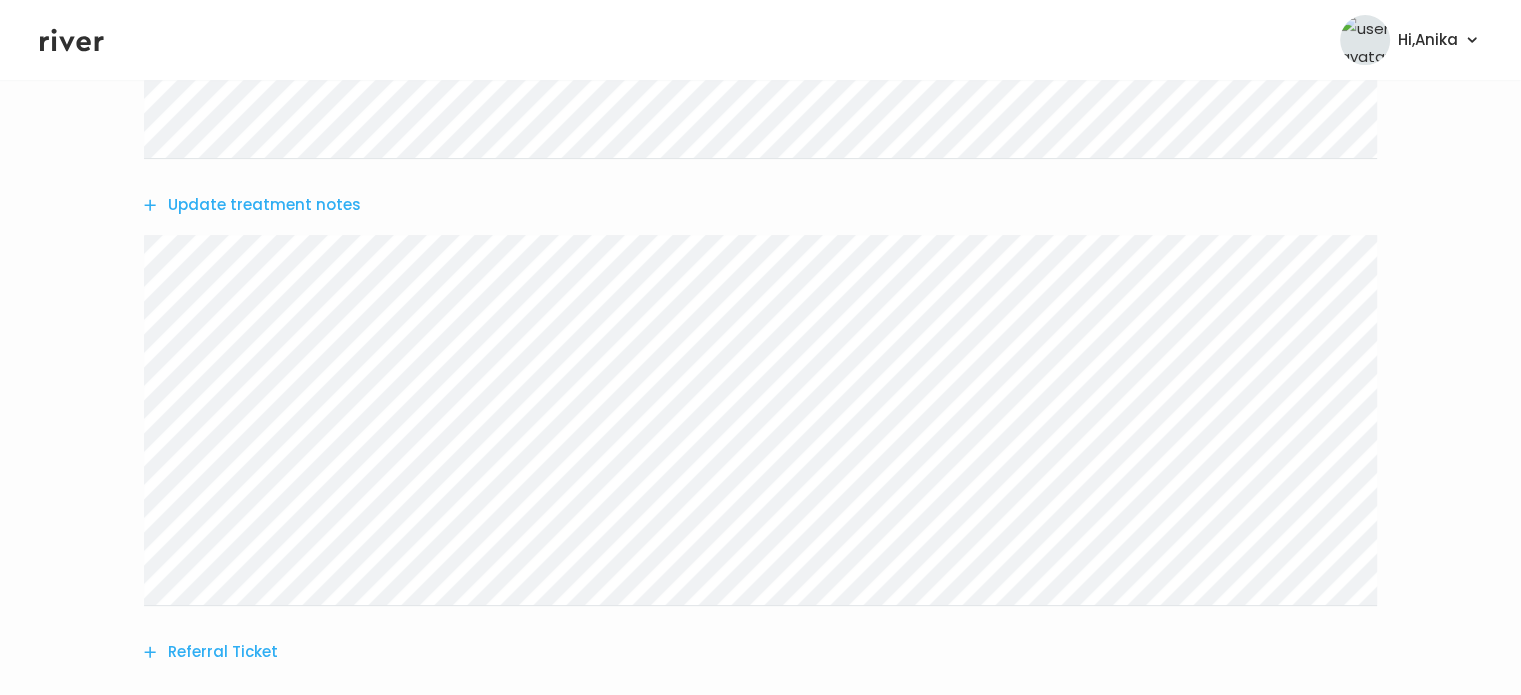 click on "Update treatment notes" at bounding box center (252, 205) 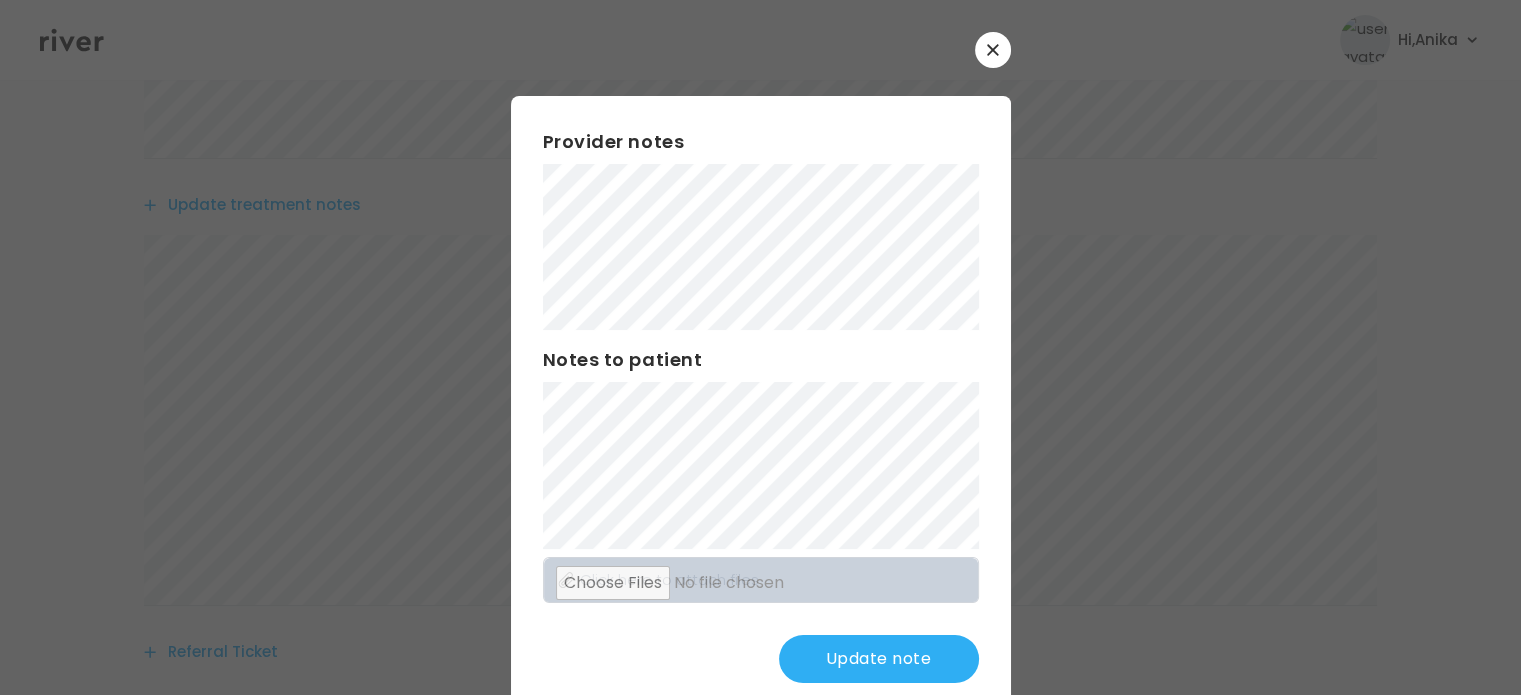 click on "Update note" at bounding box center [879, 659] 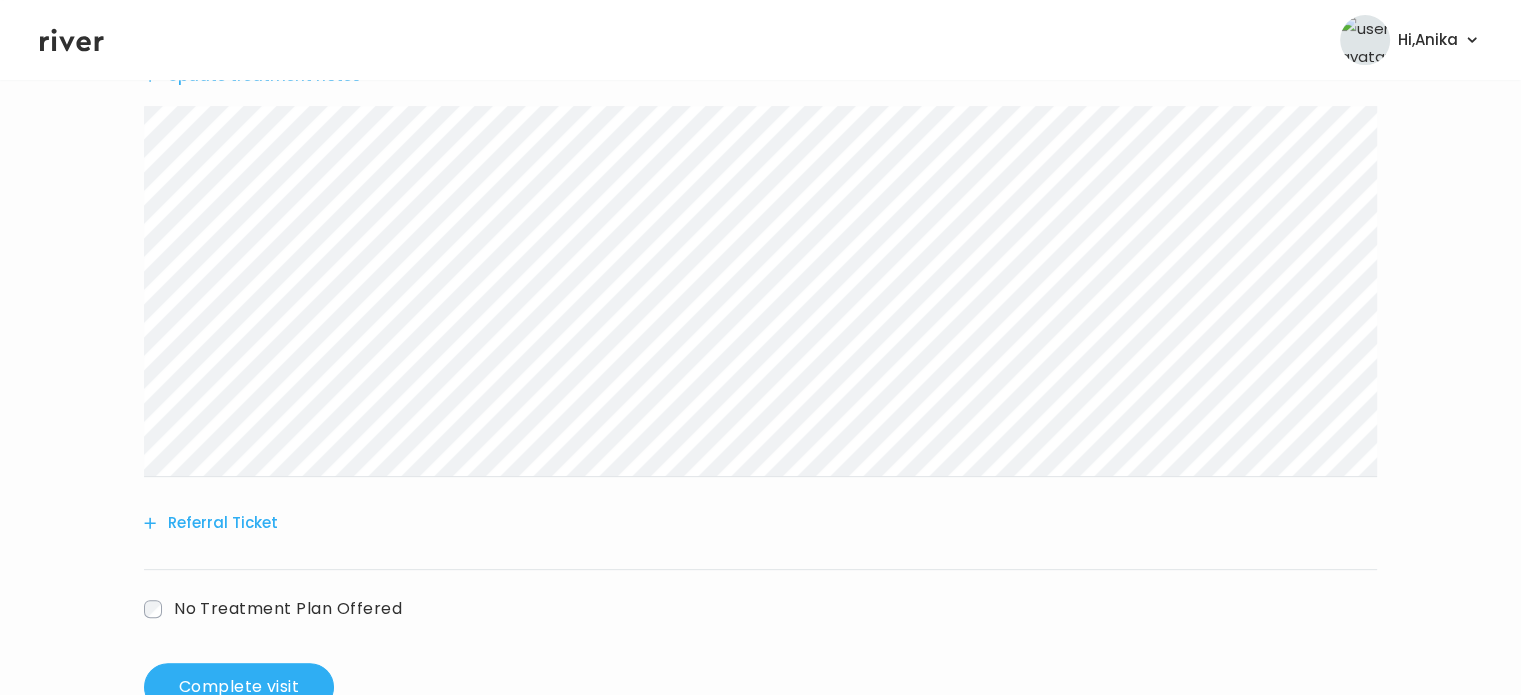 scroll, scrollTop: 640, scrollLeft: 0, axis: vertical 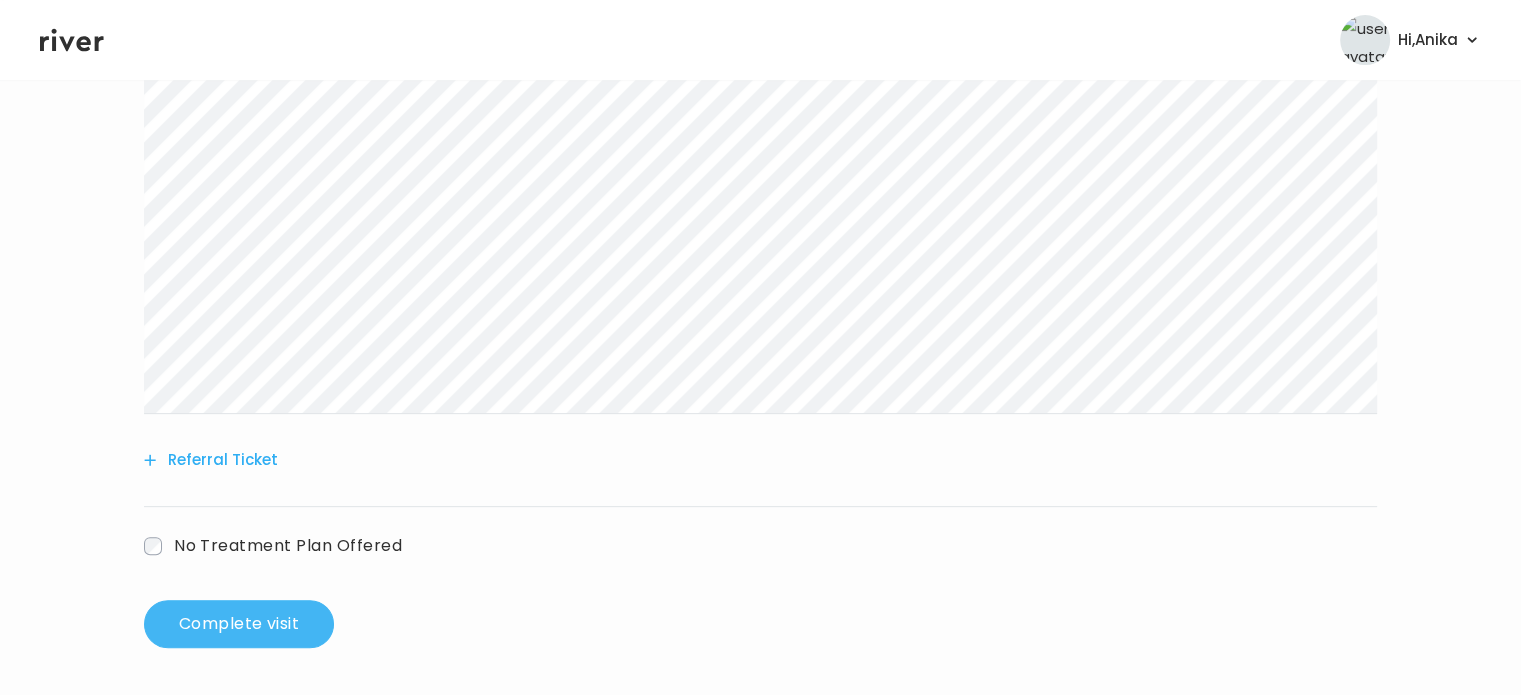 click on "Complete visit" at bounding box center (239, 624) 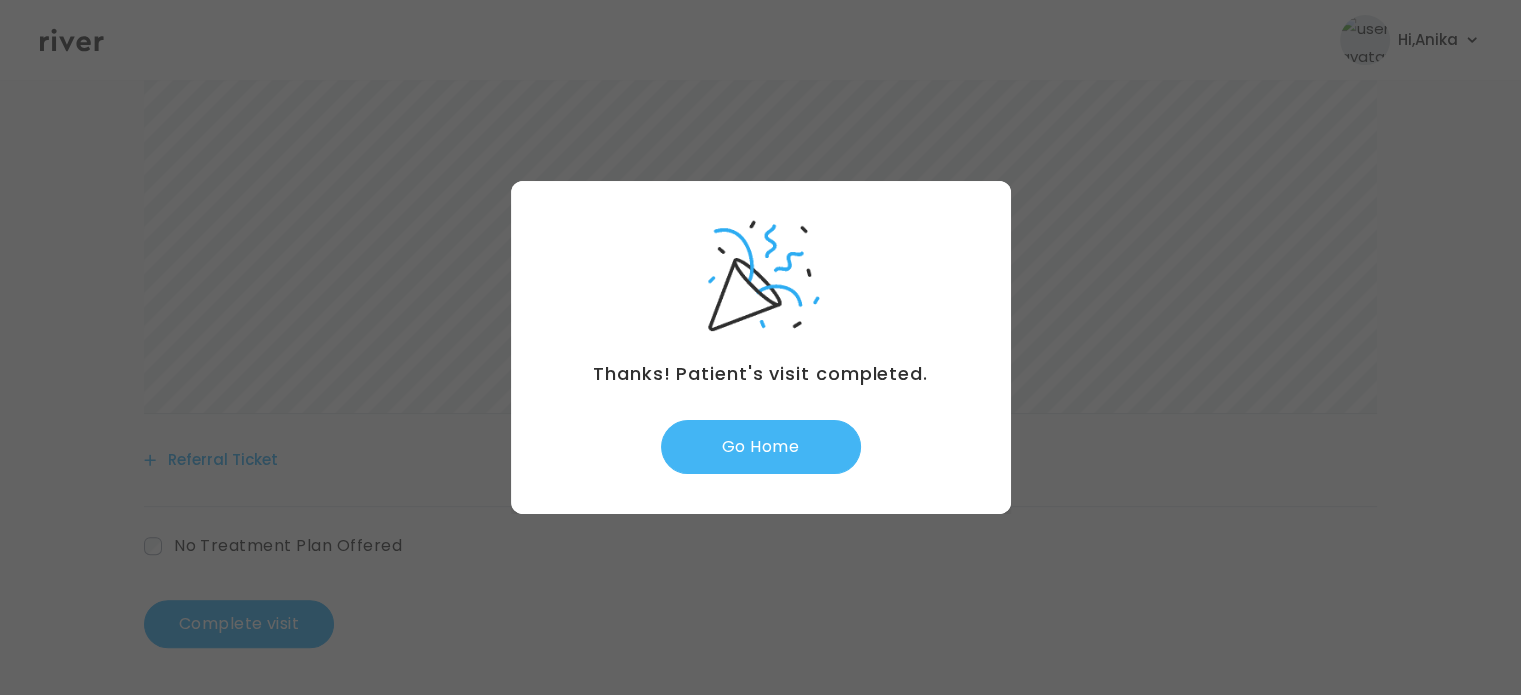 click on "Go Home" at bounding box center [761, 447] 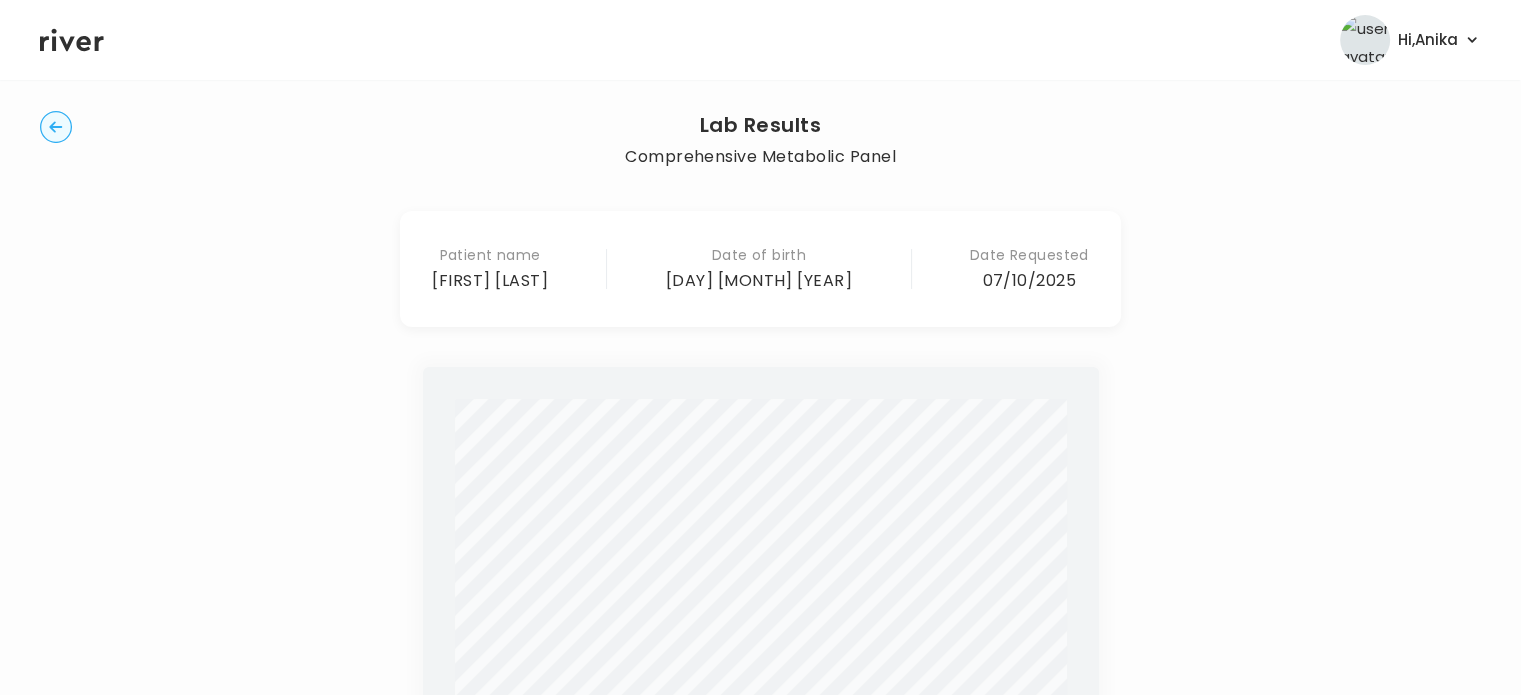 scroll, scrollTop: 0, scrollLeft: 0, axis: both 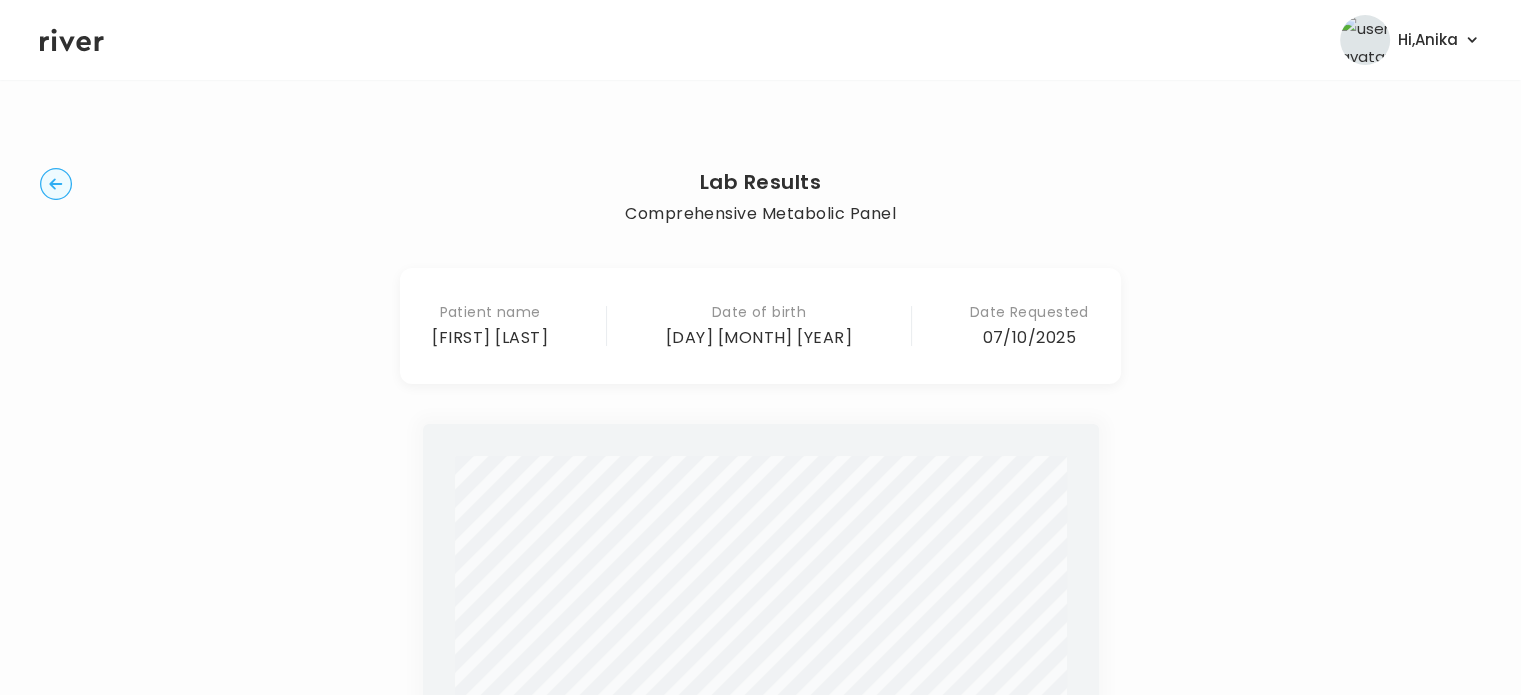 click 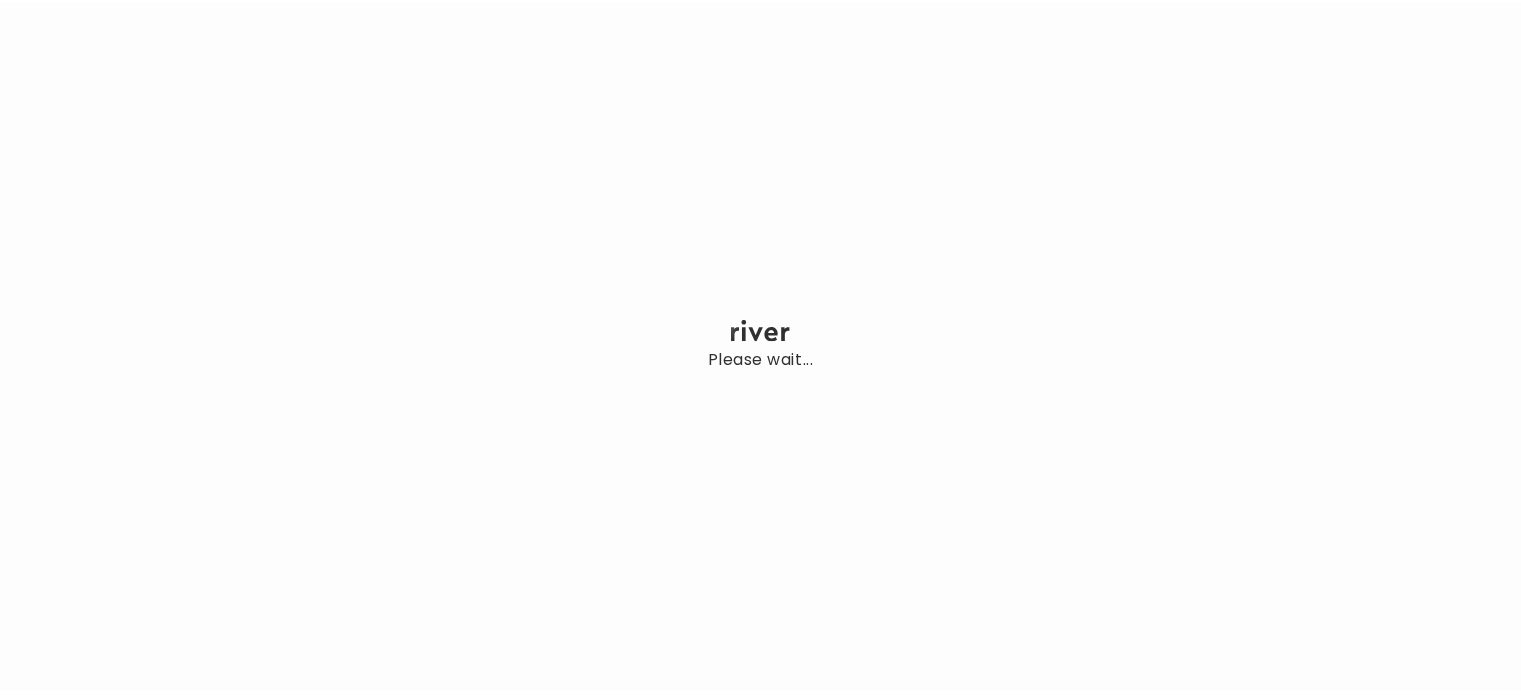 scroll, scrollTop: 0, scrollLeft: 0, axis: both 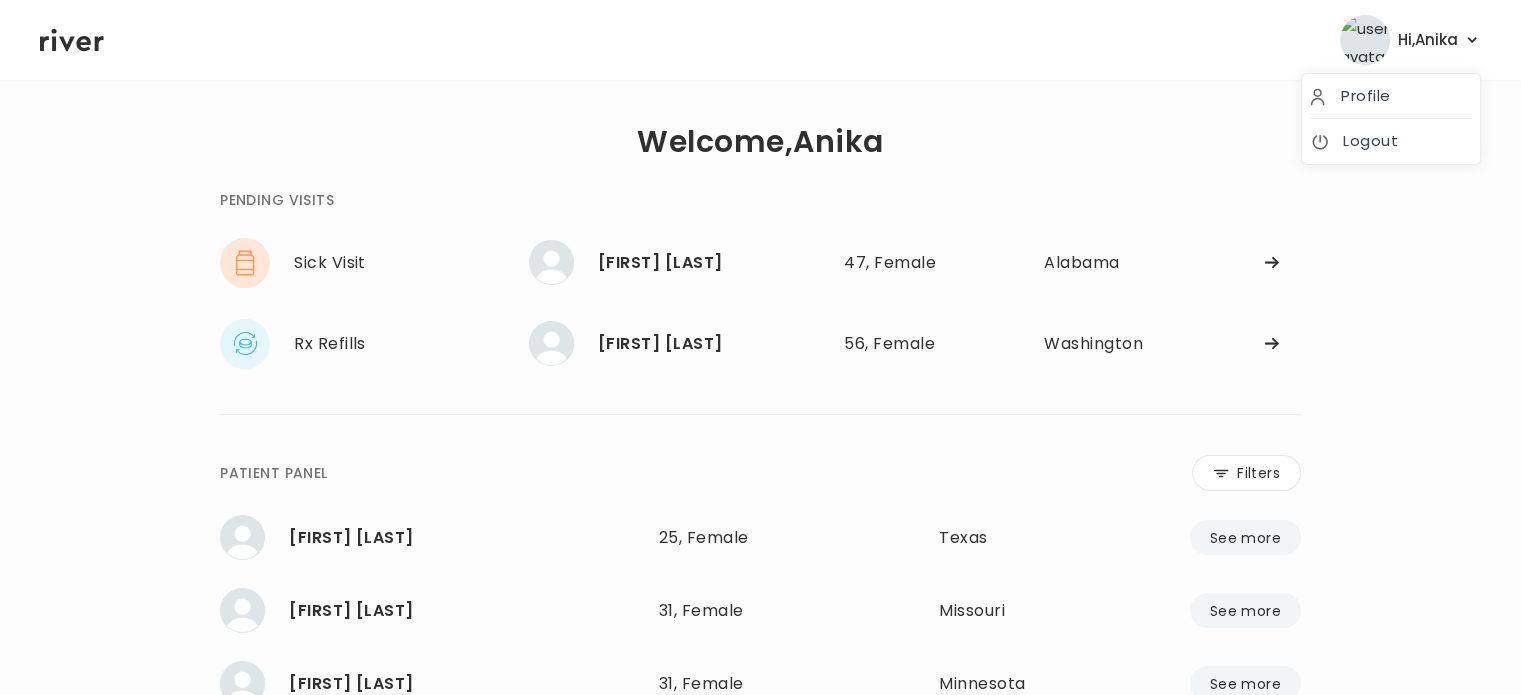 click on "Hi,  Anika" at bounding box center (1410, 40) 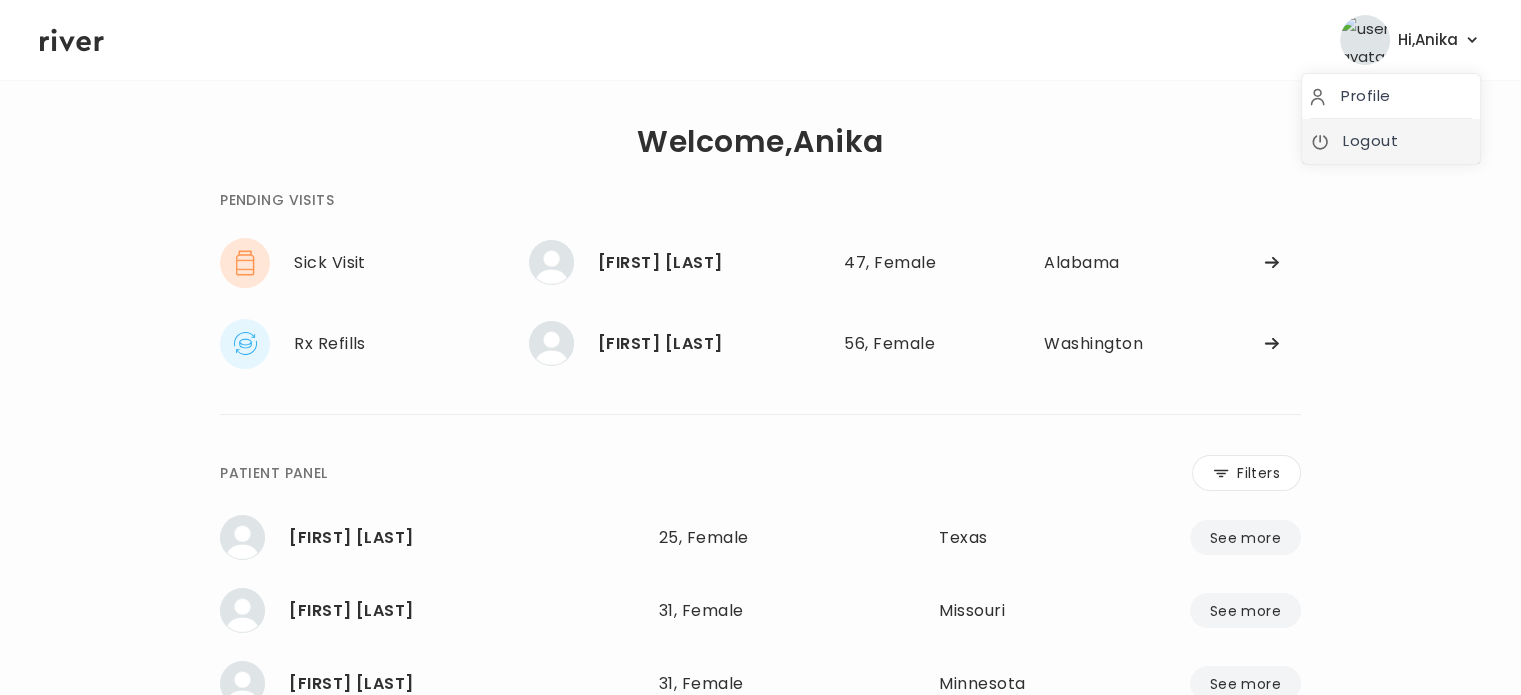 click on "Logout" at bounding box center [1391, 141] 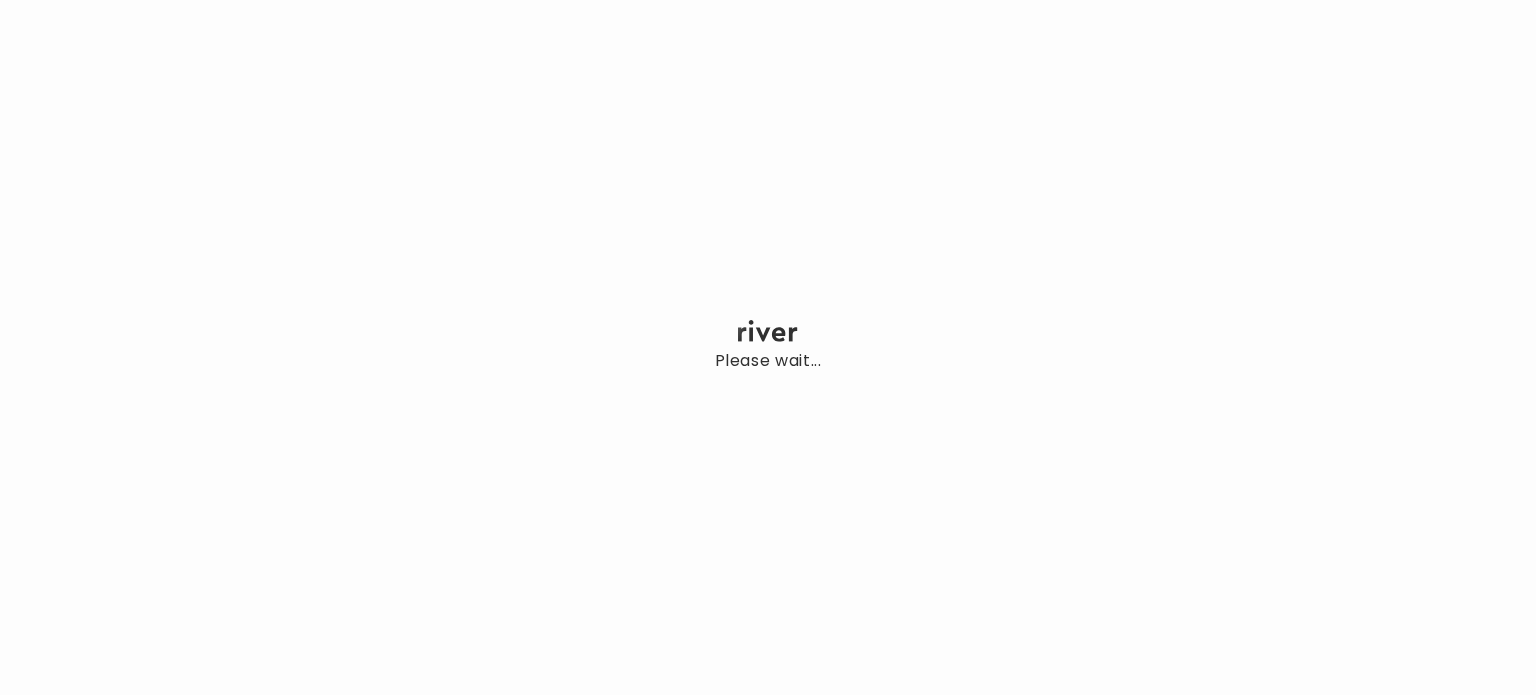 scroll, scrollTop: 0, scrollLeft: 0, axis: both 